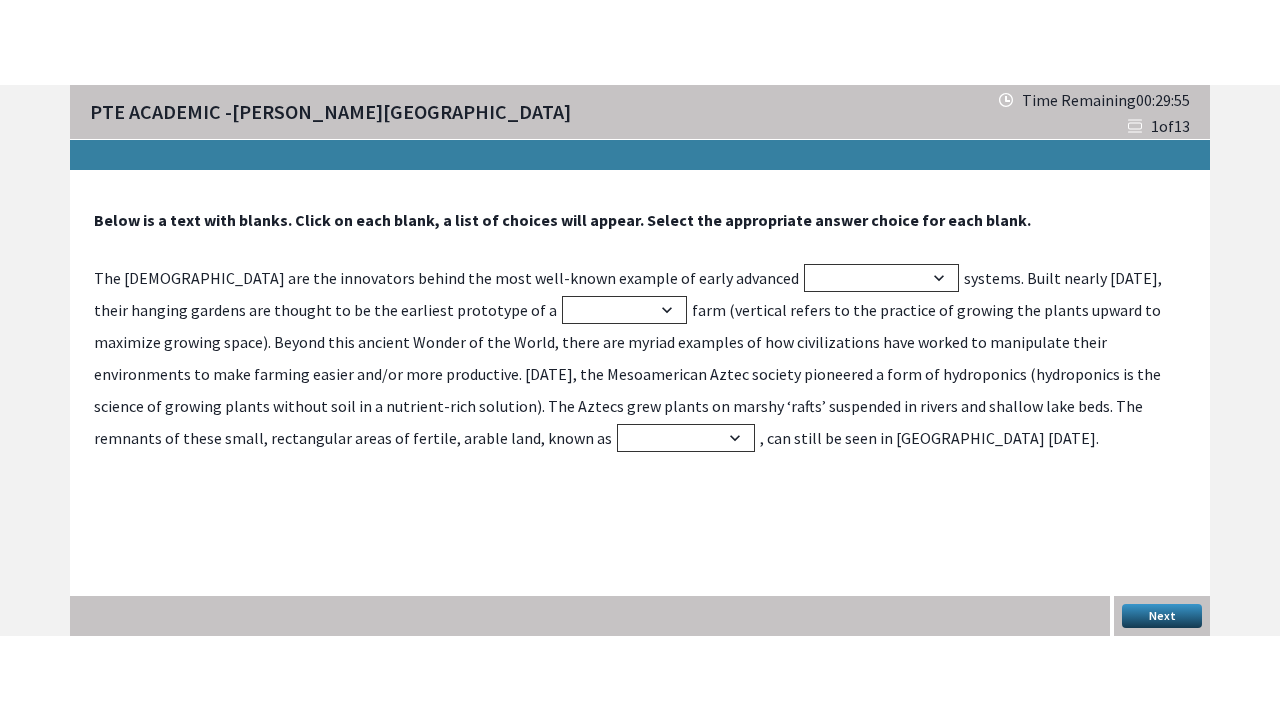 scroll, scrollTop: 0, scrollLeft: 0, axis: both 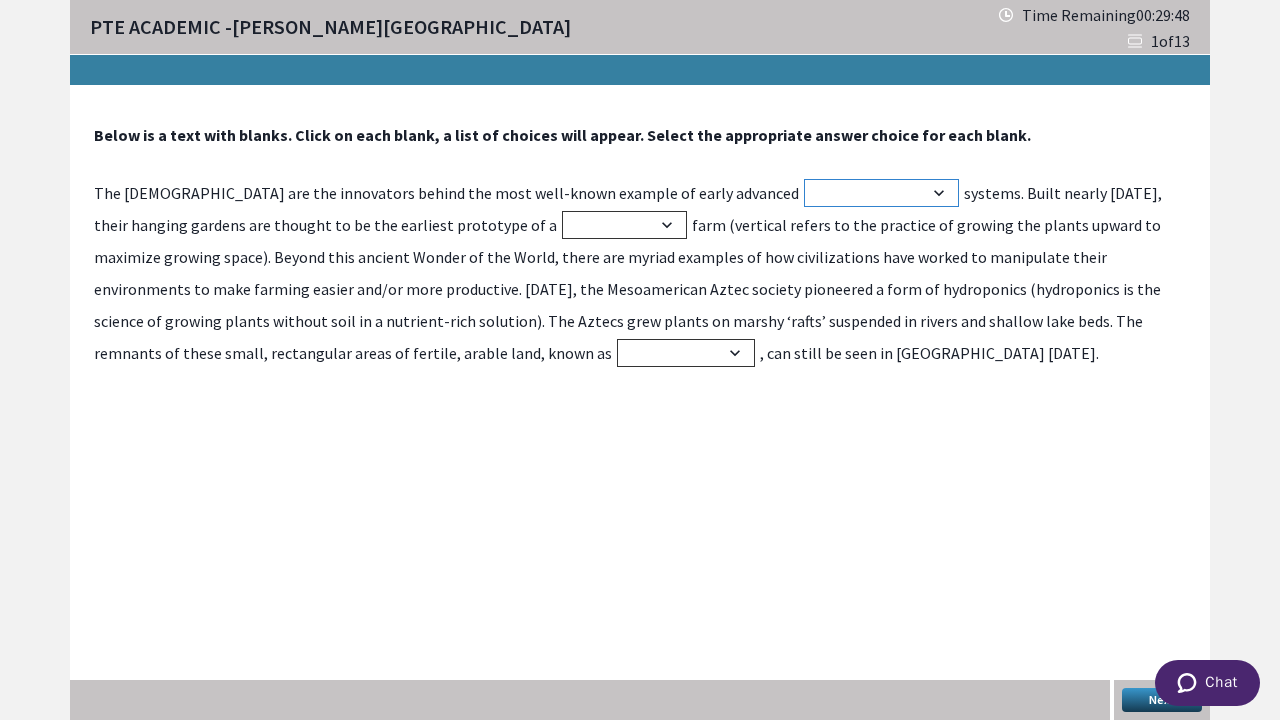 click on "irrigation agriculture construction transportation" at bounding box center [881, 193] 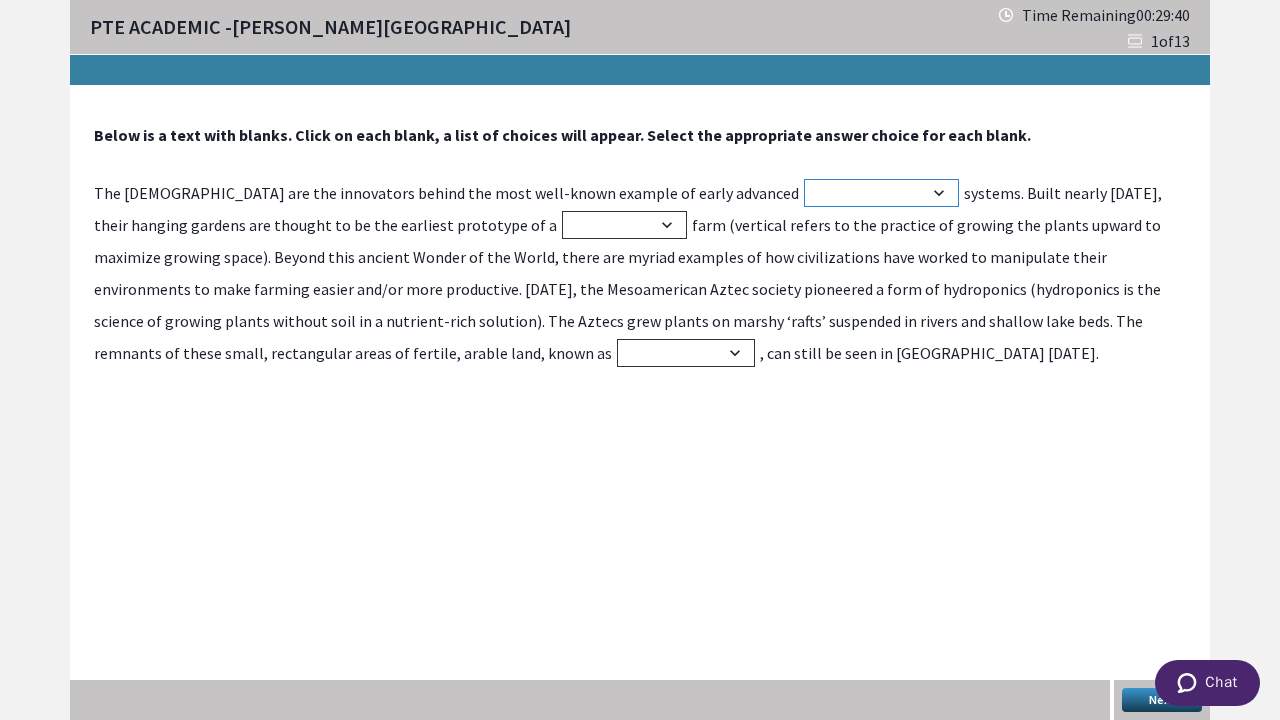 select on "agriculture" 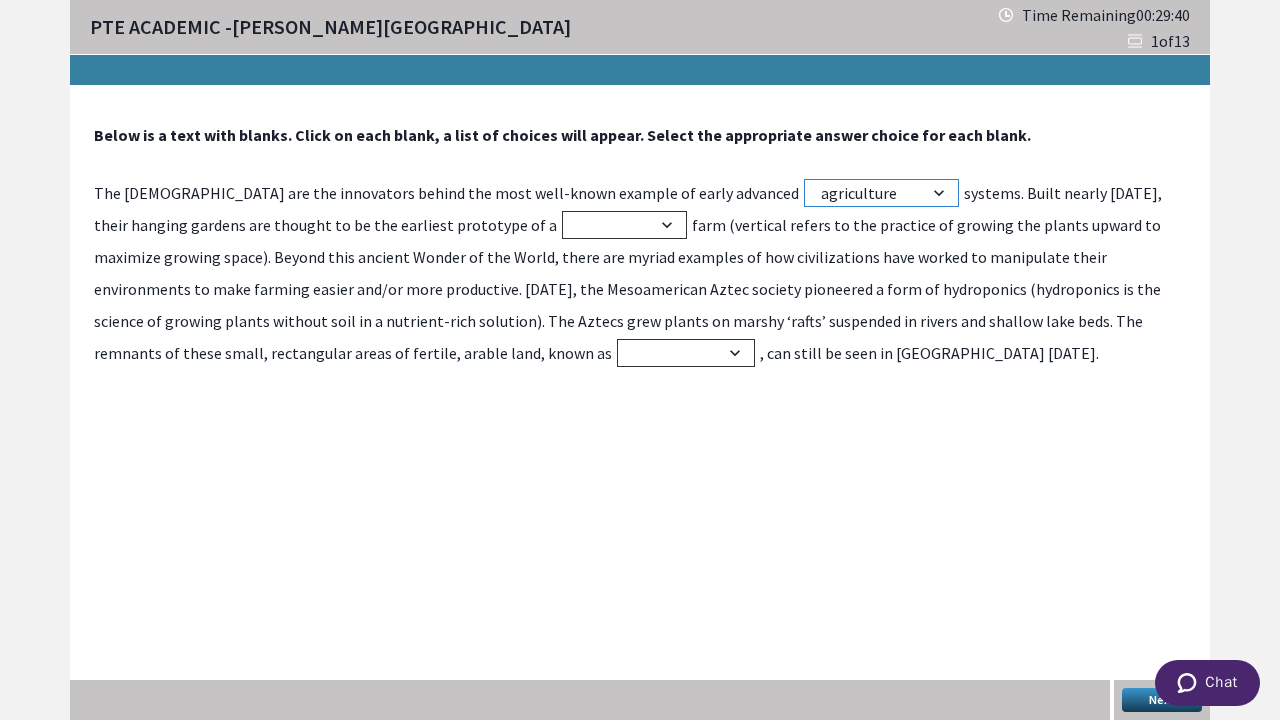 click on "irrigation agriculture construction transportation" at bounding box center [881, 193] 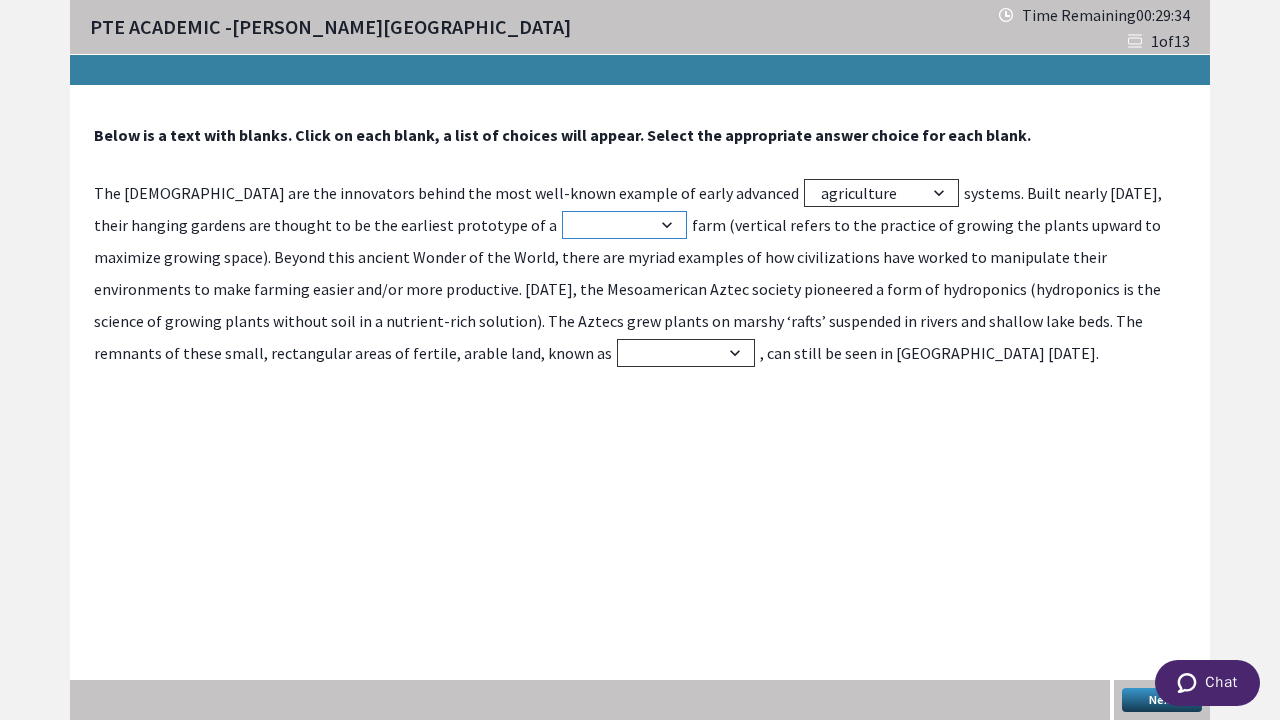 click on "horizontal traditional vertical communal" at bounding box center [624, 225] 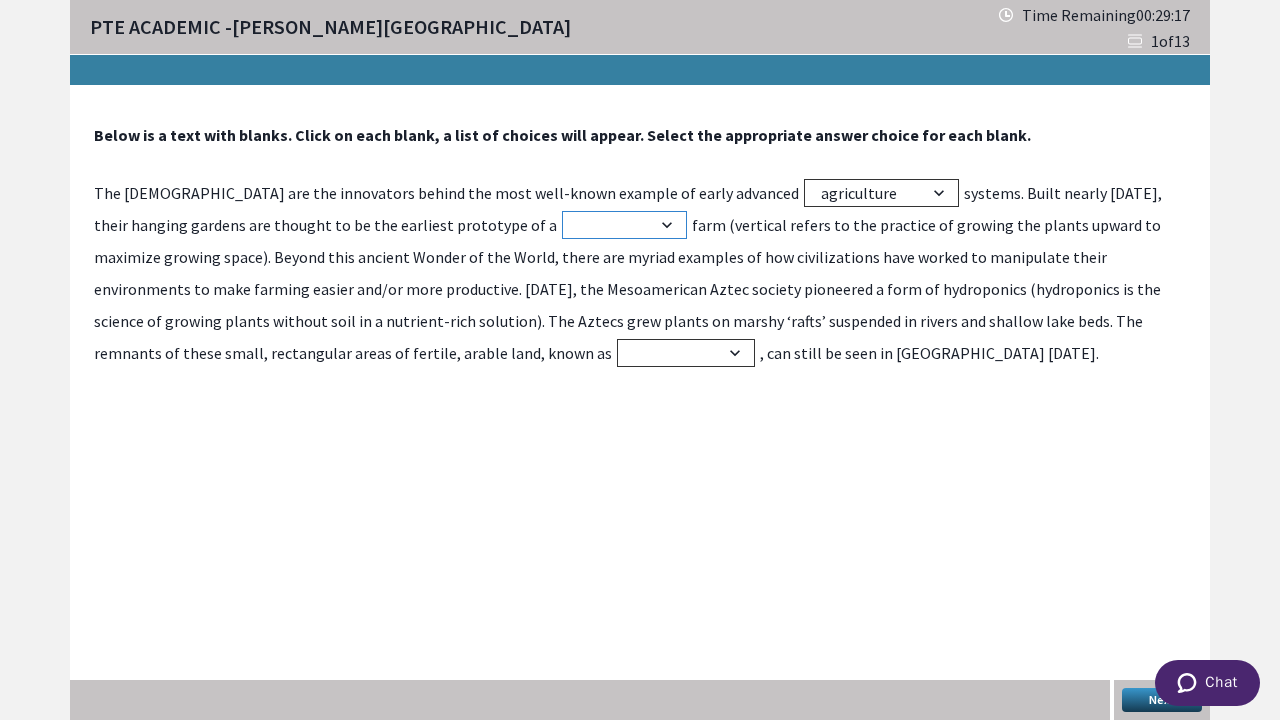 select on "traditional" 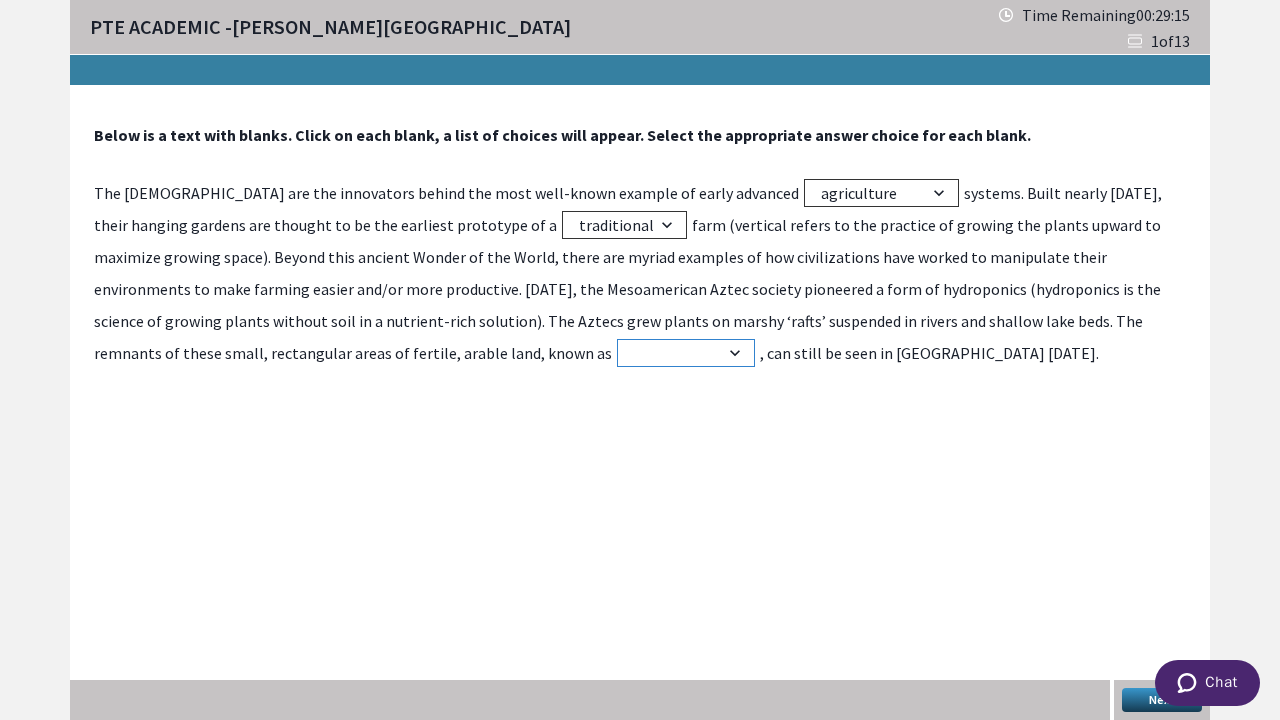 click on "allotments terraces chinampas greenhouses" at bounding box center (686, 353) 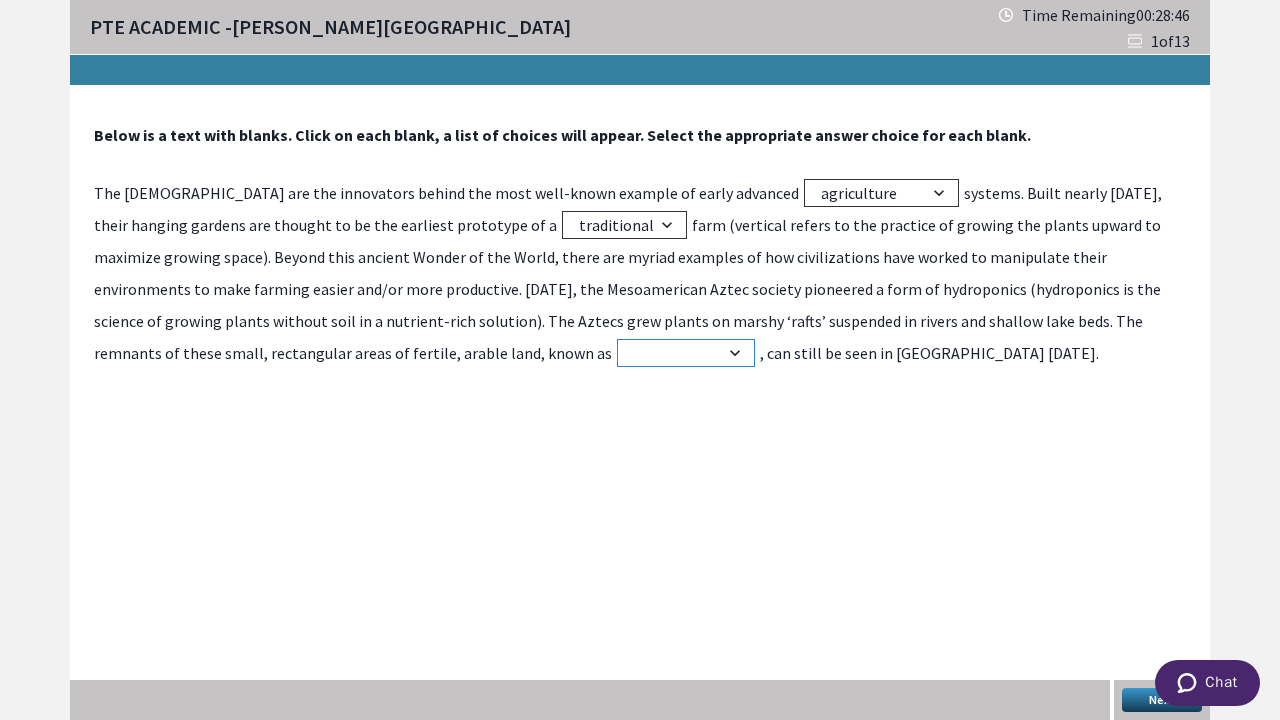 select on "greenhouses" 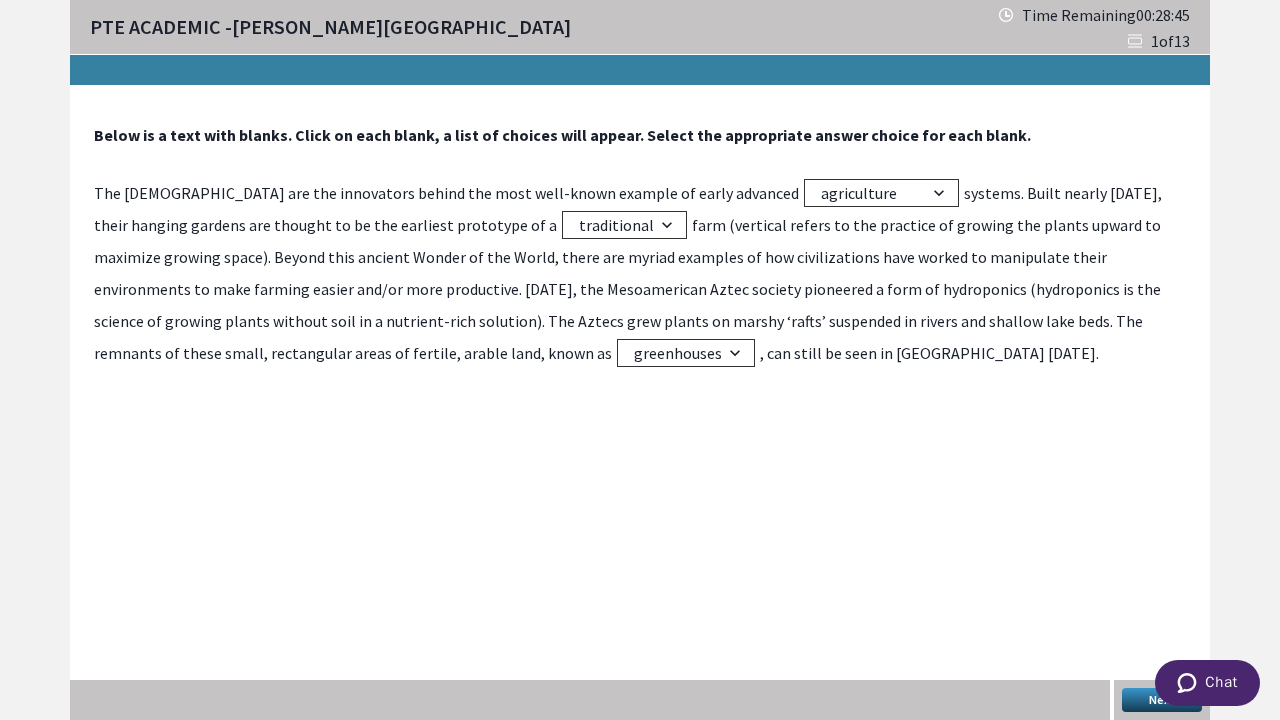 click on "Next" at bounding box center [1162, 700] 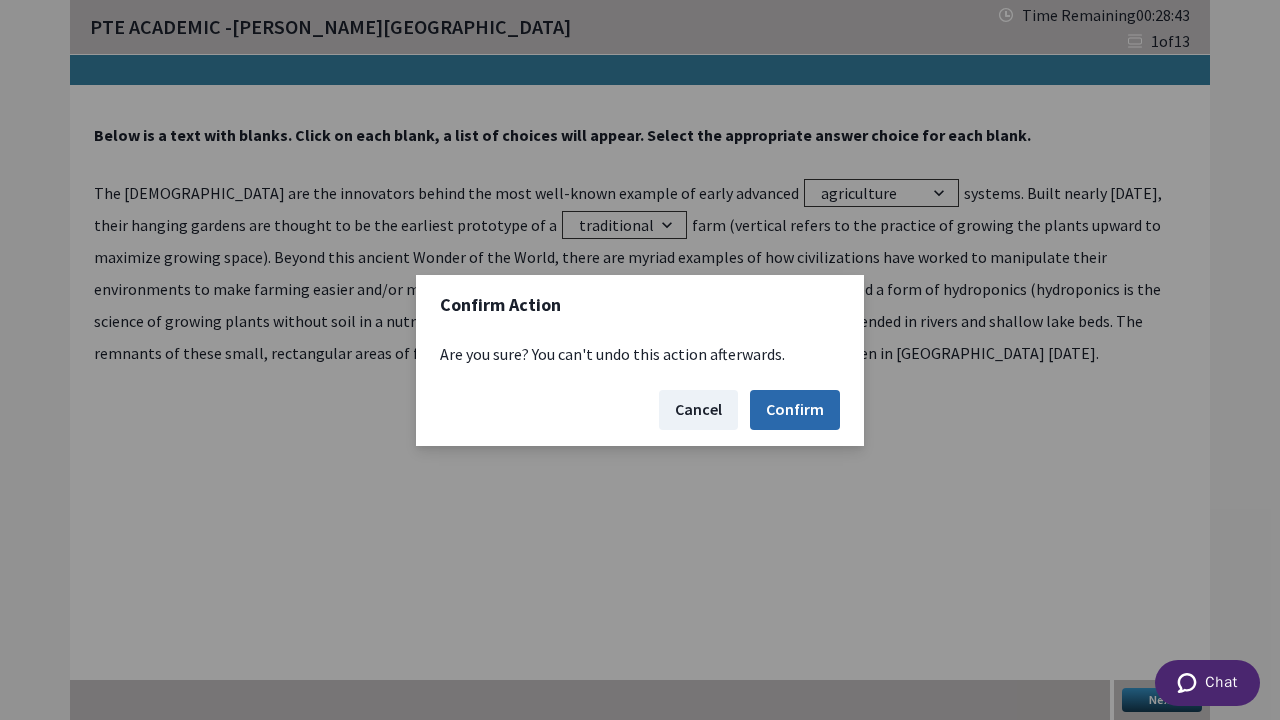 click on "Confirm" at bounding box center (795, 410) 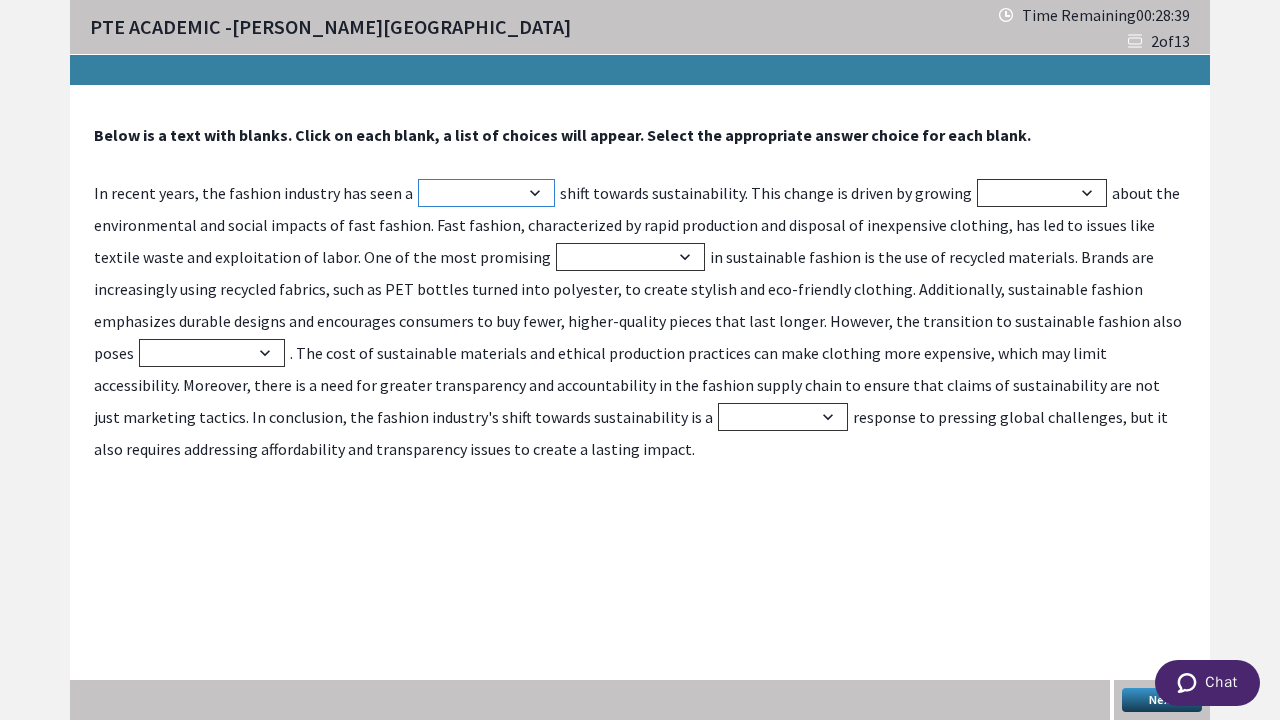click on "minor dramatic insignificant gradual" at bounding box center (486, 193) 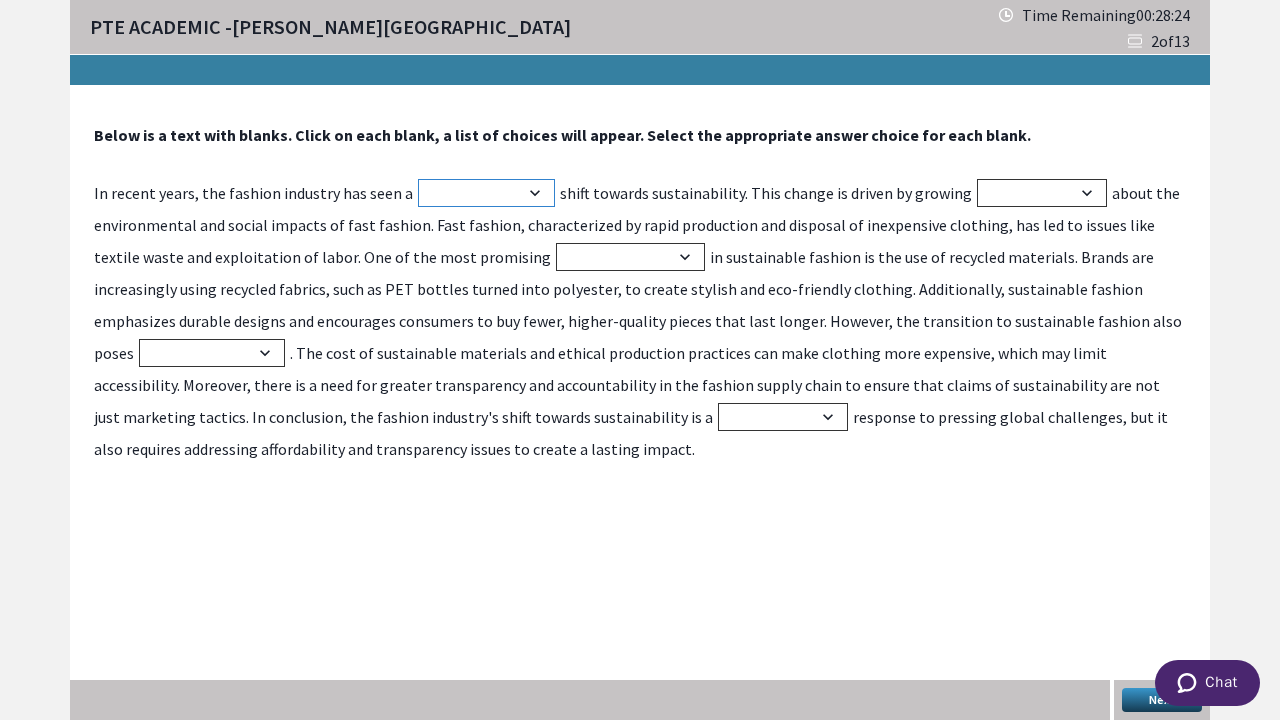 select on "insignificant" 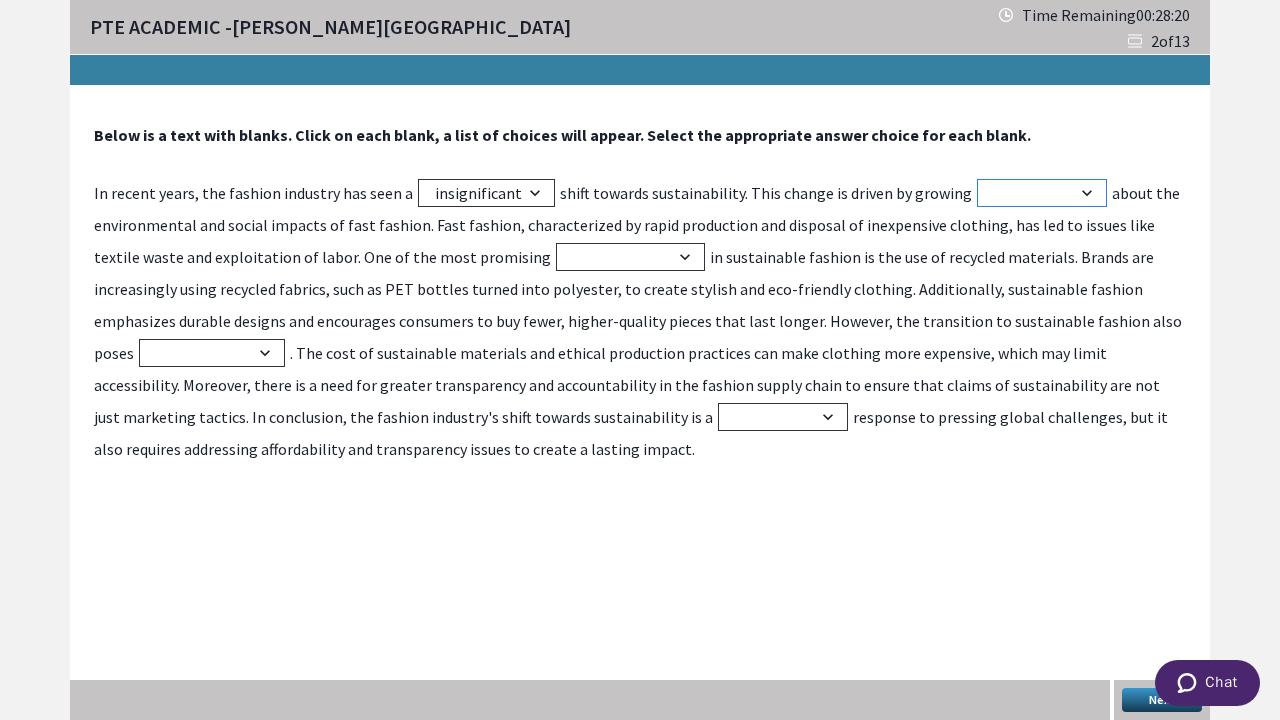 click on "disregard awareness indifference ignorance" at bounding box center [1042, 193] 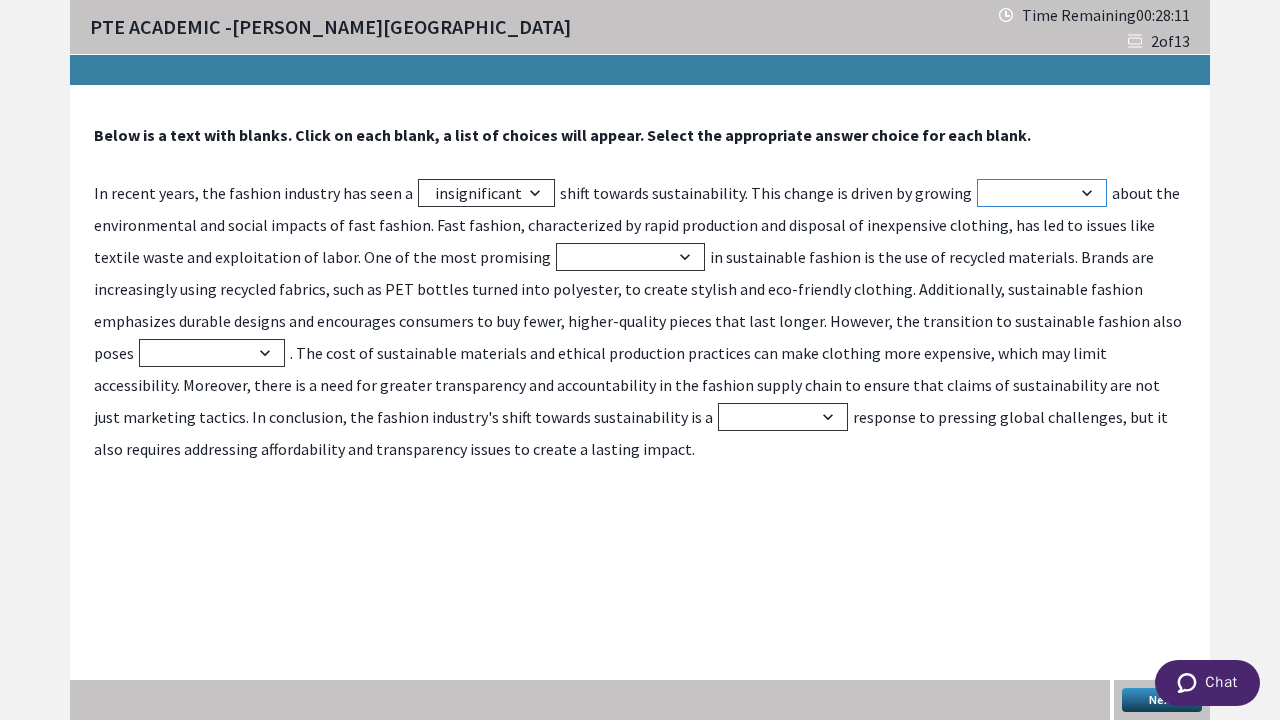 select on "awareness" 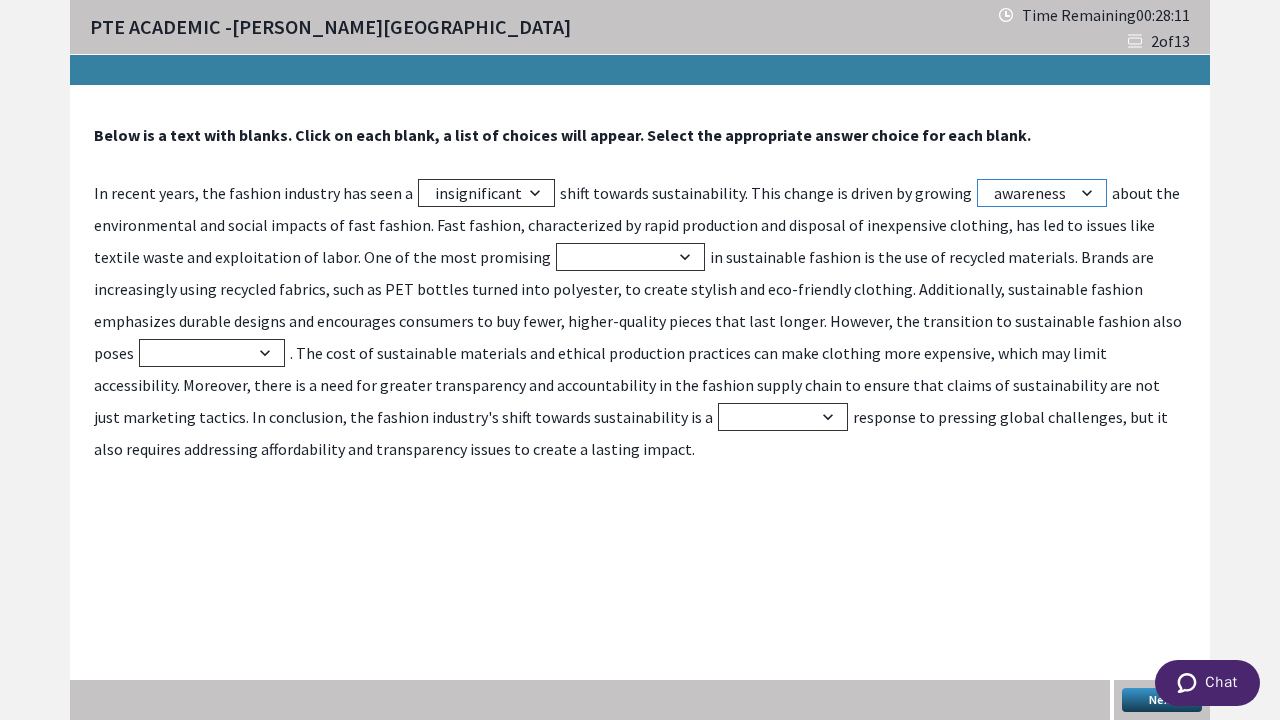click on "disregard awareness indifference ignorance" at bounding box center [1042, 193] 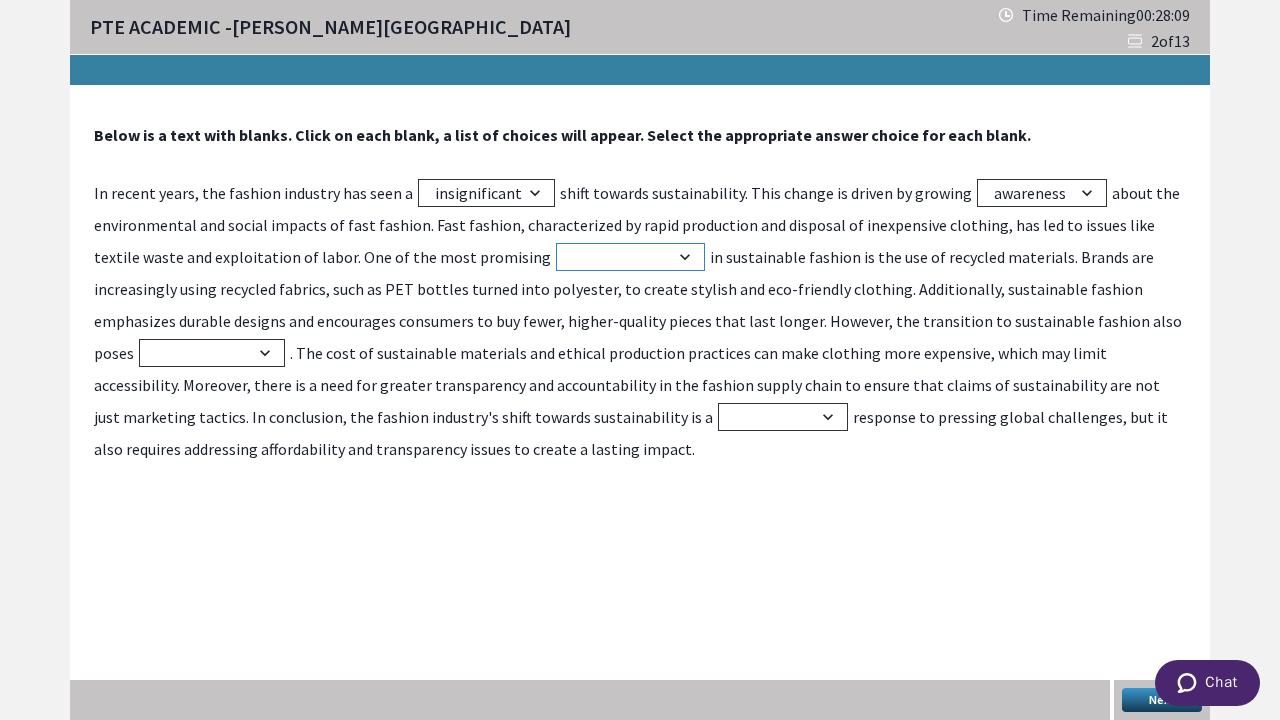 click on "setbacks developments declines regressions" at bounding box center [630, 257] 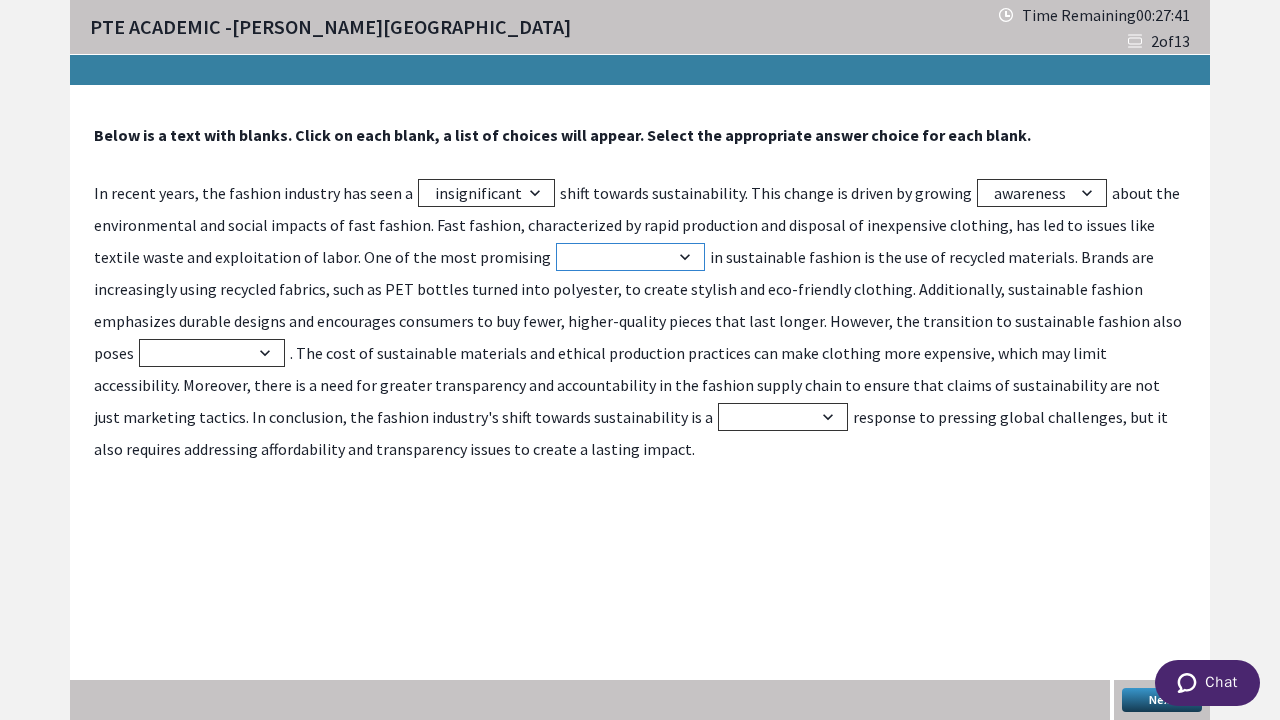 select on "developments" 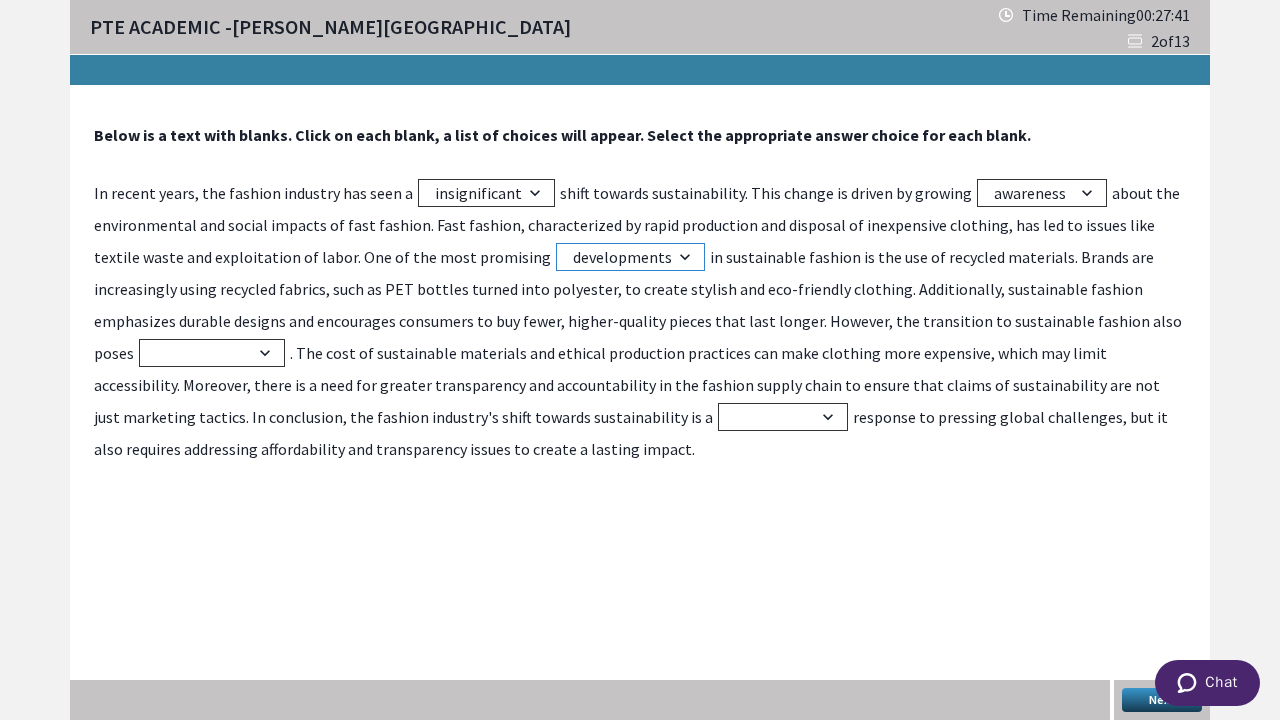 click on "setbacks developments declines regressions" at bounding box center [630, 257] 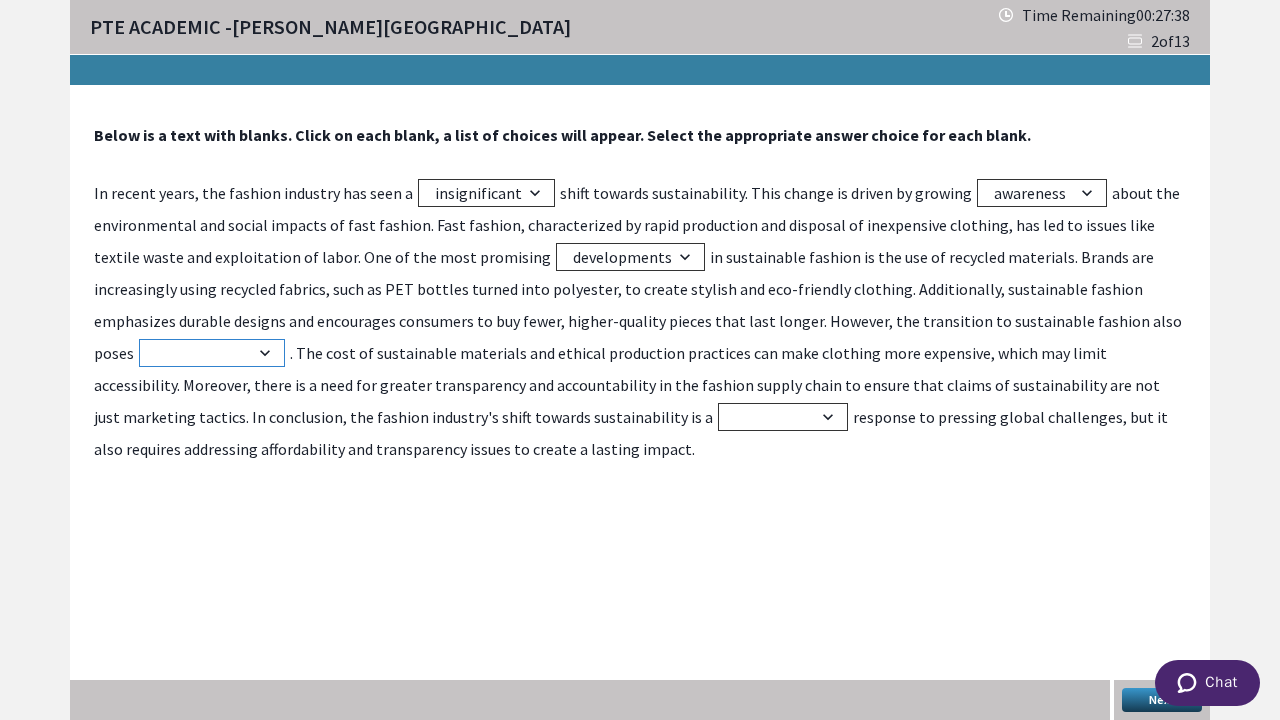 click on "benefits advantages challenges opportunities" at bounding box center [212, 353] 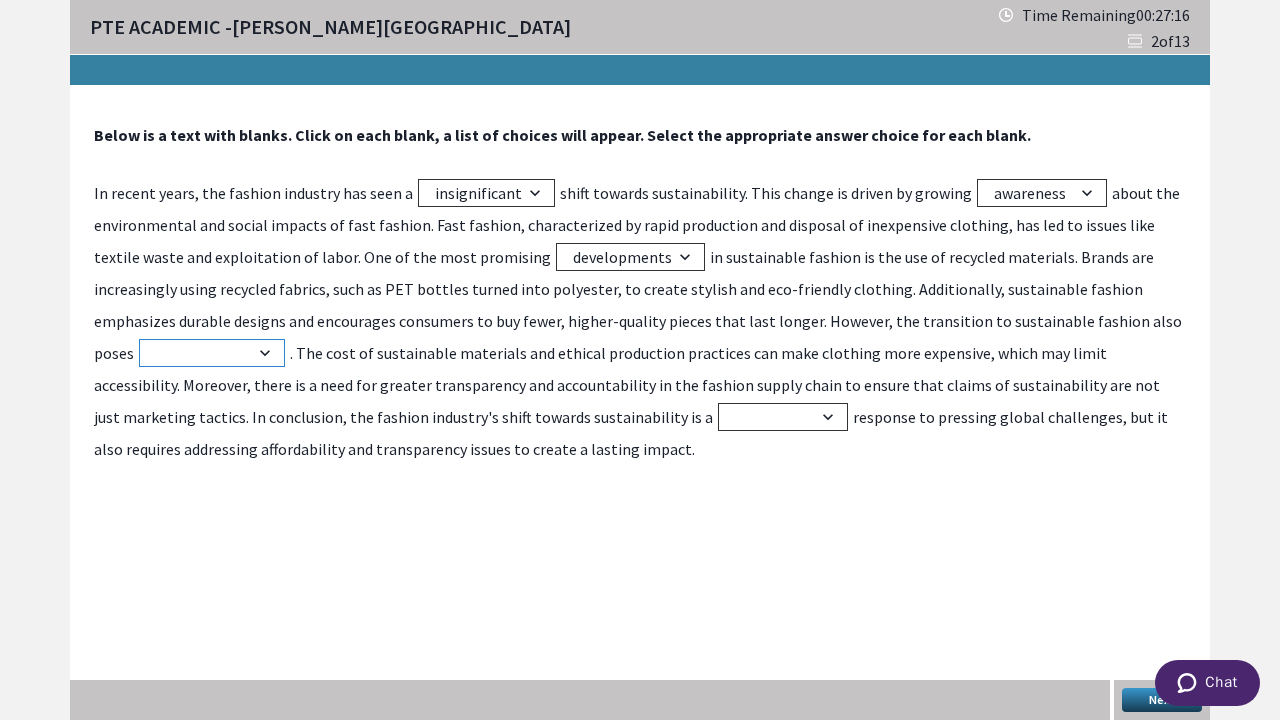 select on "challenges" 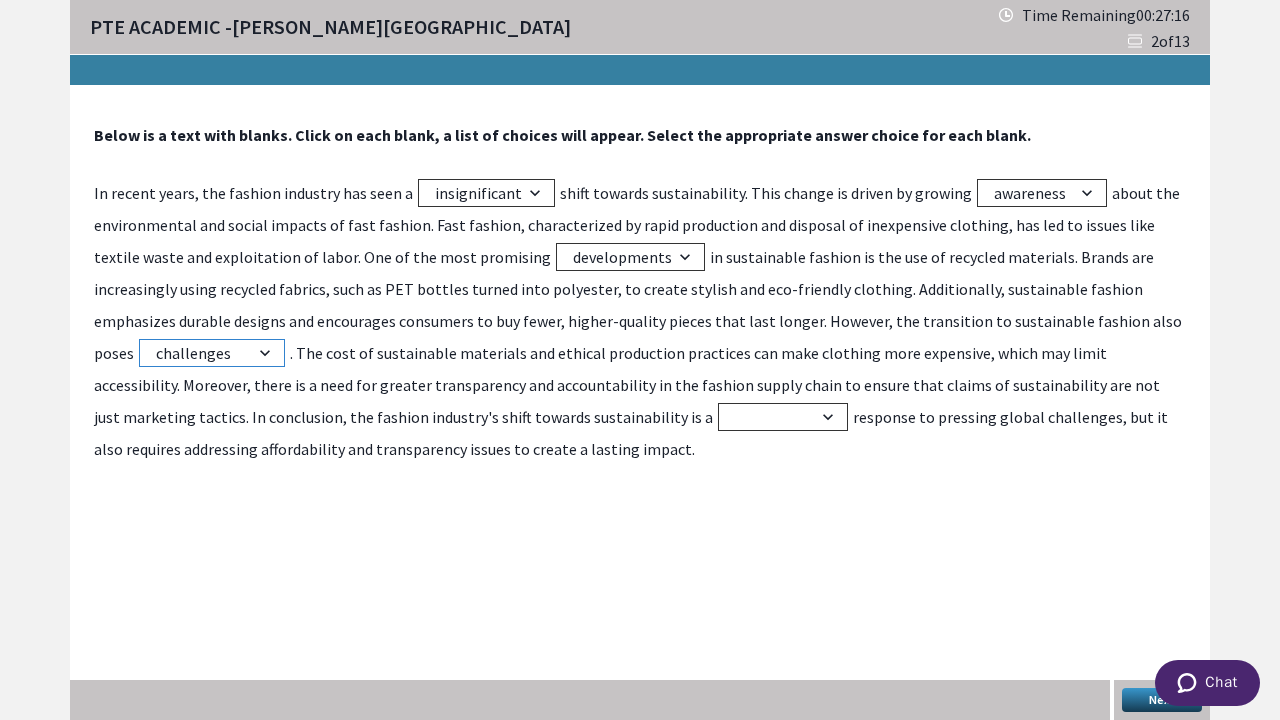 click on "benefits advantages challenges opportunities" at bounding box center [212, 353] 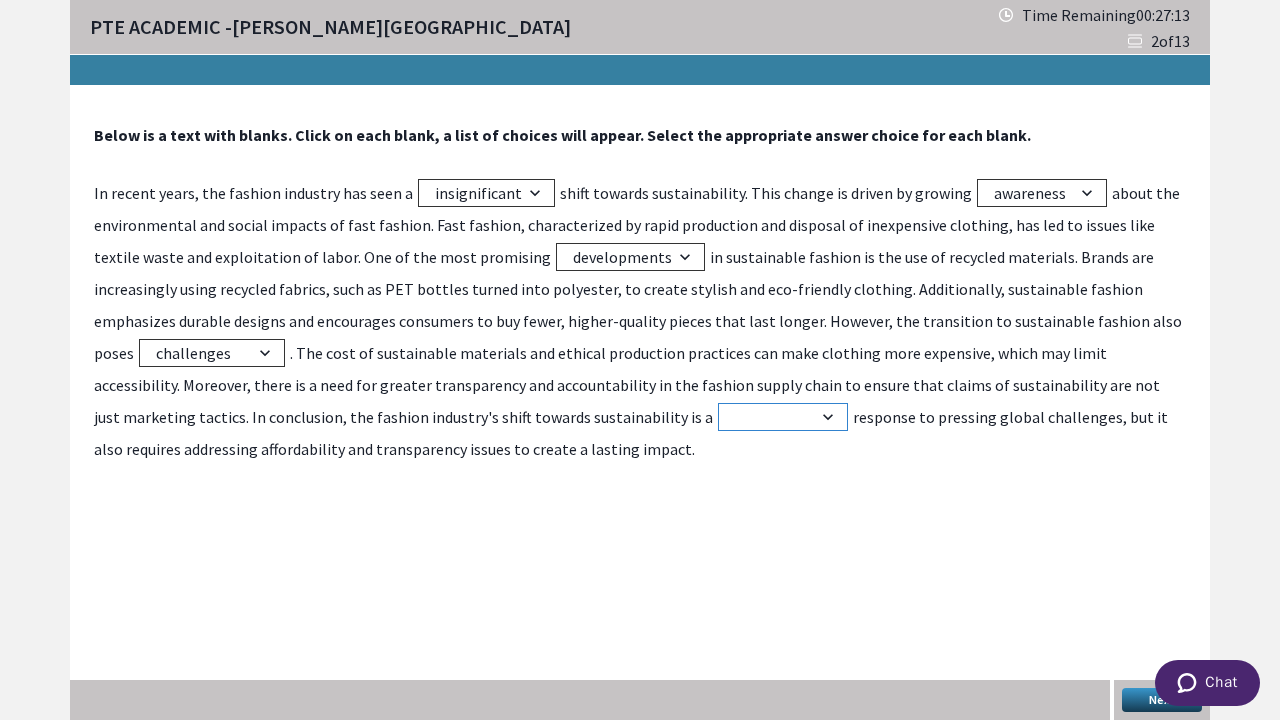 click on "insincere meaningful contrived superficial" at bounding box center (783, 417) 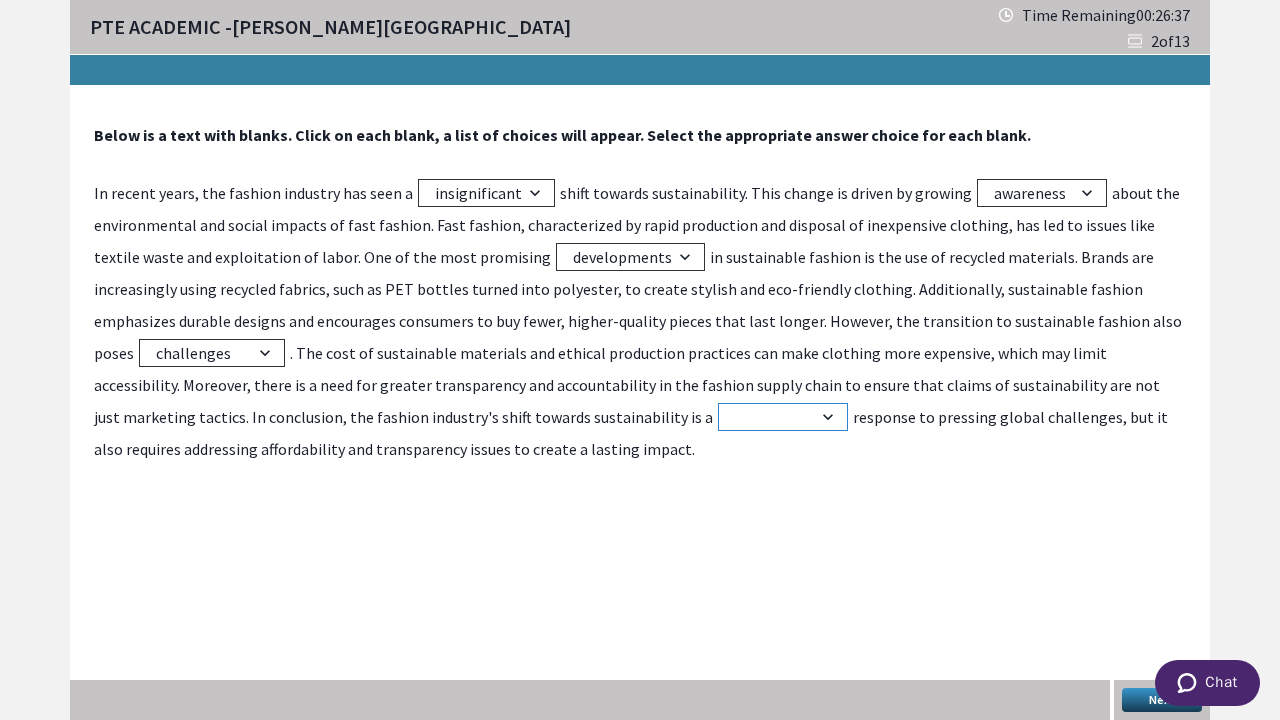 select on "insincere" 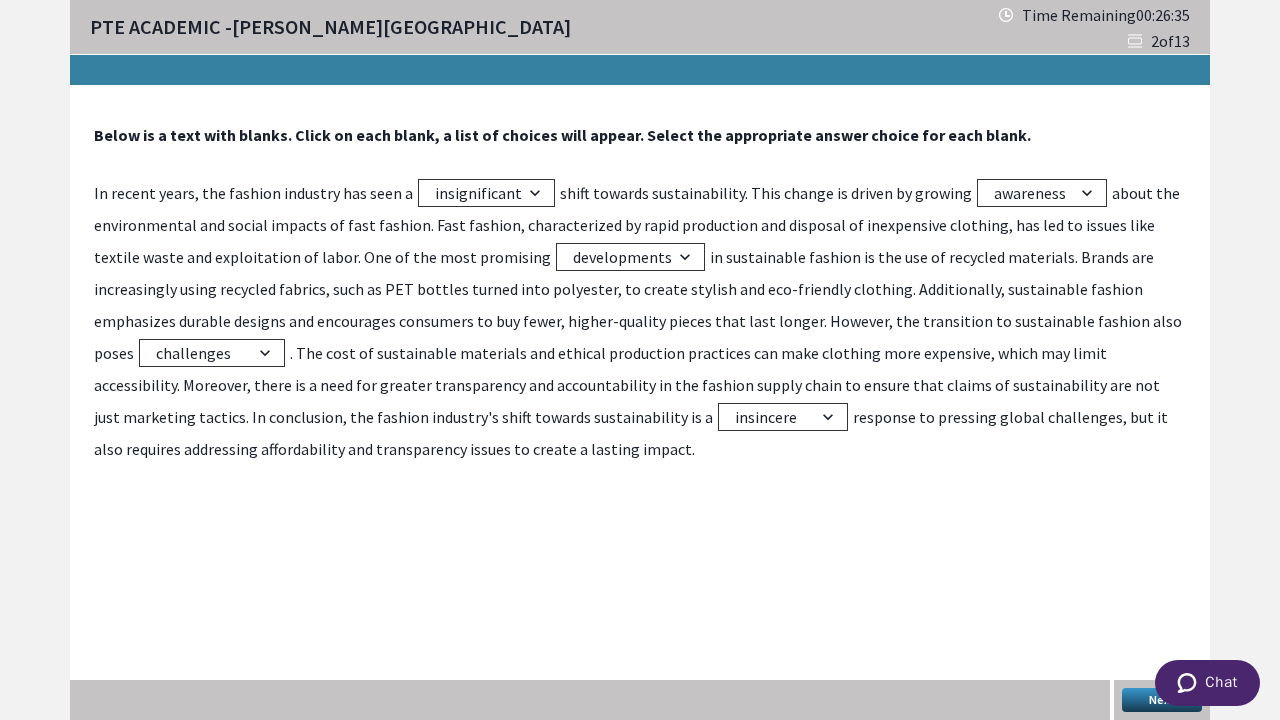 click on "Next" at bounding box center (1162, 700) 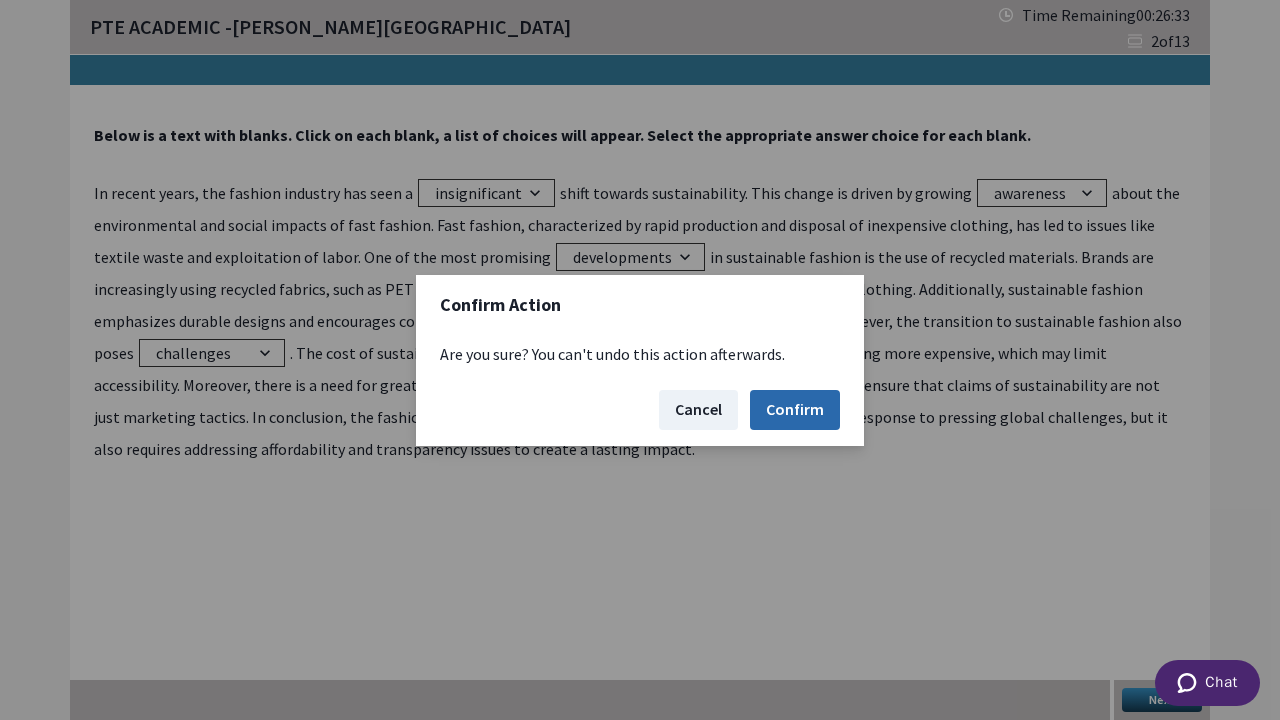 click on "Confirm" at bounding box center (795, 410) 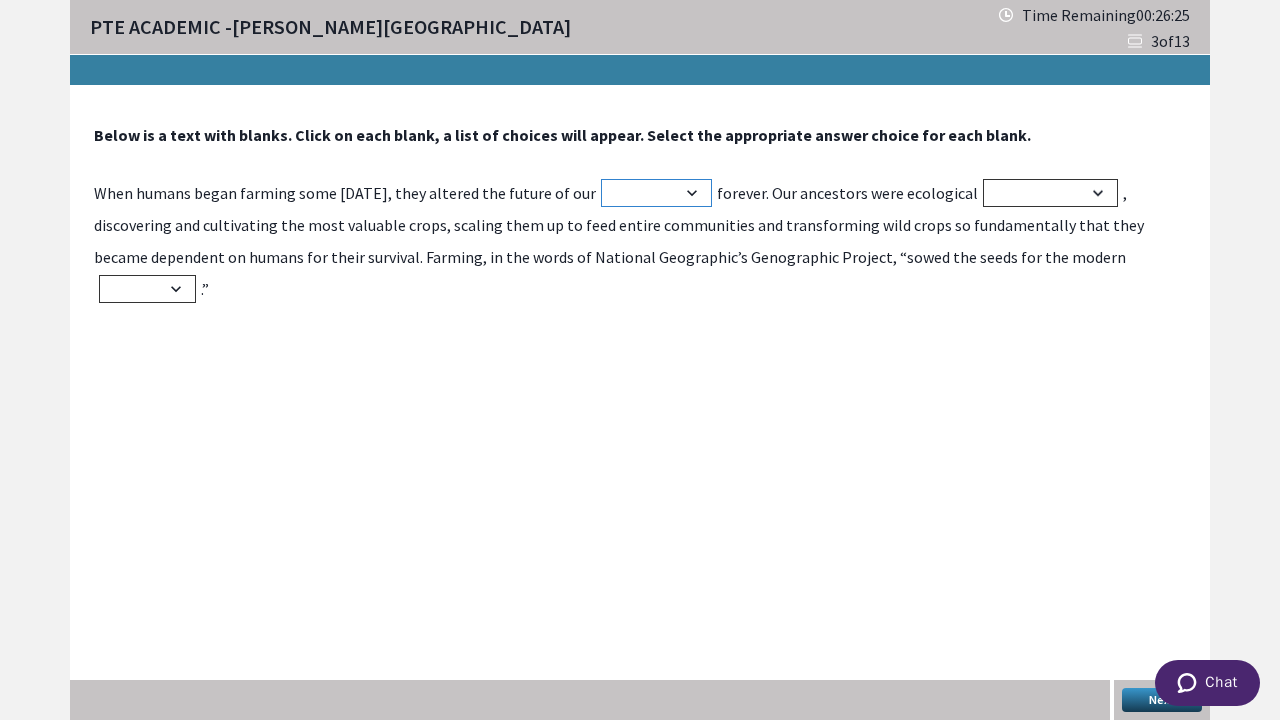 click on "kinds breeding species humans" at bounding box center [656, 193] 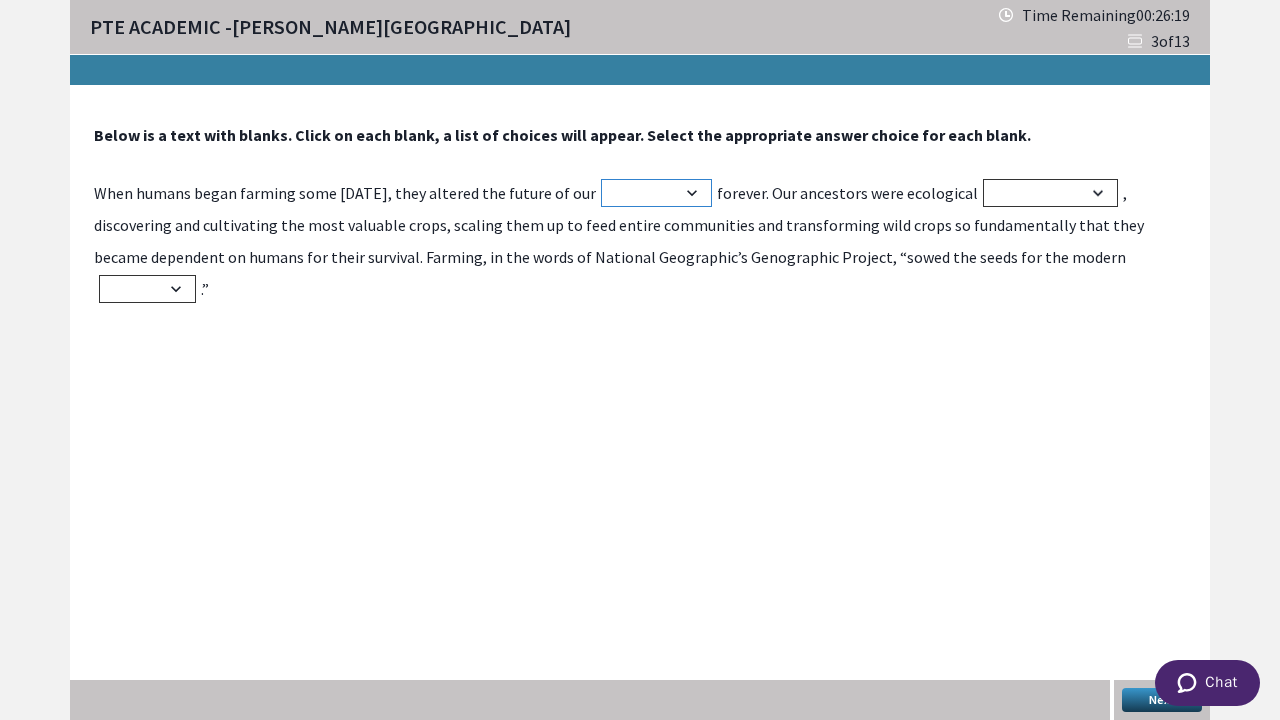 select on "species" 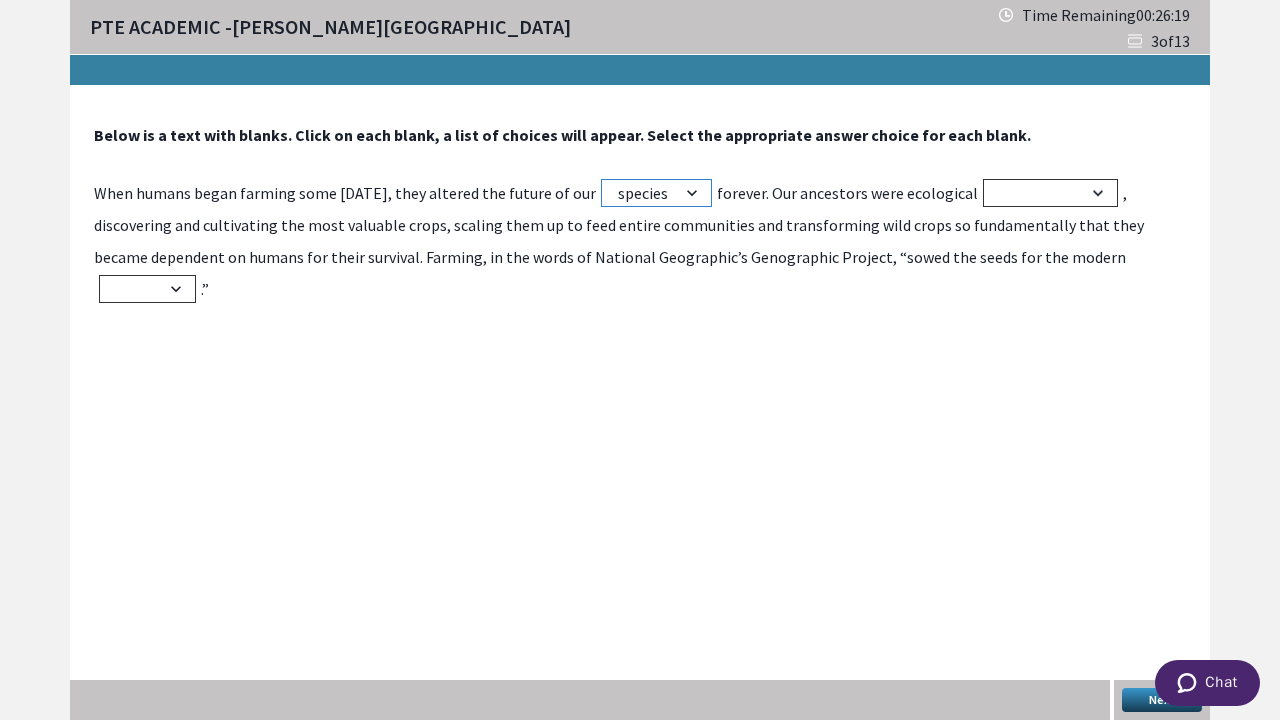click on "kinds breeding species humans" at bounding box center [656, 193] 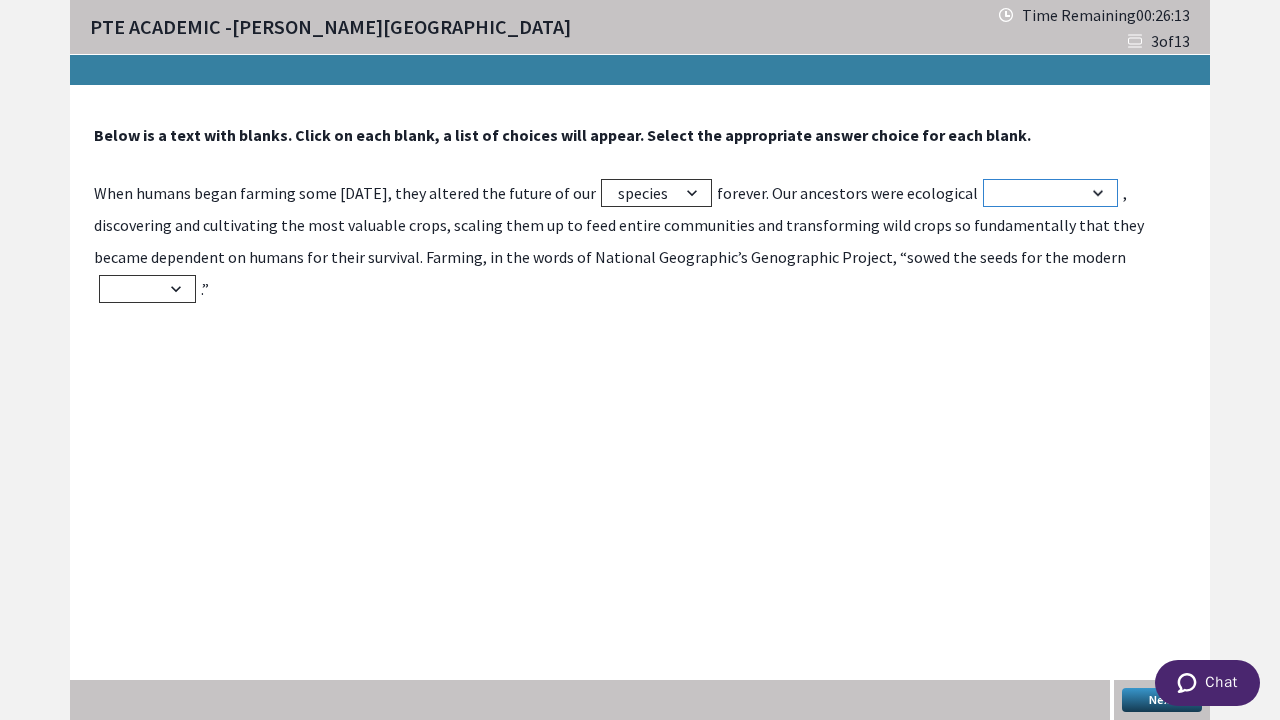 click on "pioneers precedent participants partners" at bounding box center [1050, 193] 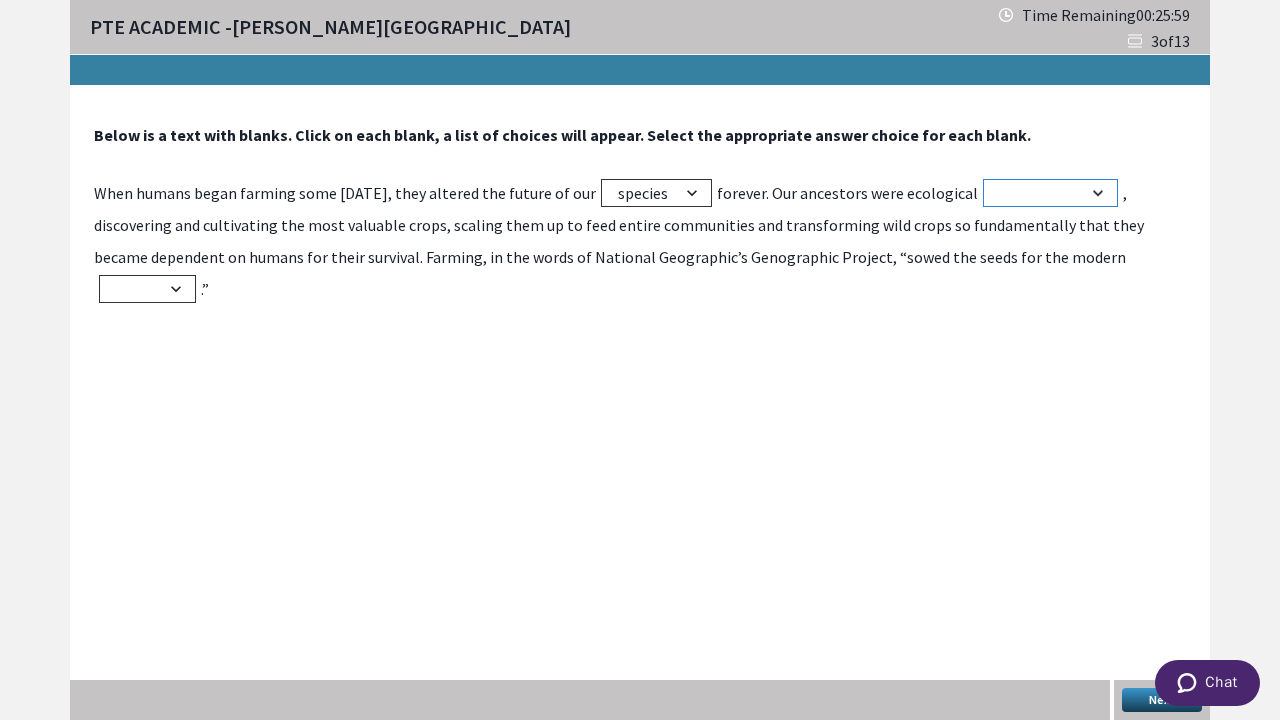 select on "participants" 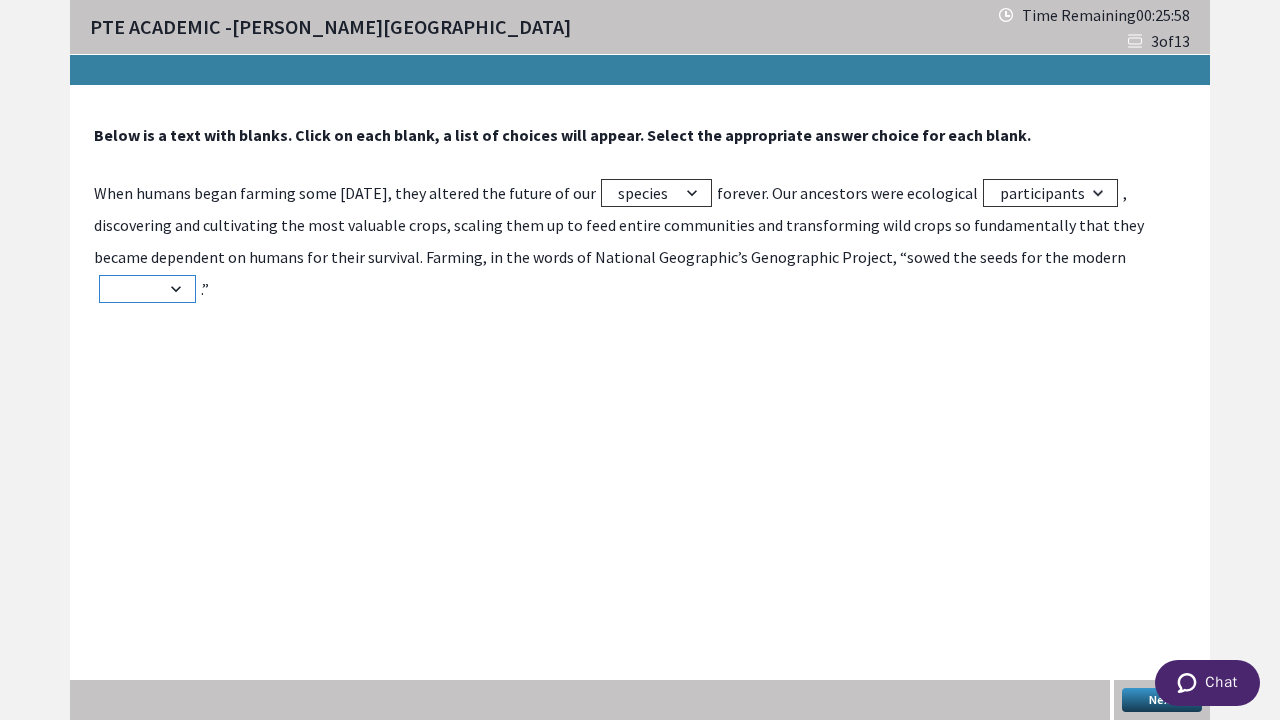 click on "date decade year age" at bounding box center [147, 289] 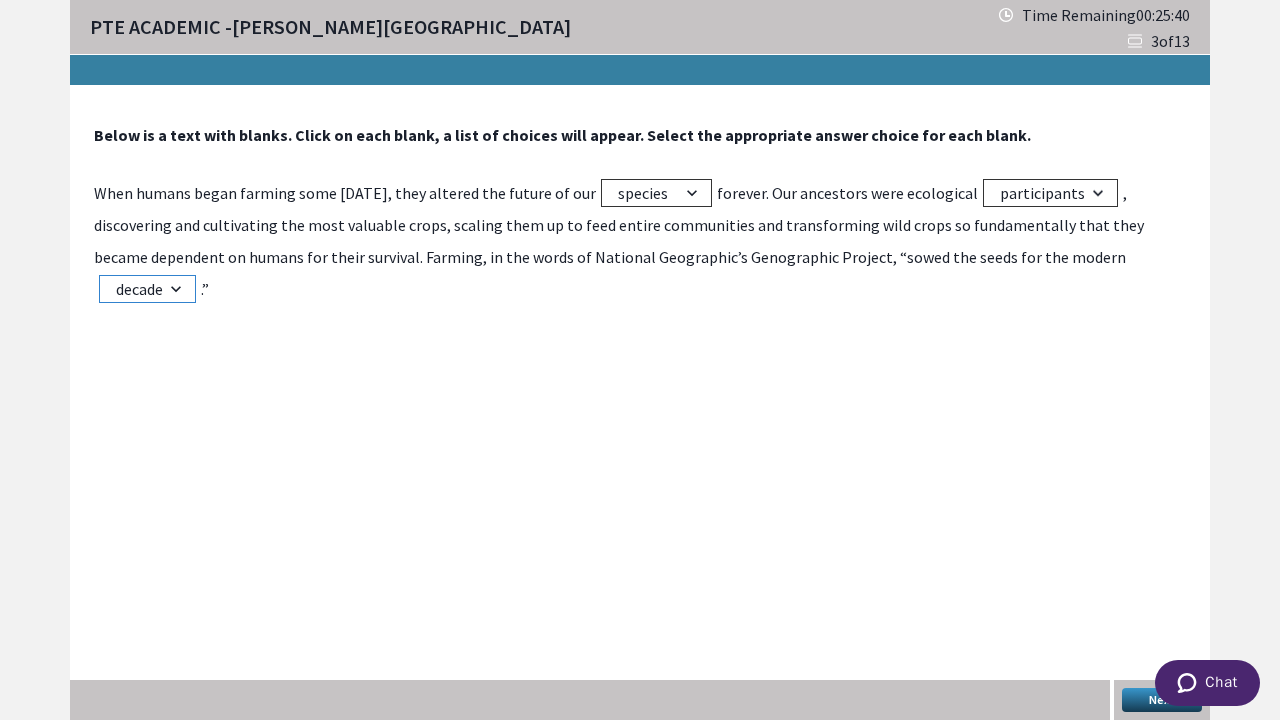 click on "date decade year age" at bounding box center (147, 289) 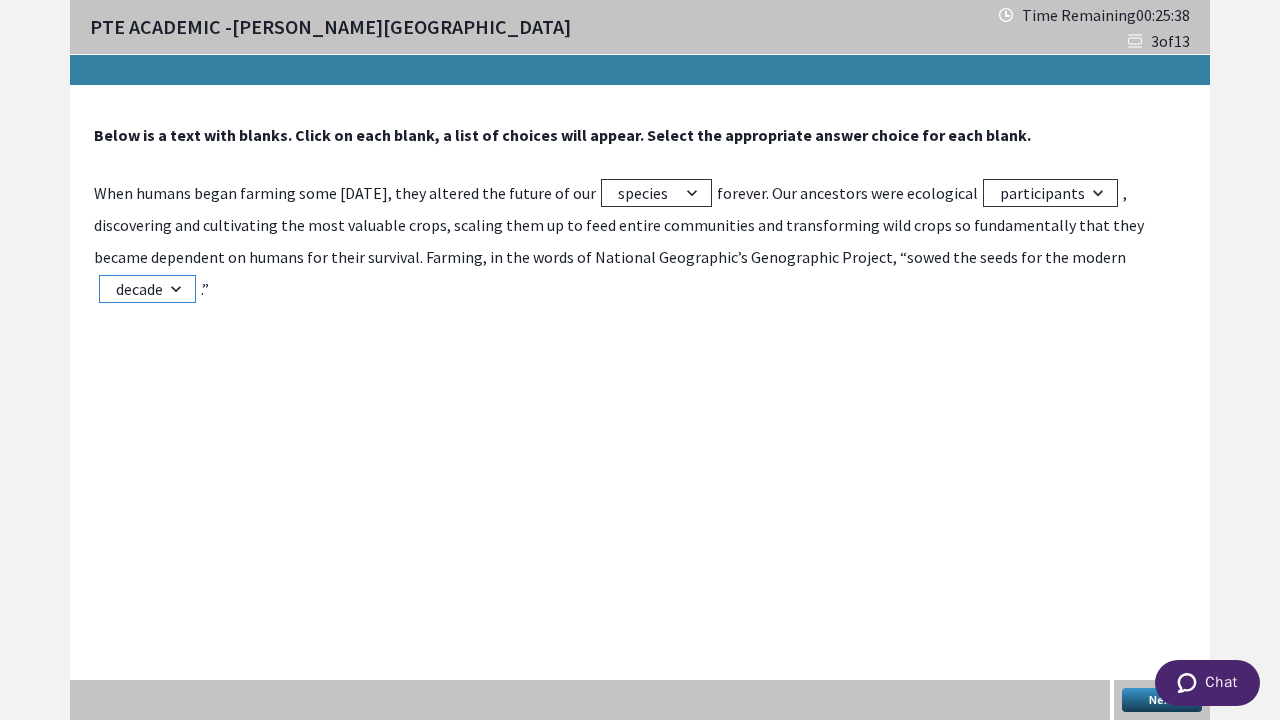 click on "date decade year age" at bounding box center [147, 289] 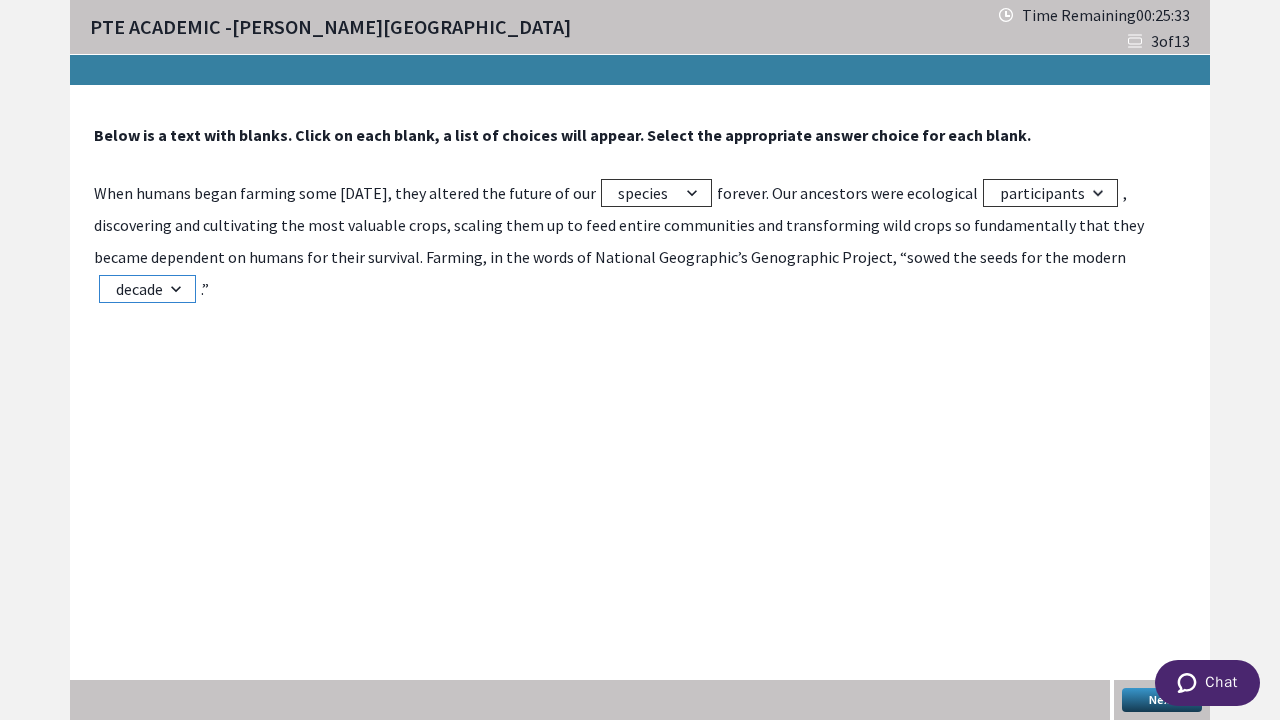 select on "age" 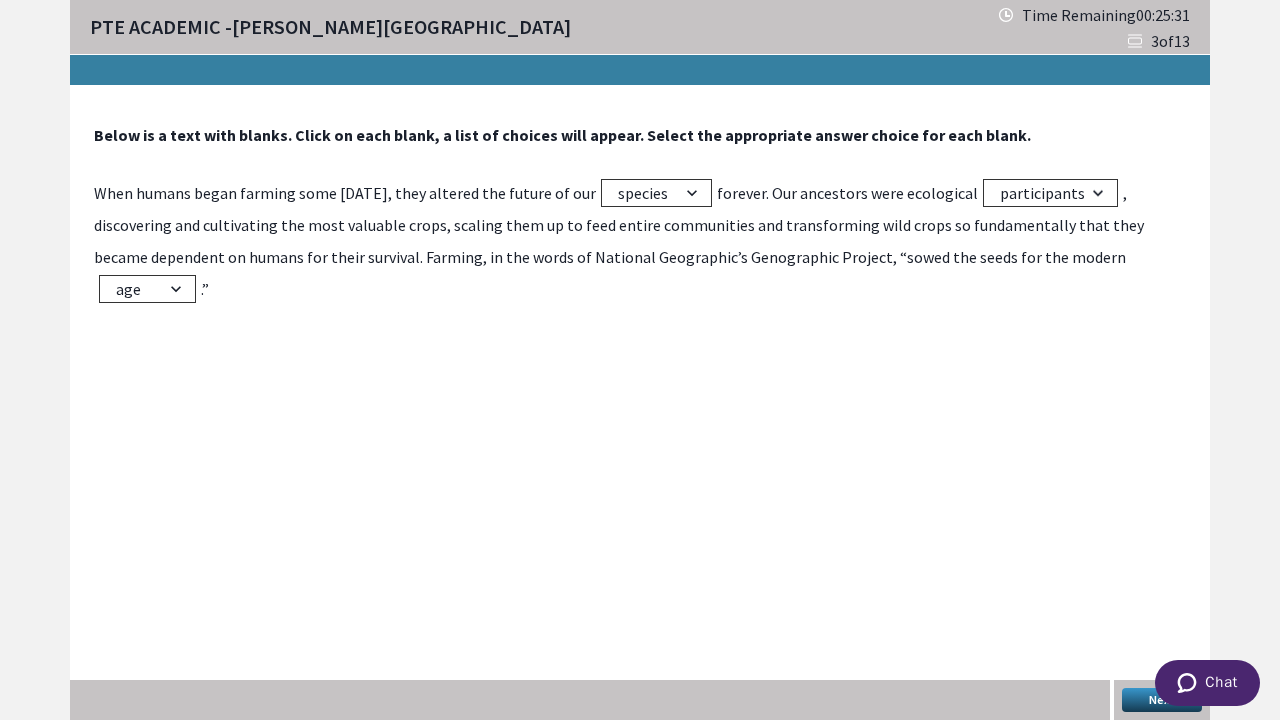 click on "Next" at bounding box center [1162, 700] 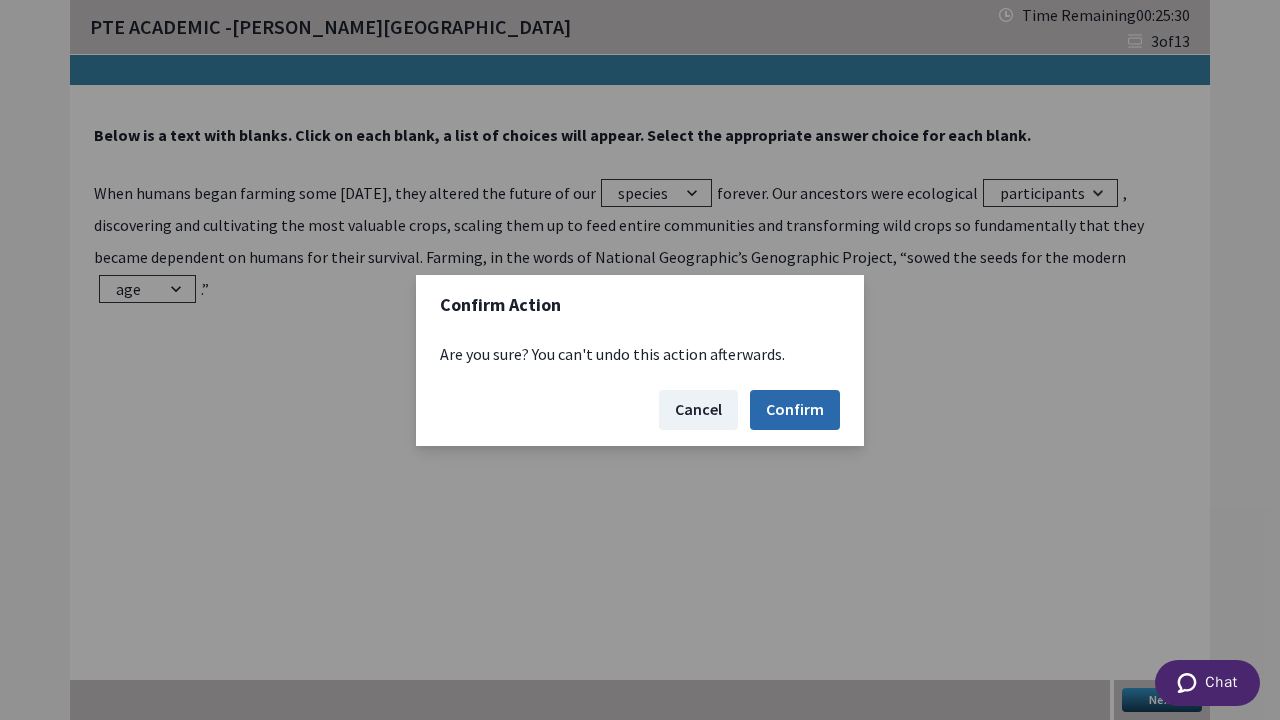 click on "Confirm" at bounding box center [795, 410] 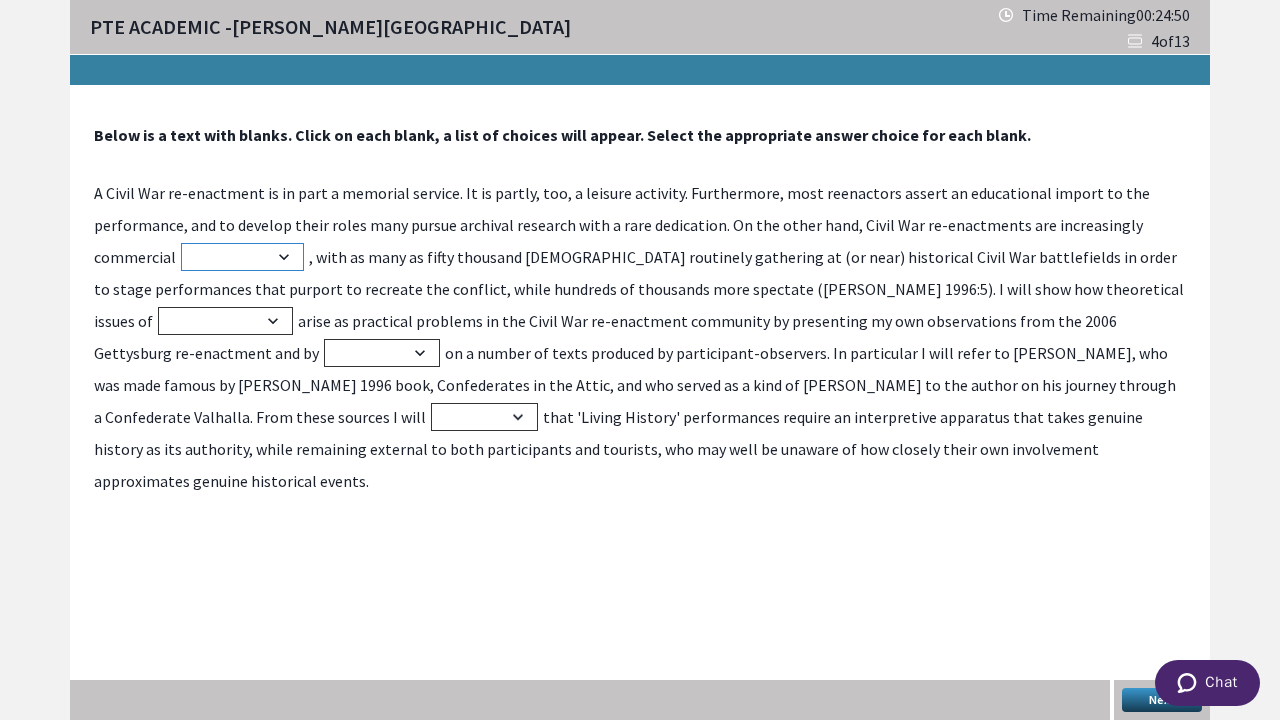 click on "ad spectacles shopping person" at bounding box center [242, 257] 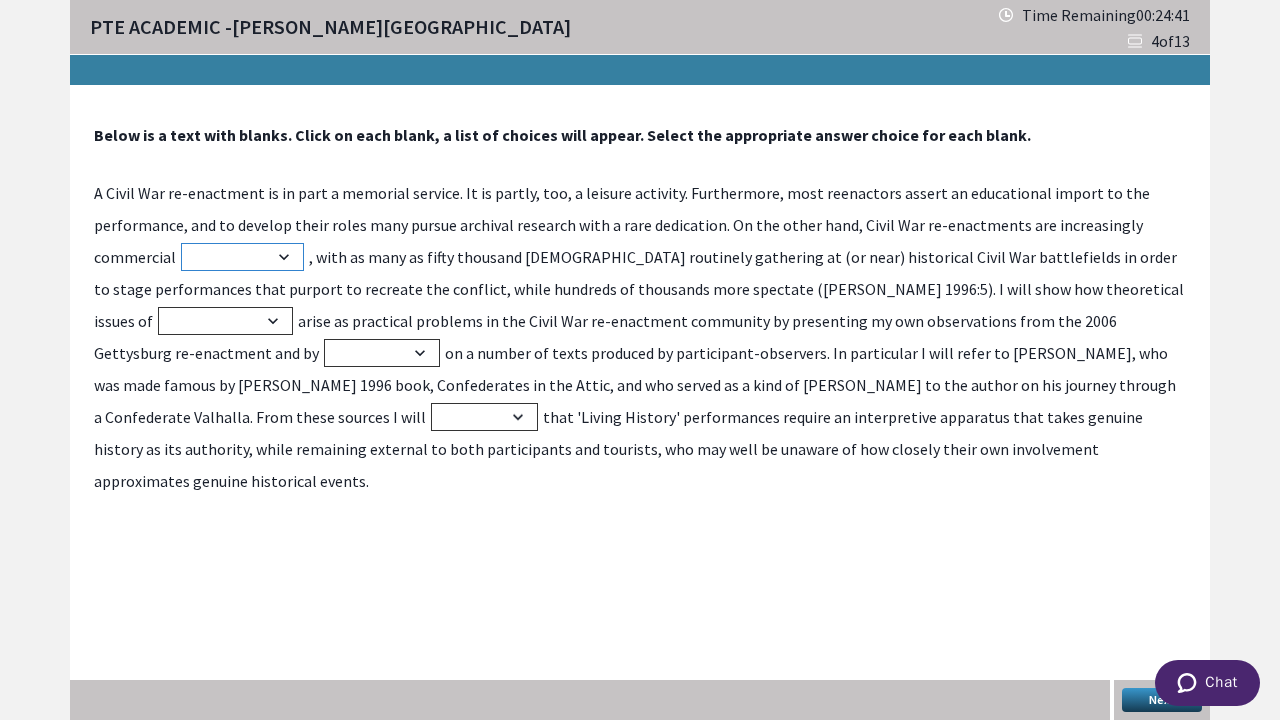 select on "ad" 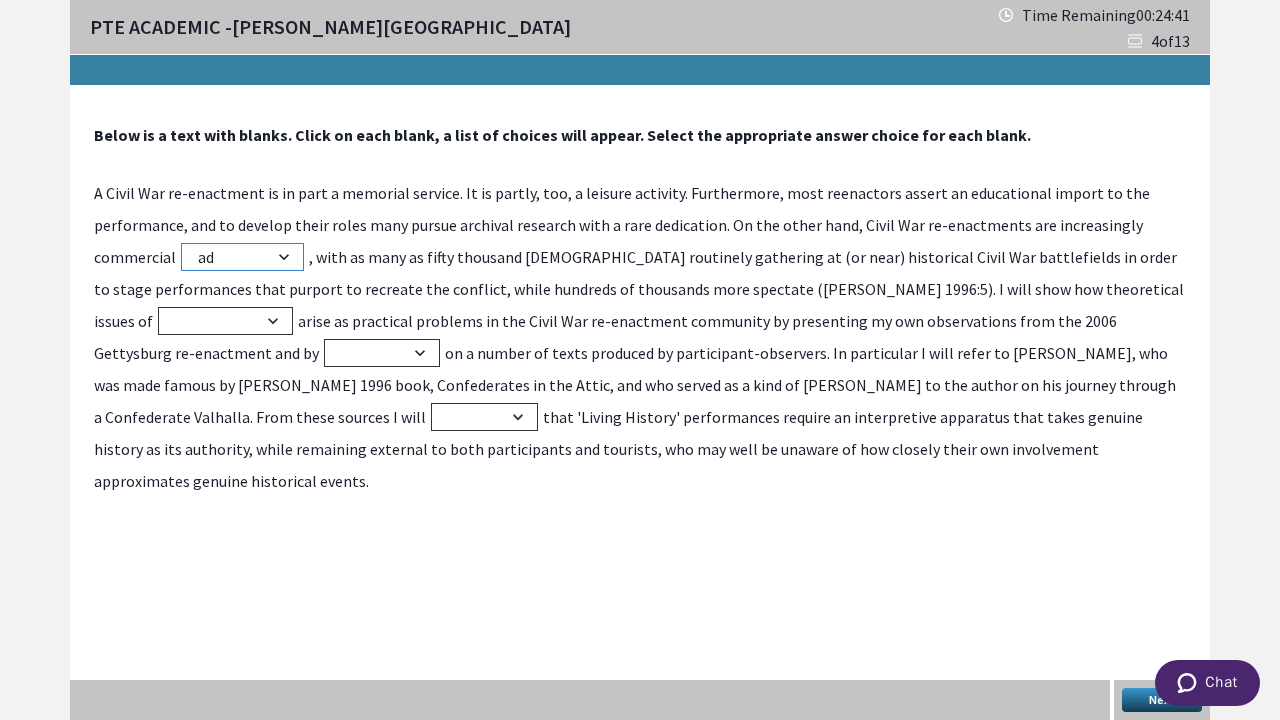 click on "ad spectacles shopping person" at bounding box center [242, 257] 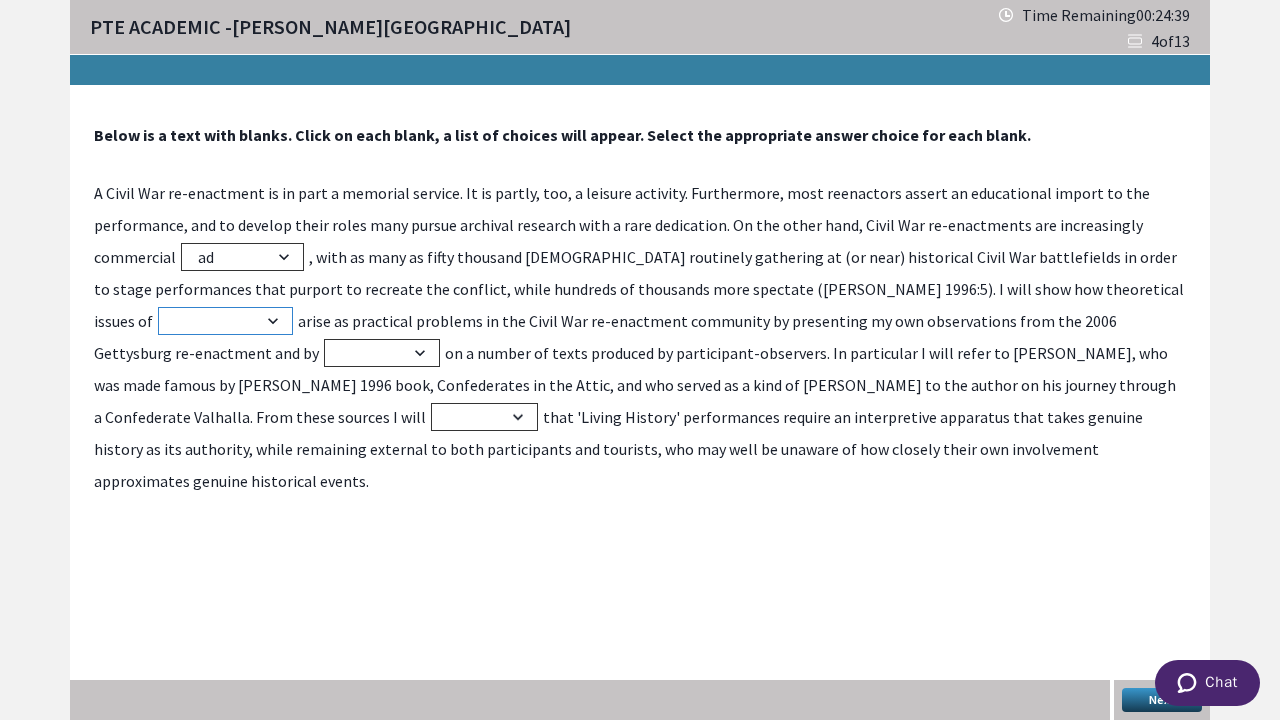 click on "original authenticity real source" at bounding box center (225, 321) 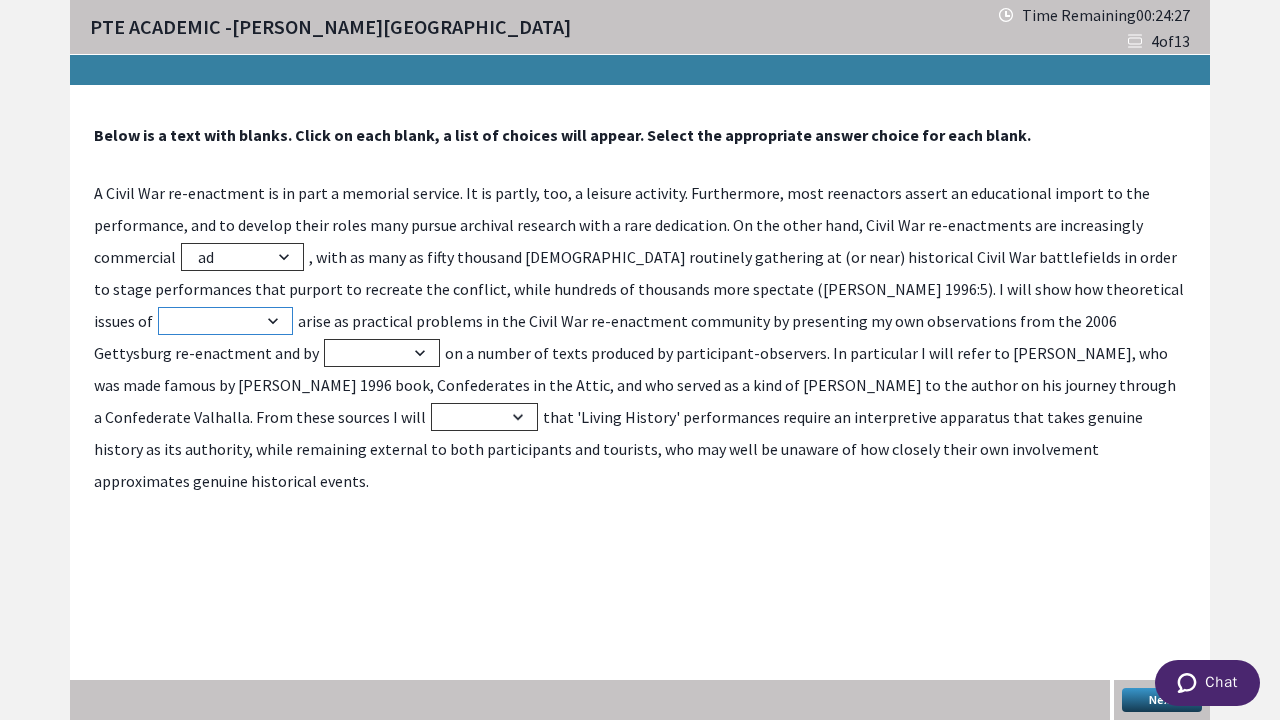 select on "authenticity" 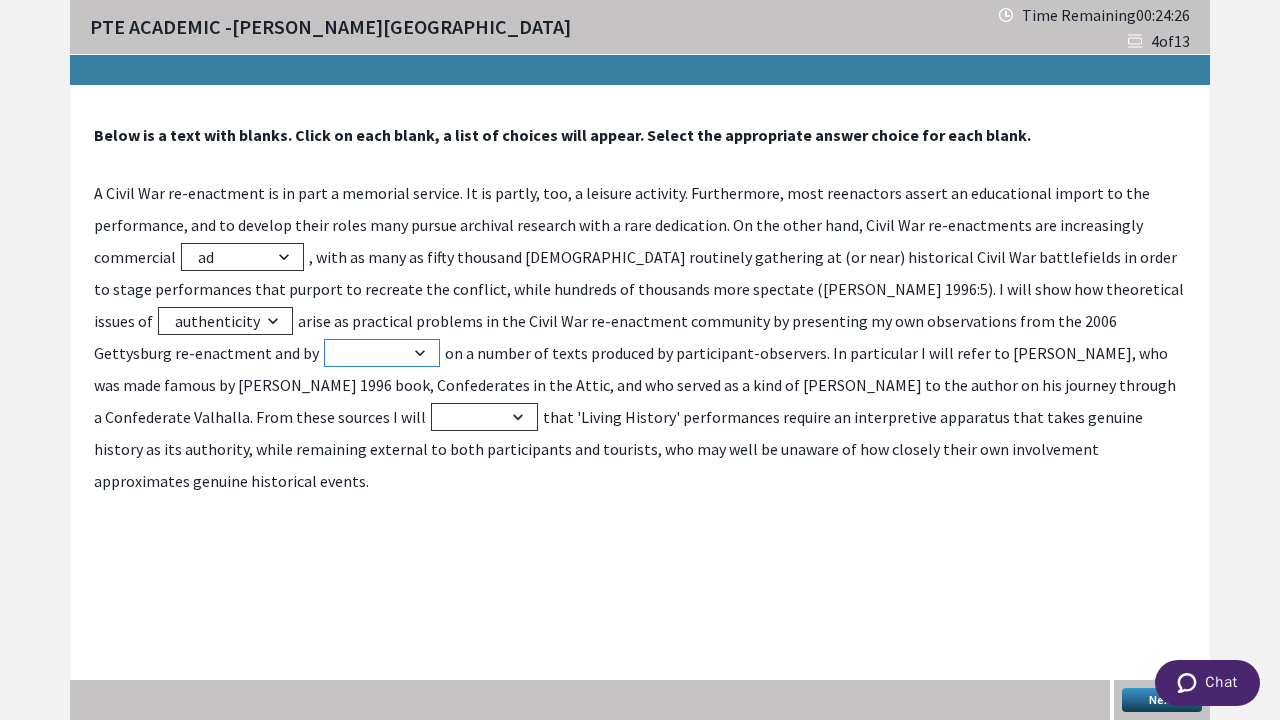 click on "depended think relying go" at bounding box center (382, 353) 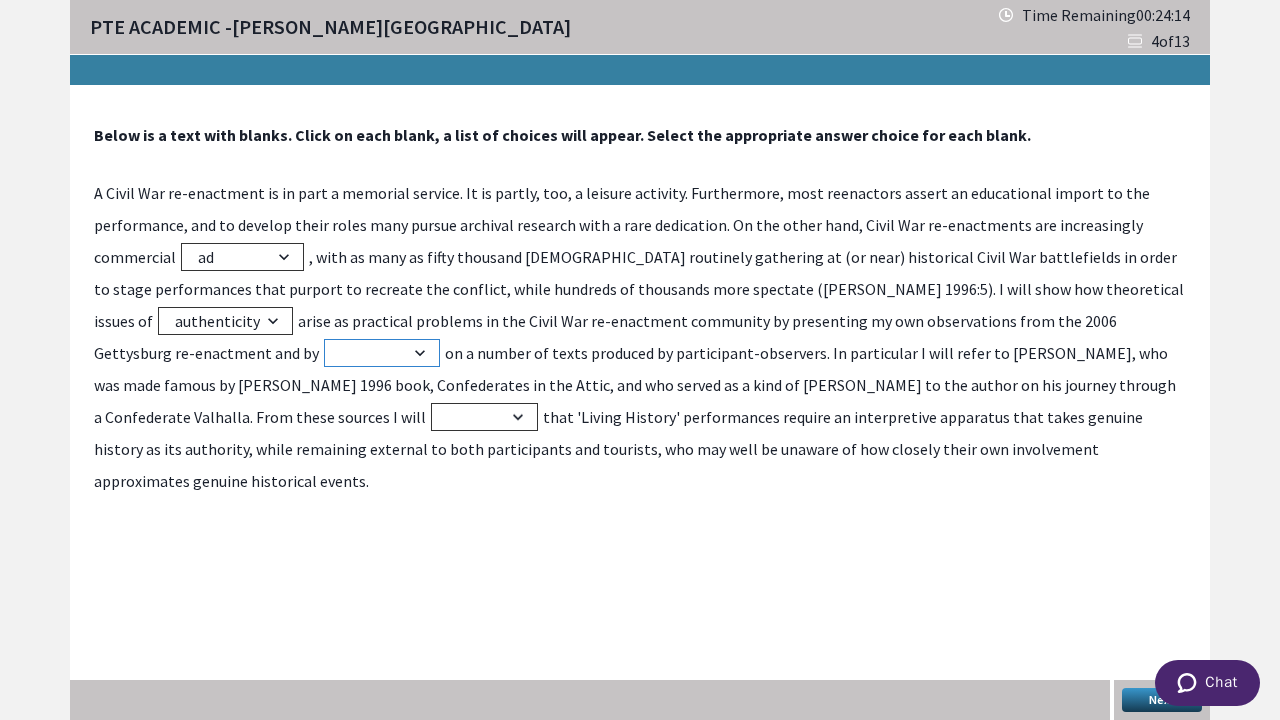 select on "depended" 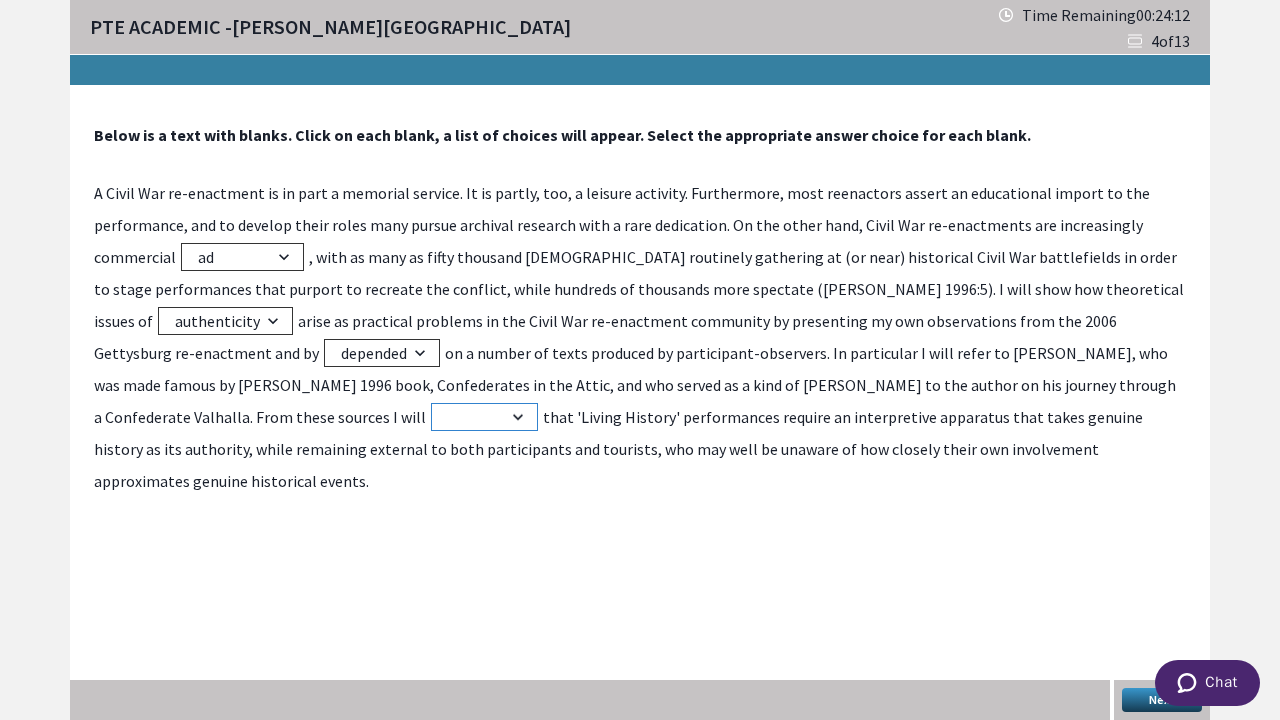 click on "involved speak argue looking" at bounding box center (484, 417) 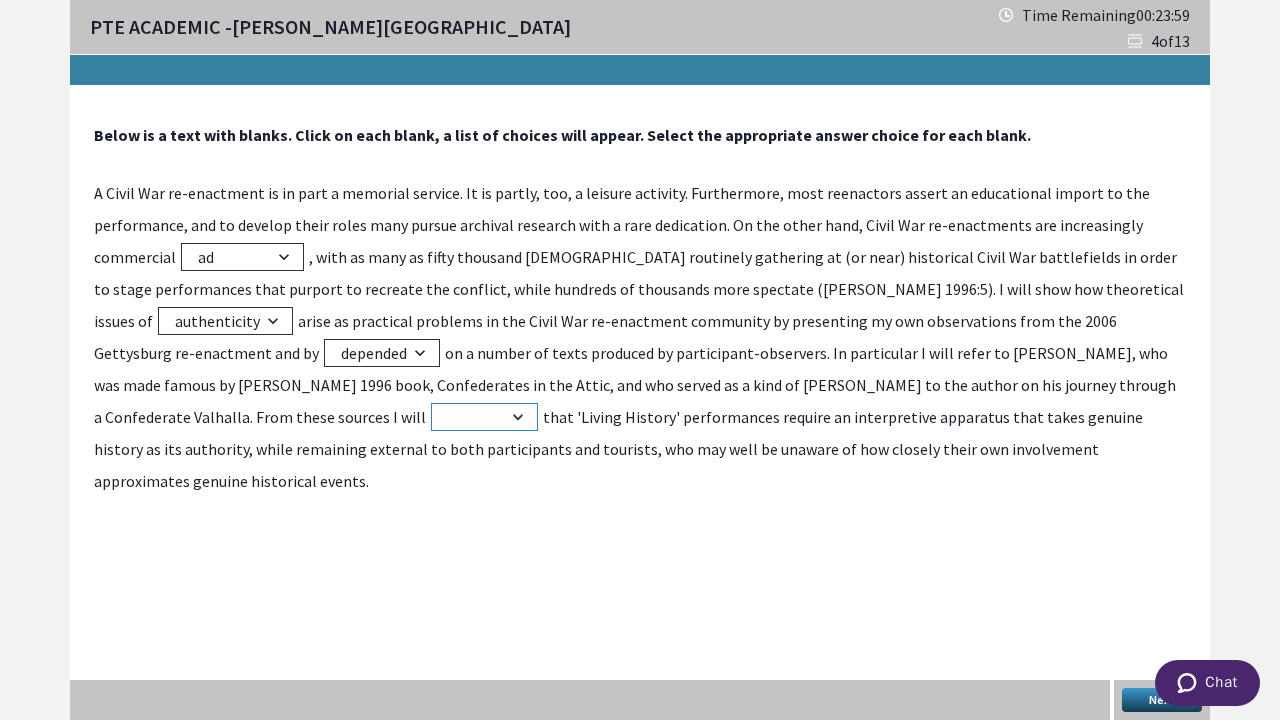 click on "involved speak argue looking" at bounding box center [484, 417] 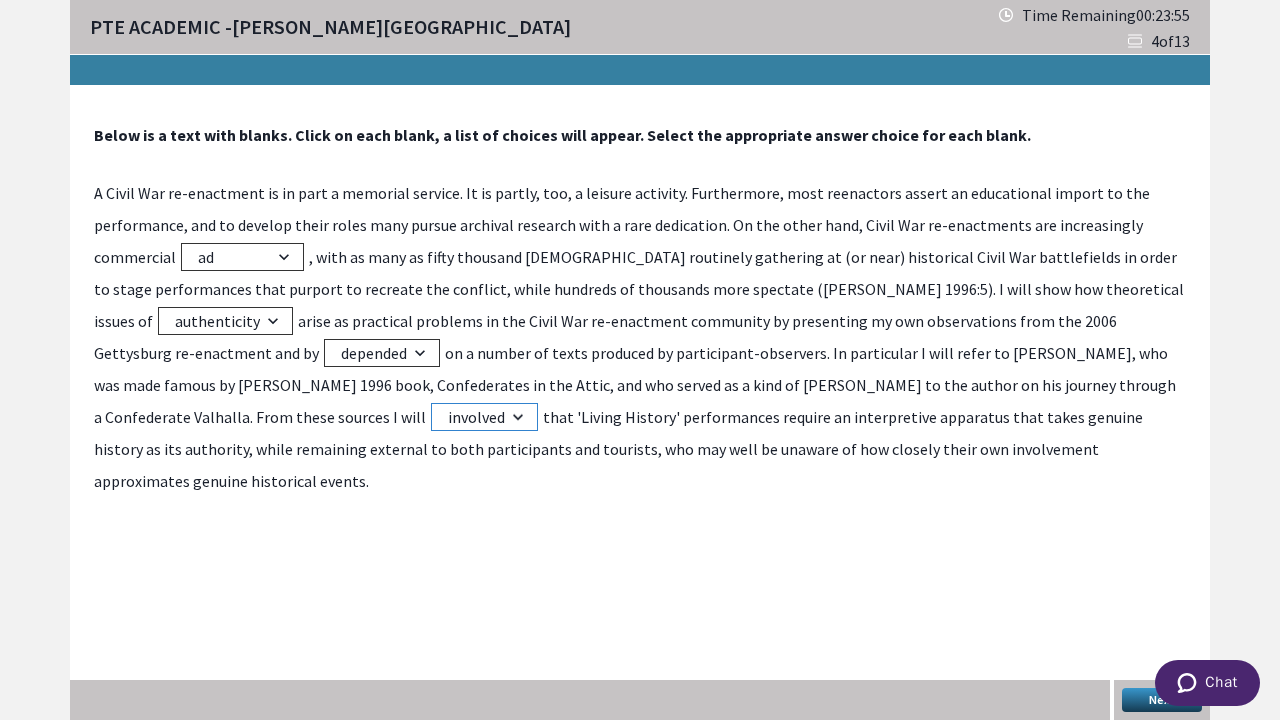 click on "involved speak argue looking" at bounding box center (484, 417) 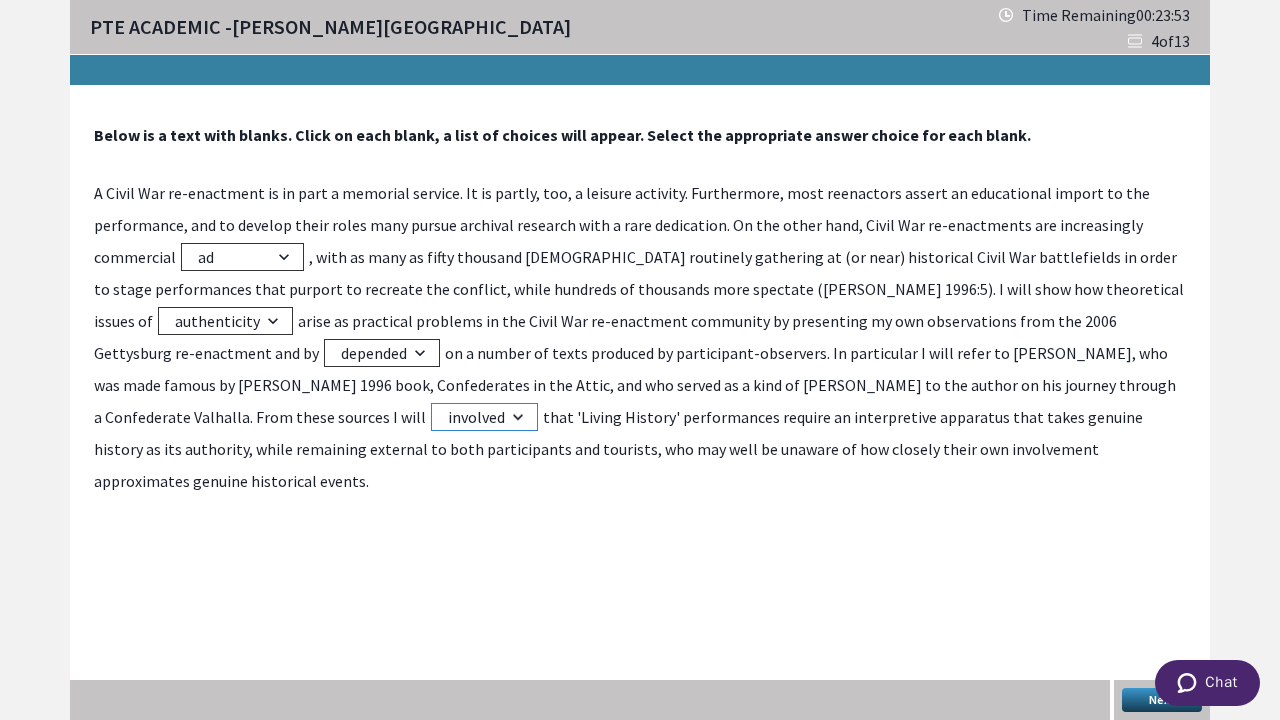 select on "looking" 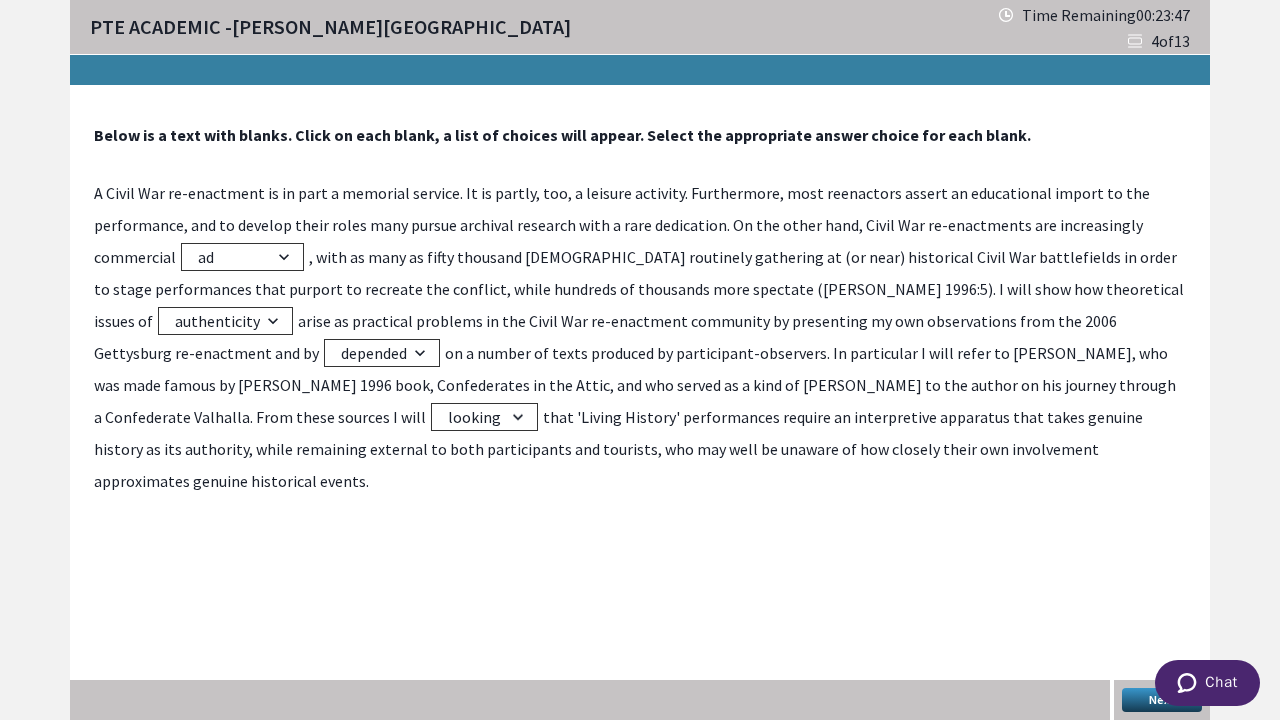 click on "Next" at bounding box center [1162, 700] 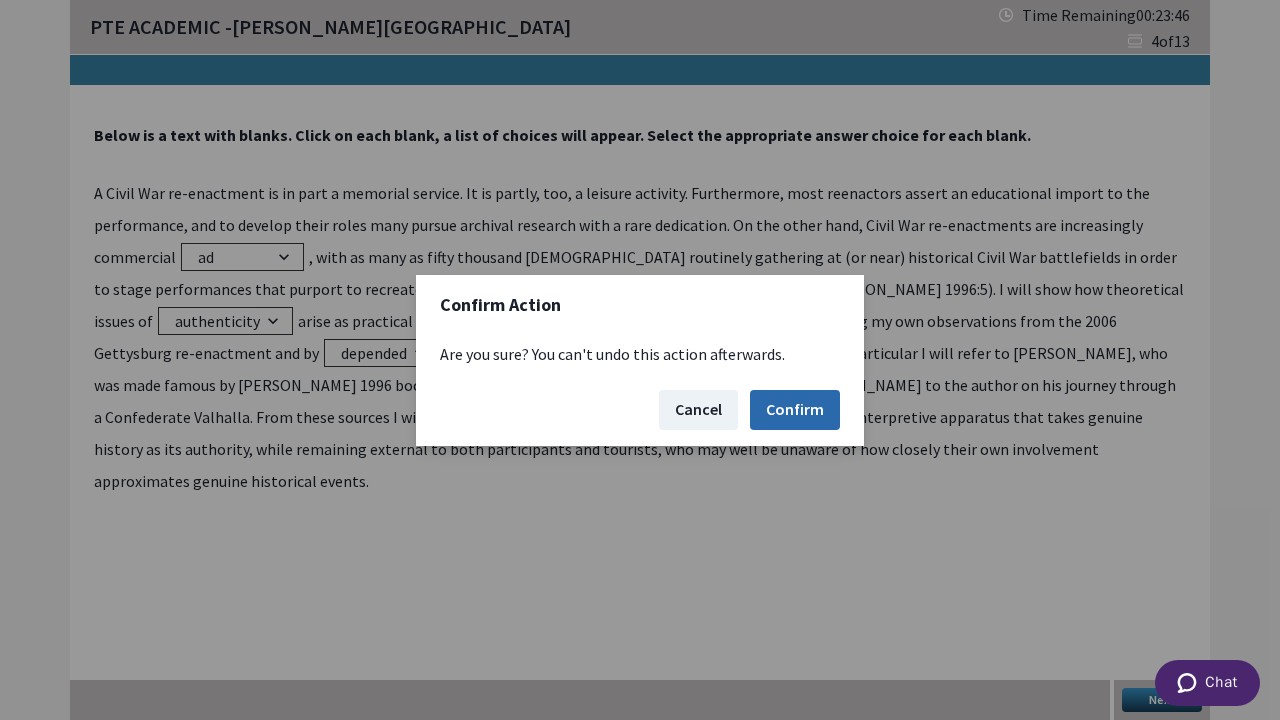 click on "Confirm" at bounding box center (795, 410) 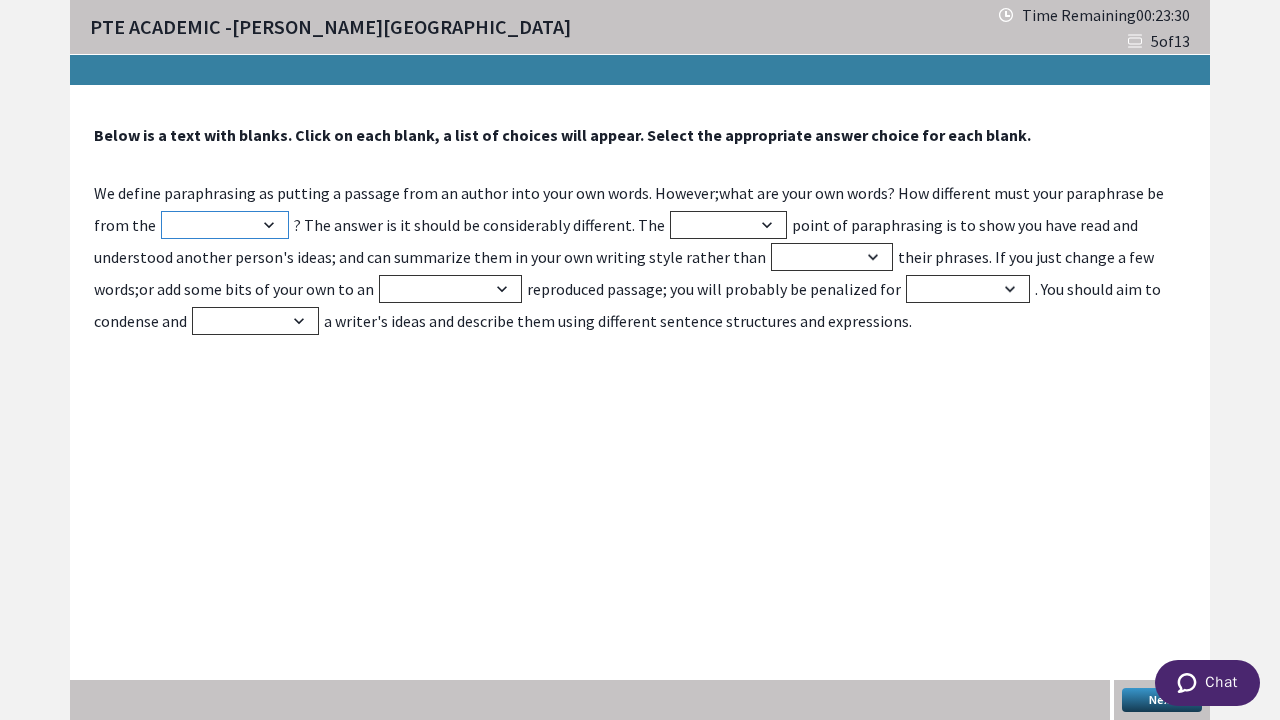 click on "convention concept rule original" at bounding box center [225, 225] 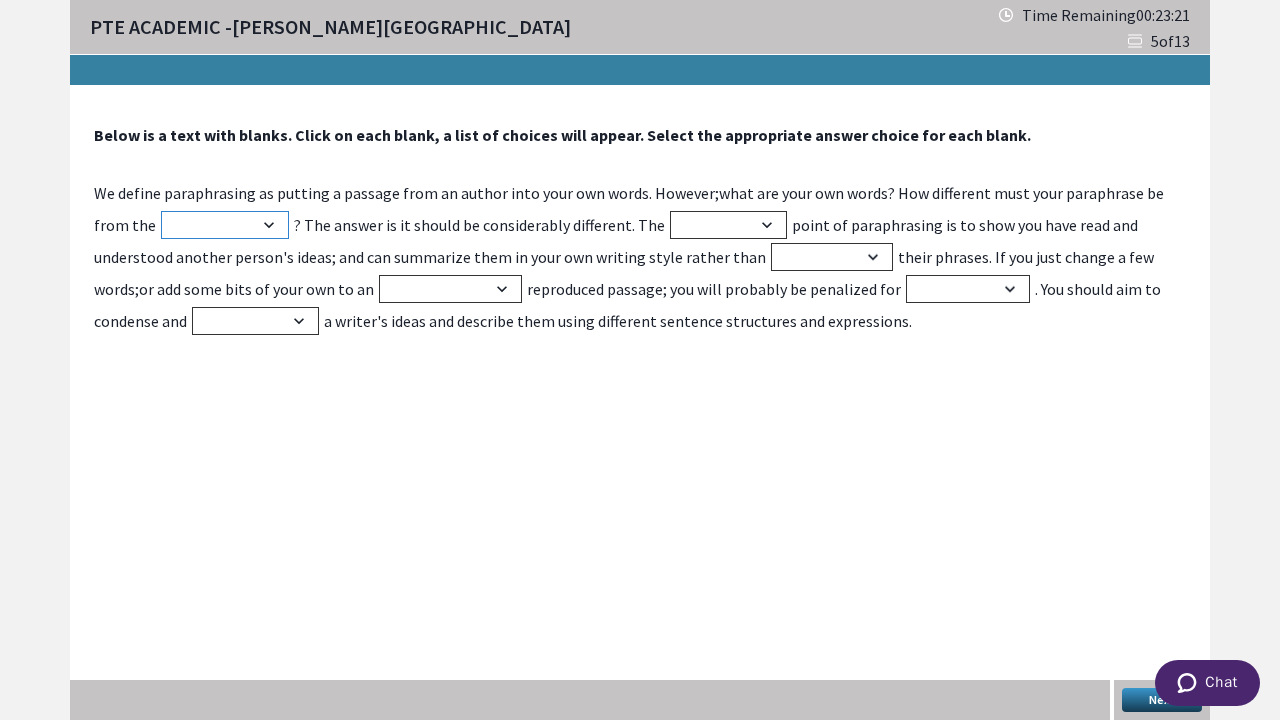 select on "concept" 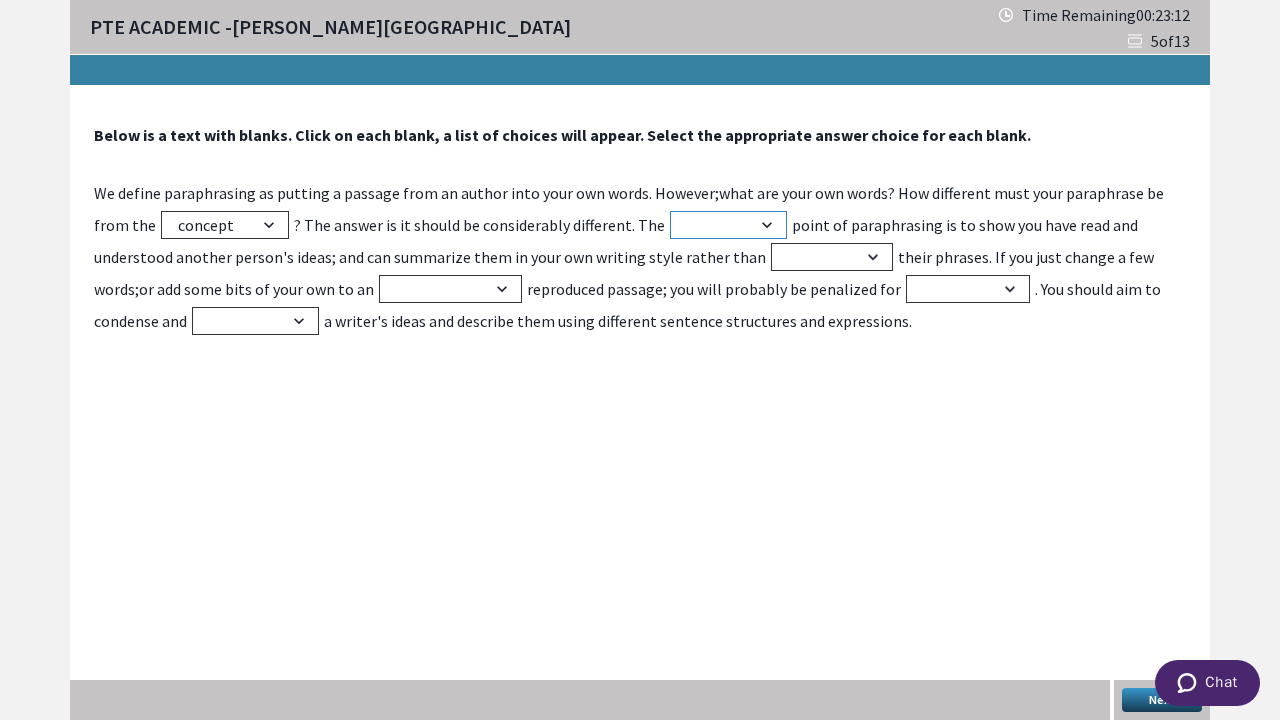 click on "minimum whole odd singular" at bounding box center [728, 225] 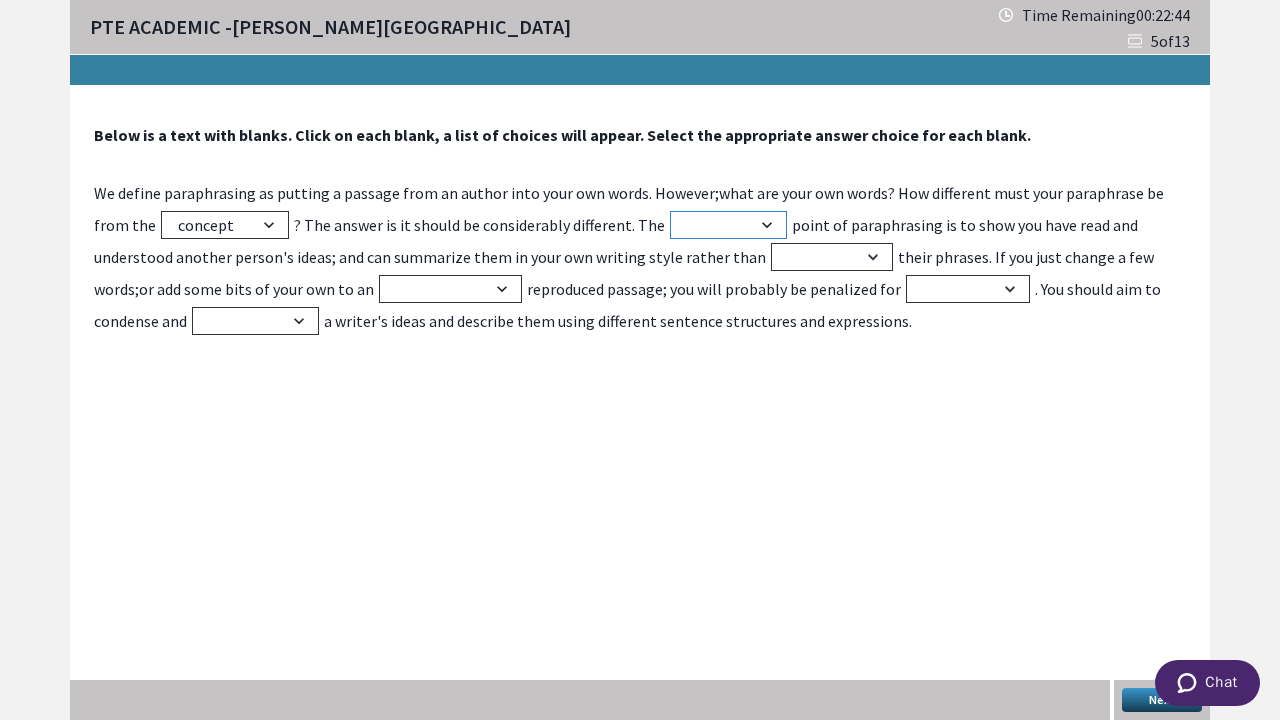 select on "whole" 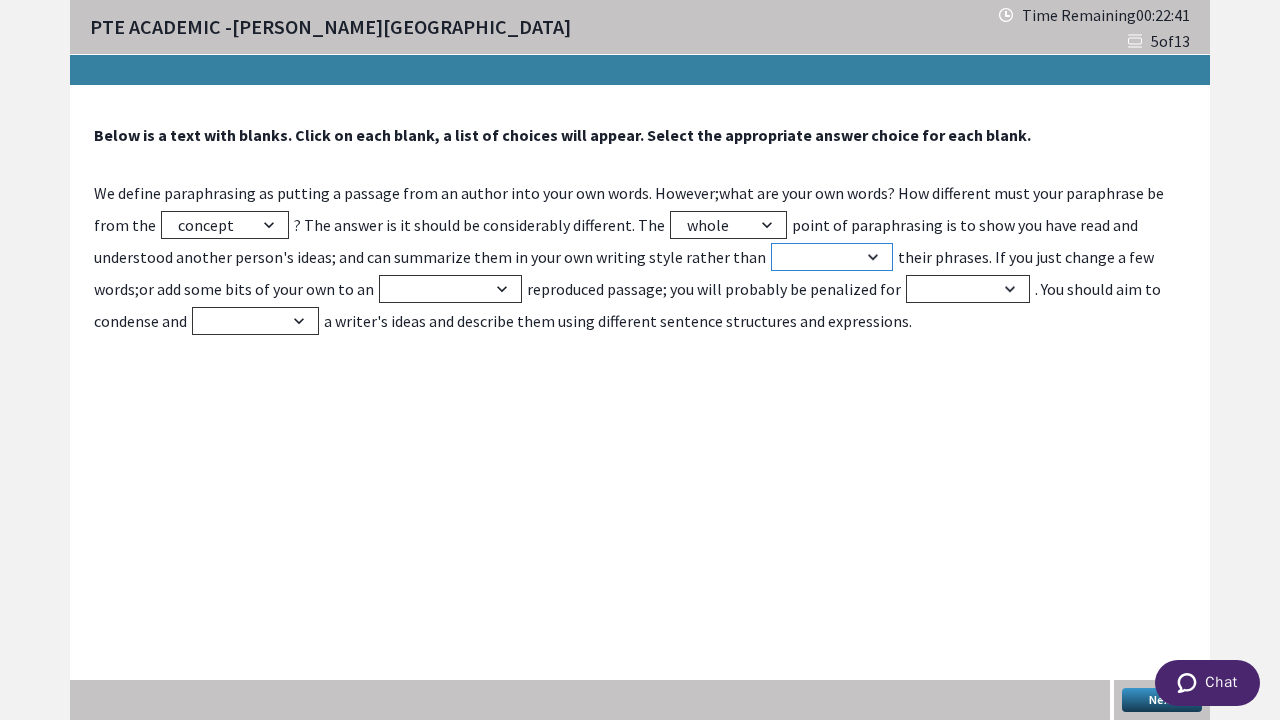 click on "chard revival borrowing change" at bounding box center (832, 257) 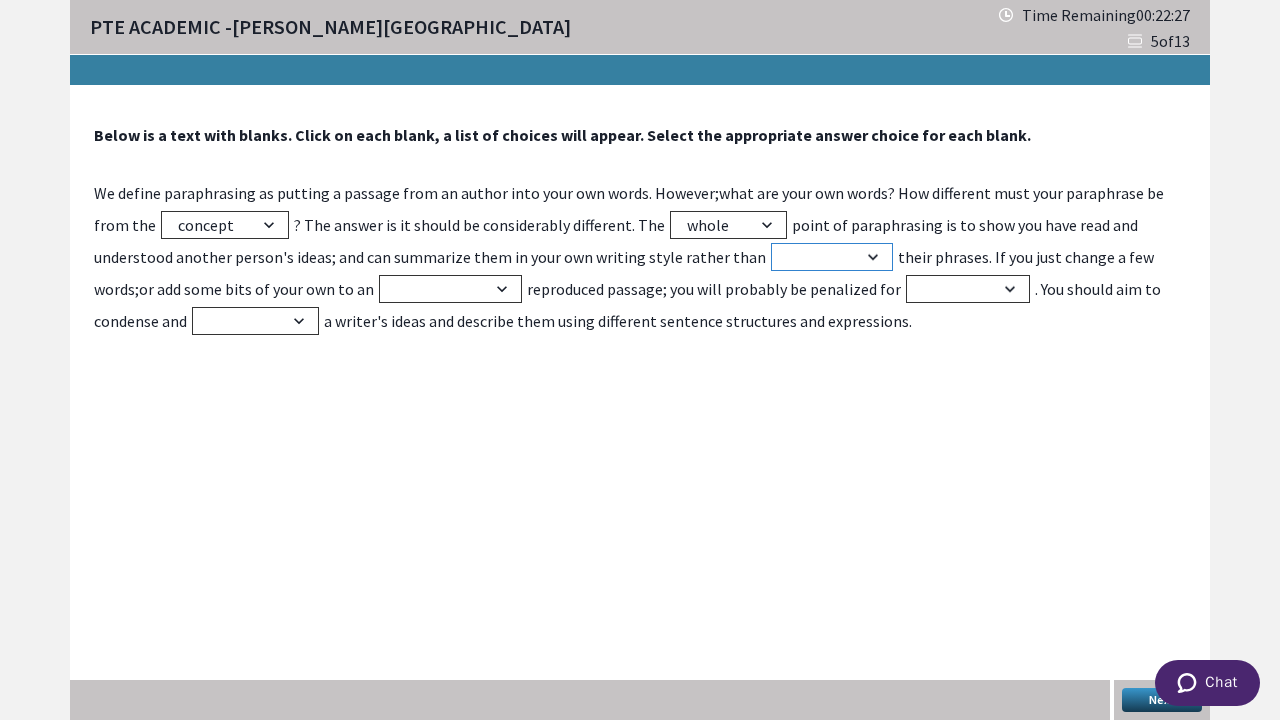 select on "change" 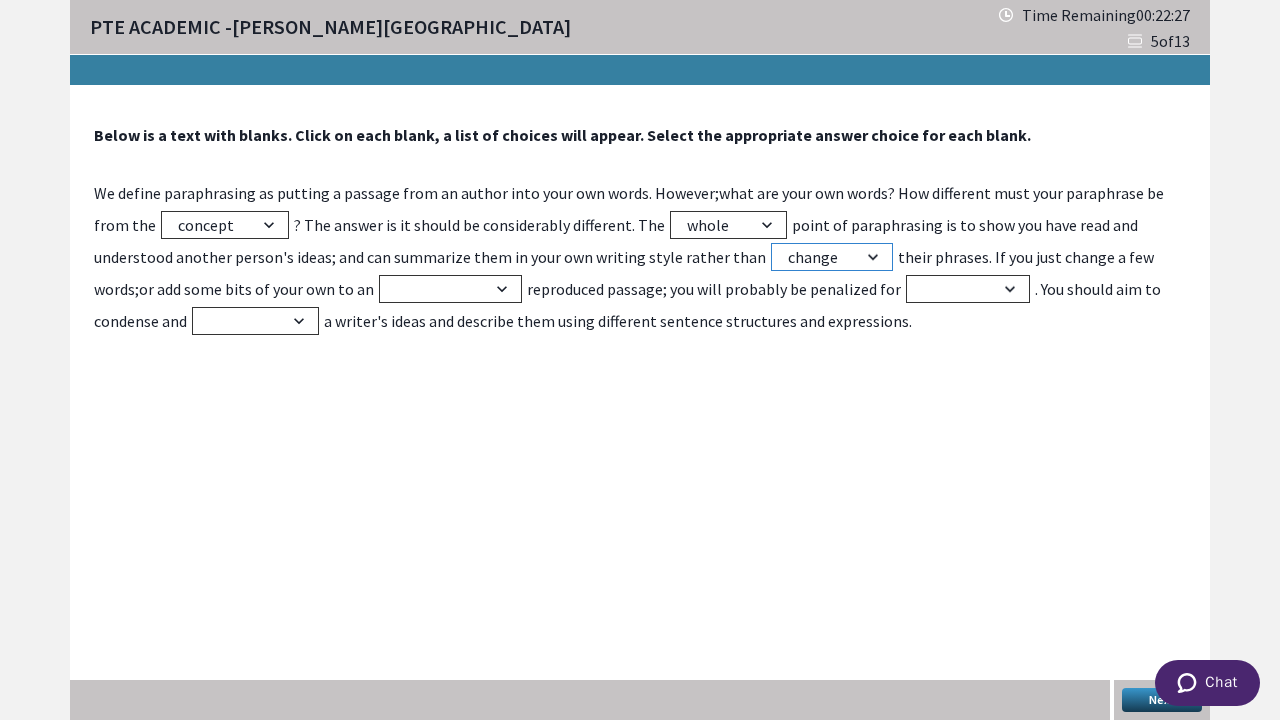 click on "chard revival borrowing change" at bounding box center [832, 257] 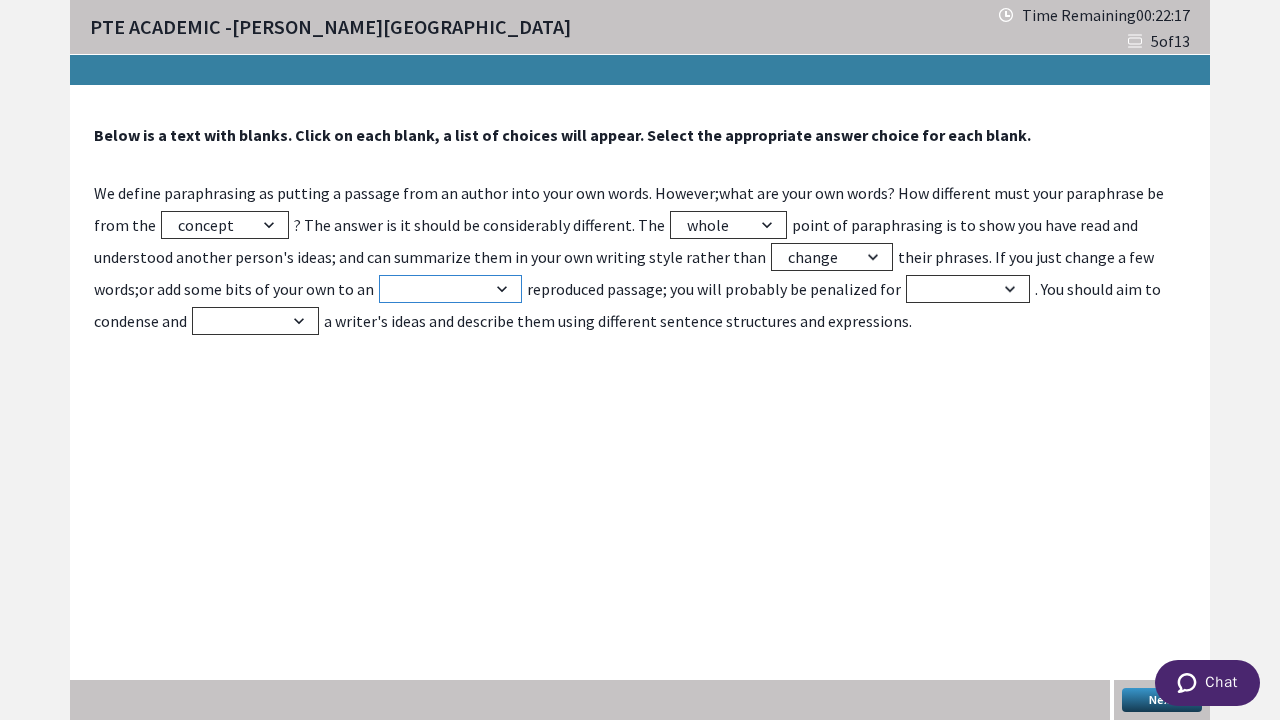click on "otherwise unnecessarily often either" at bounding box center (450, 289) 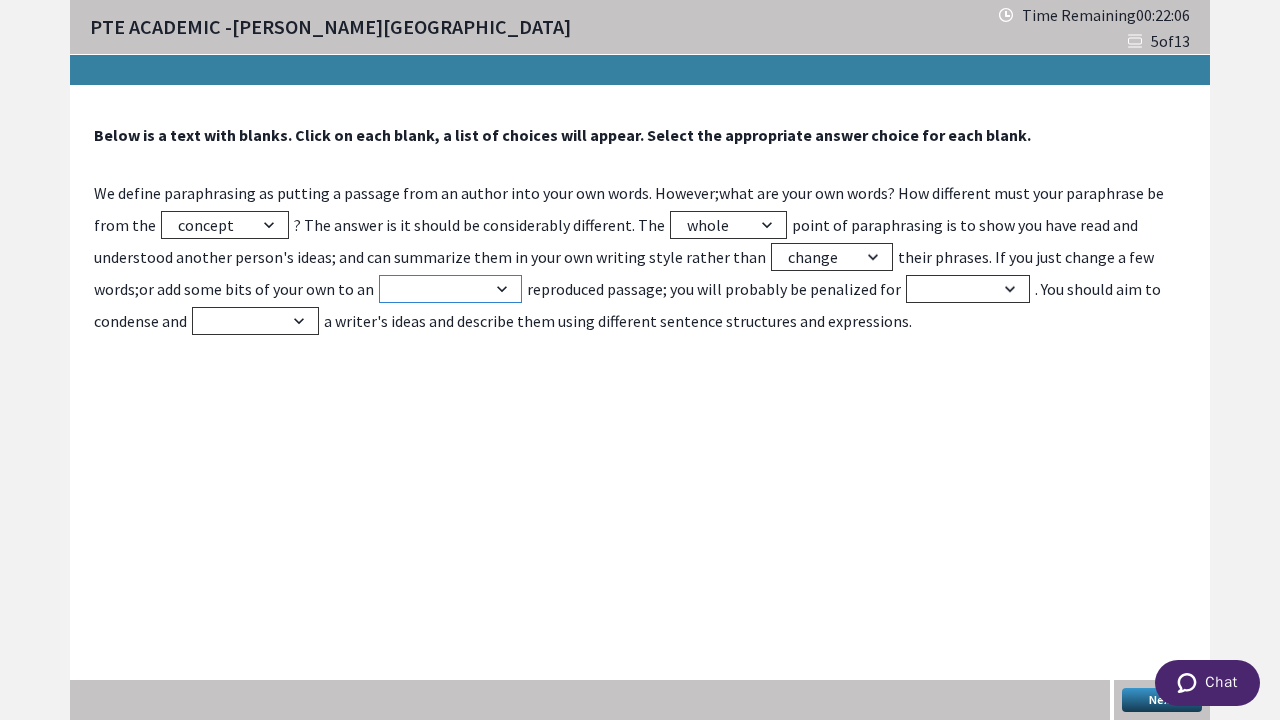 select on "often" 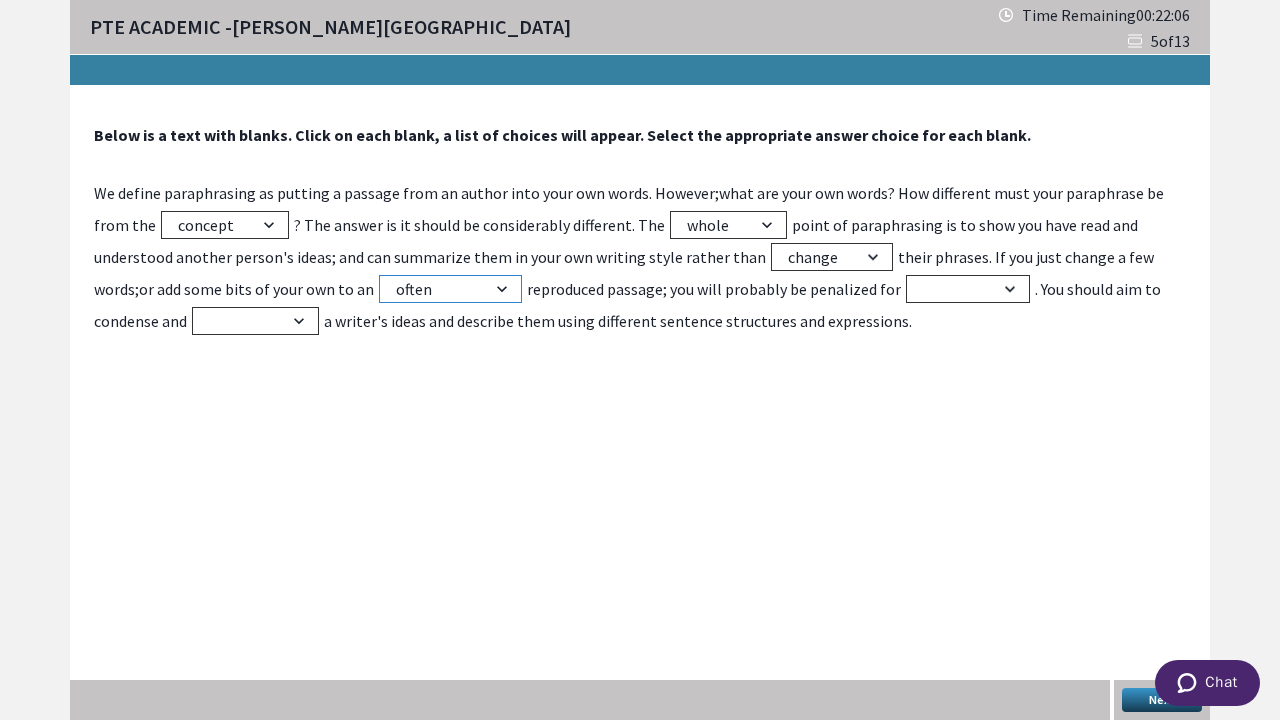 click on "otherwise unnecessarily often either" at bounding box center (450, 289) 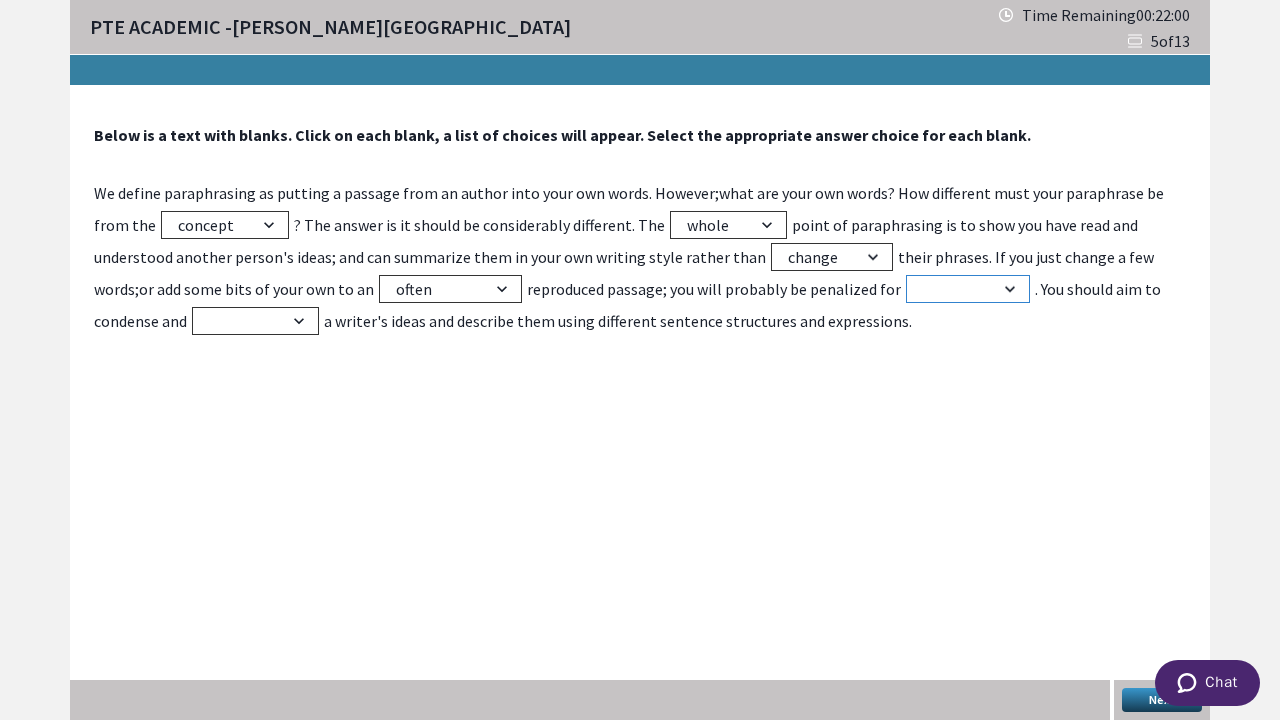 click on "plagiarism  donate contribute compiling" at bounding box center [968, 289] 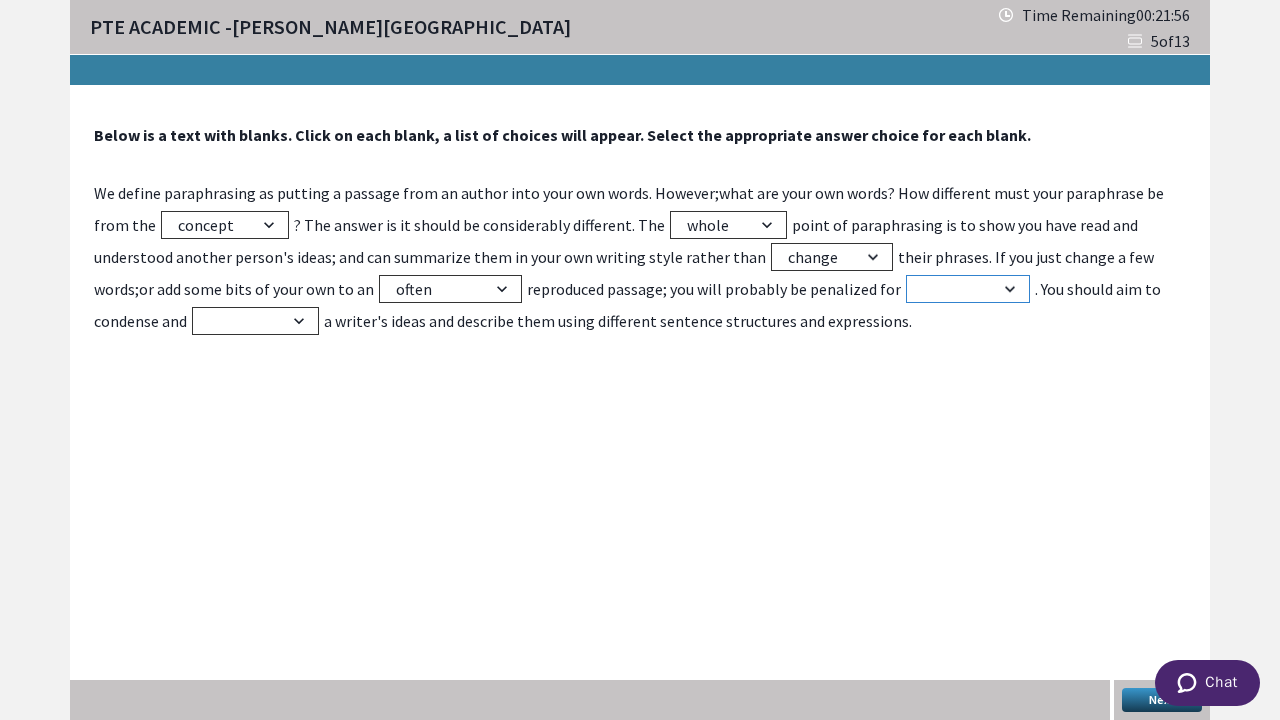 select on "plagiarism" 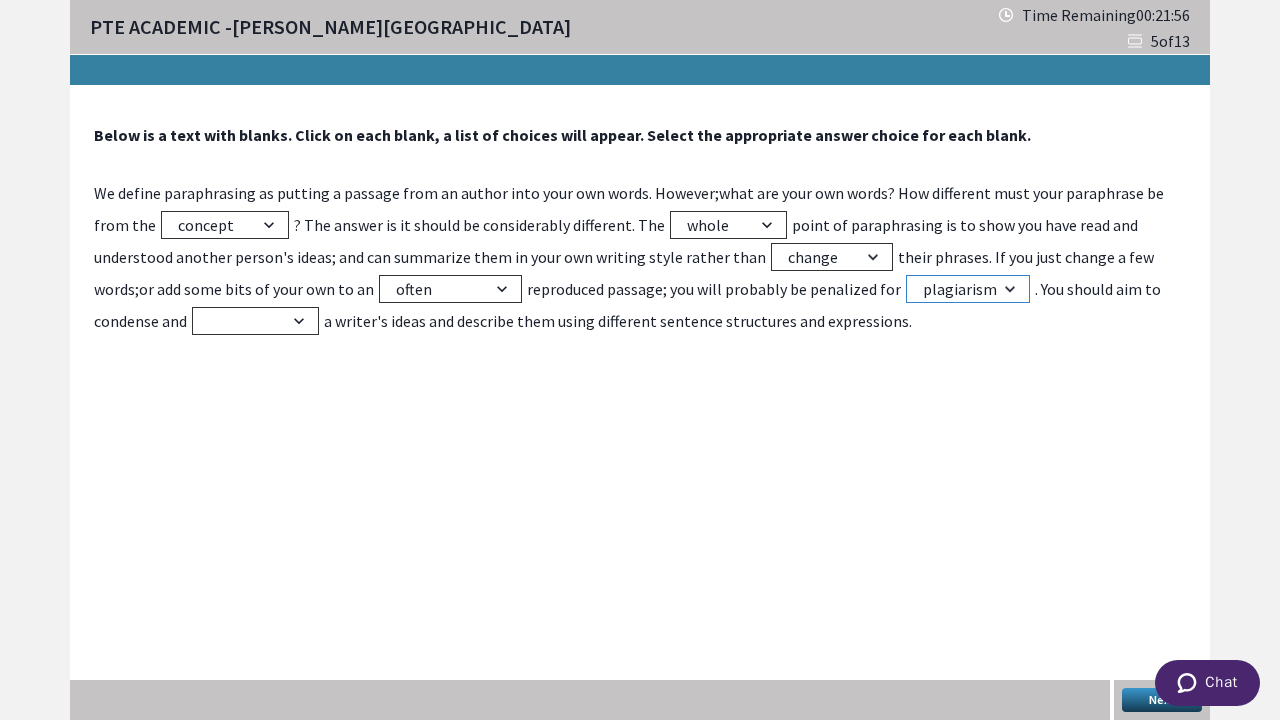 click on "plagiarism  donate contribute compiling" at bounding box center [968, 289] 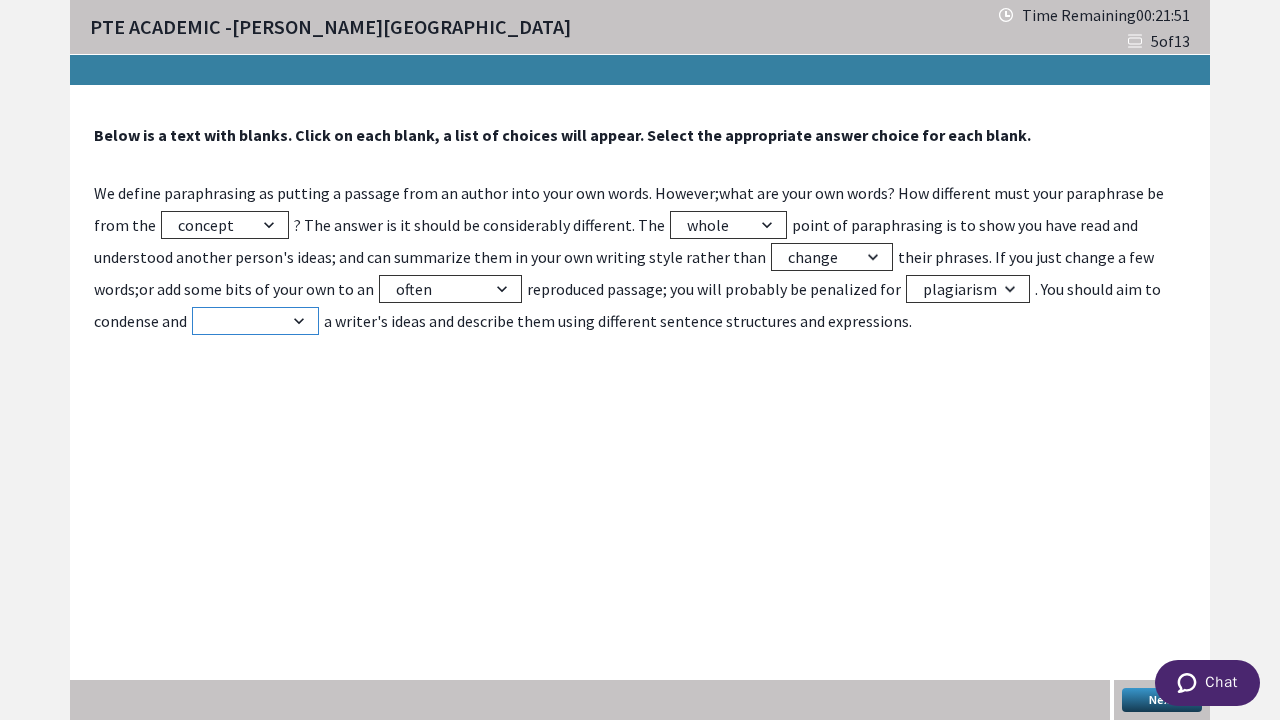 click on "mixture fixation concocting simplify" at bounding box center (255, 321) 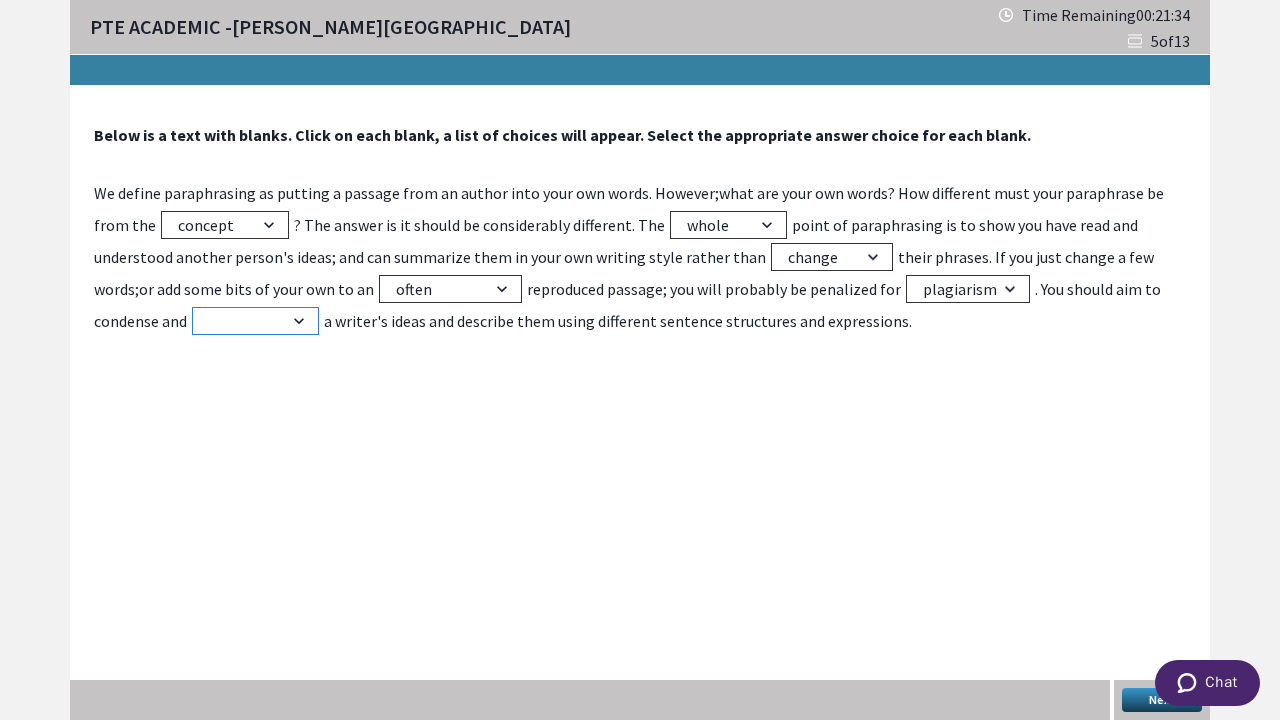 select on "simplify" 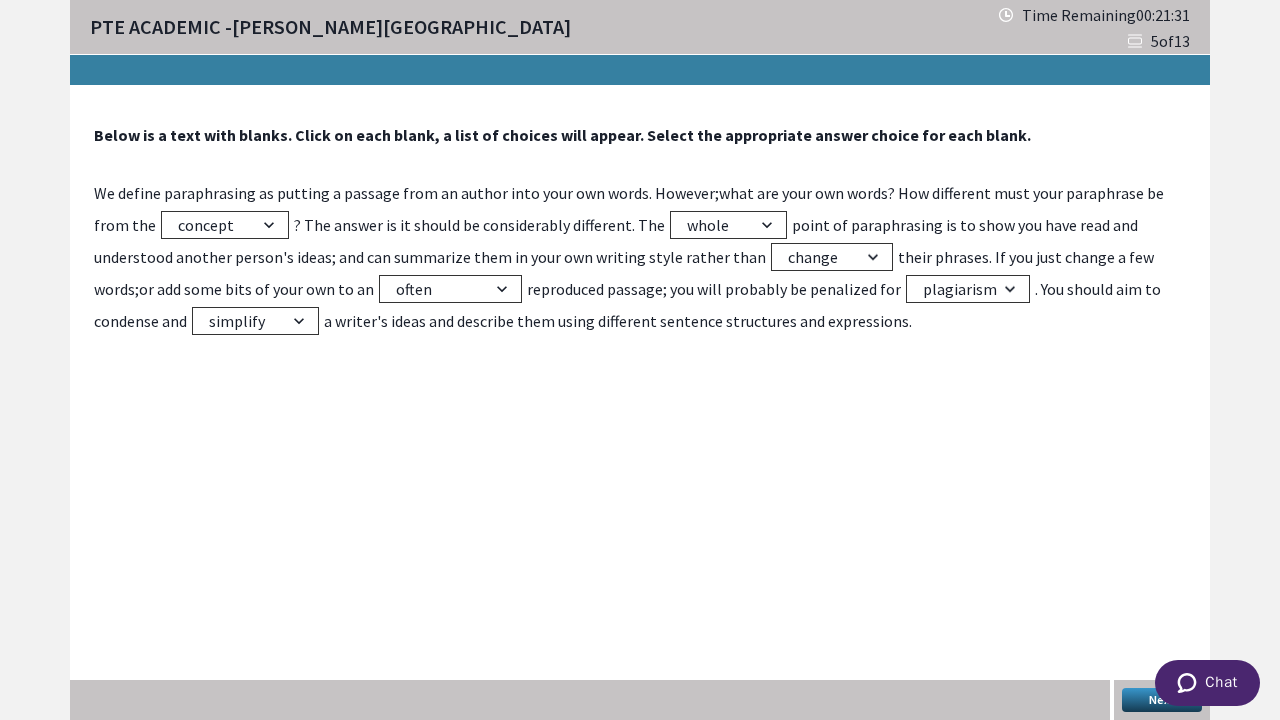 click on "Next" at bounding box center [1162, 700] 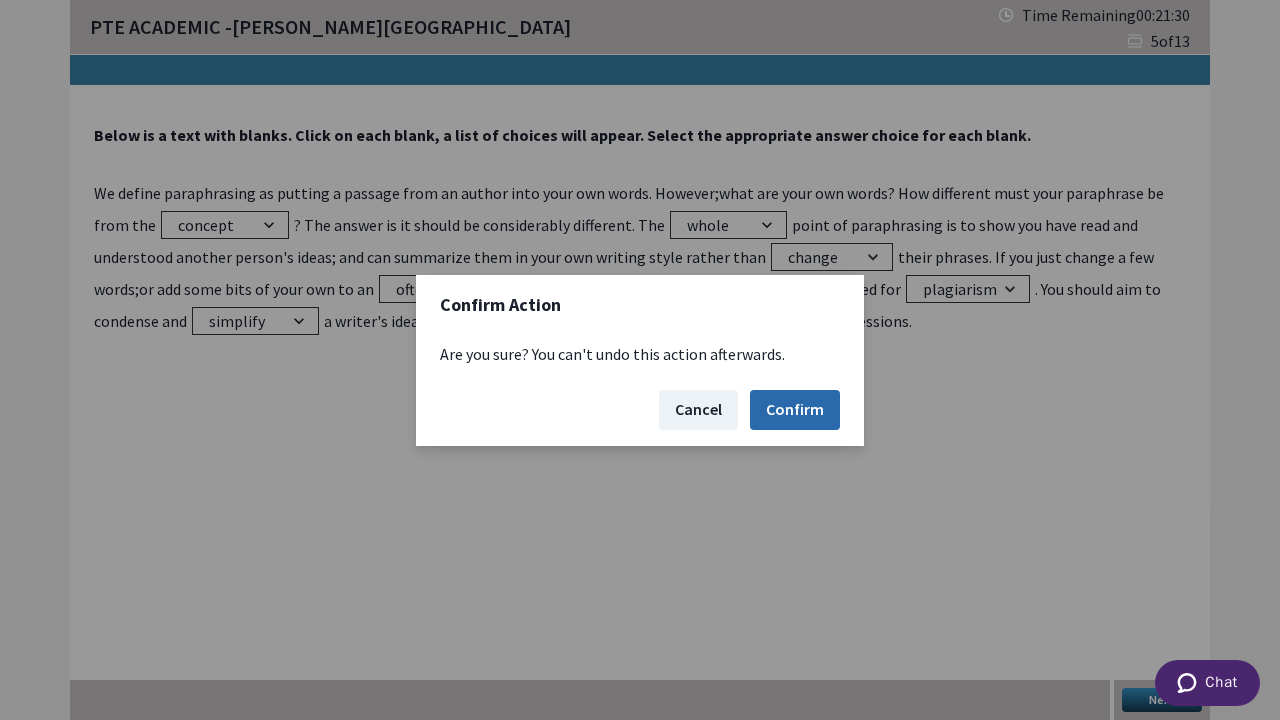 click on "Confirm" at bounding box center (795, 410) 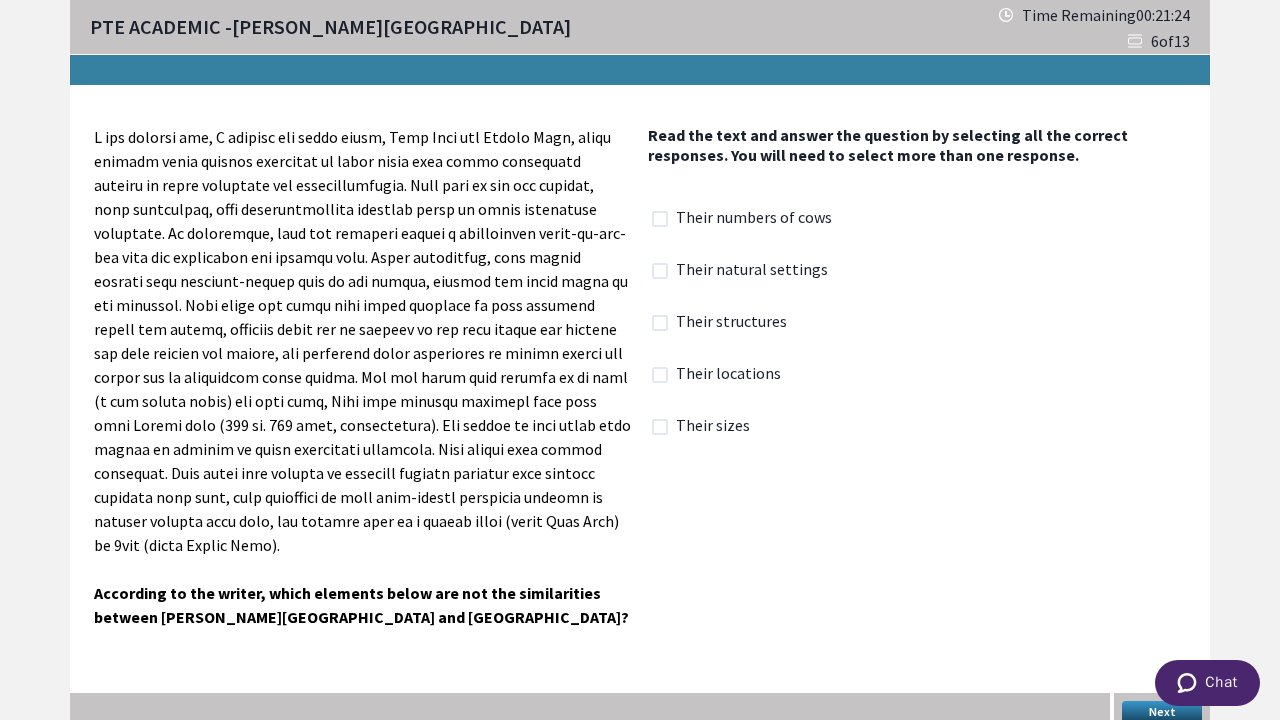 click 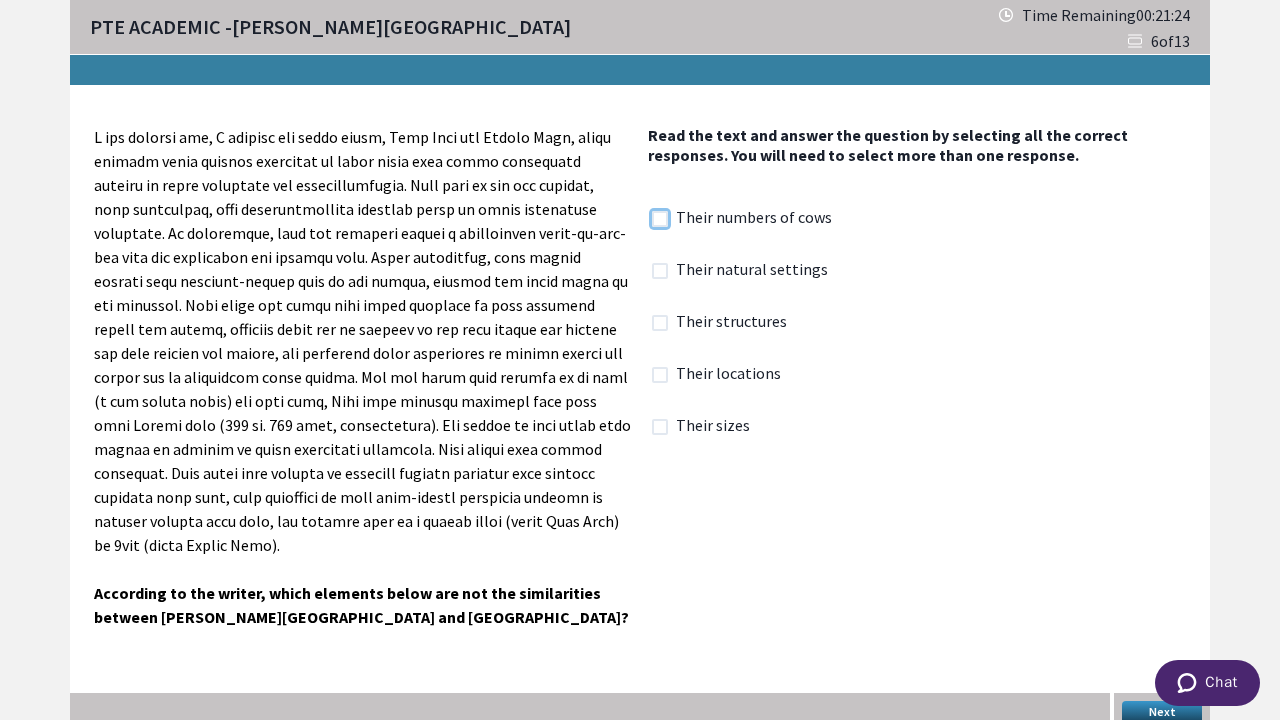 click at bounding box center [651, 218] 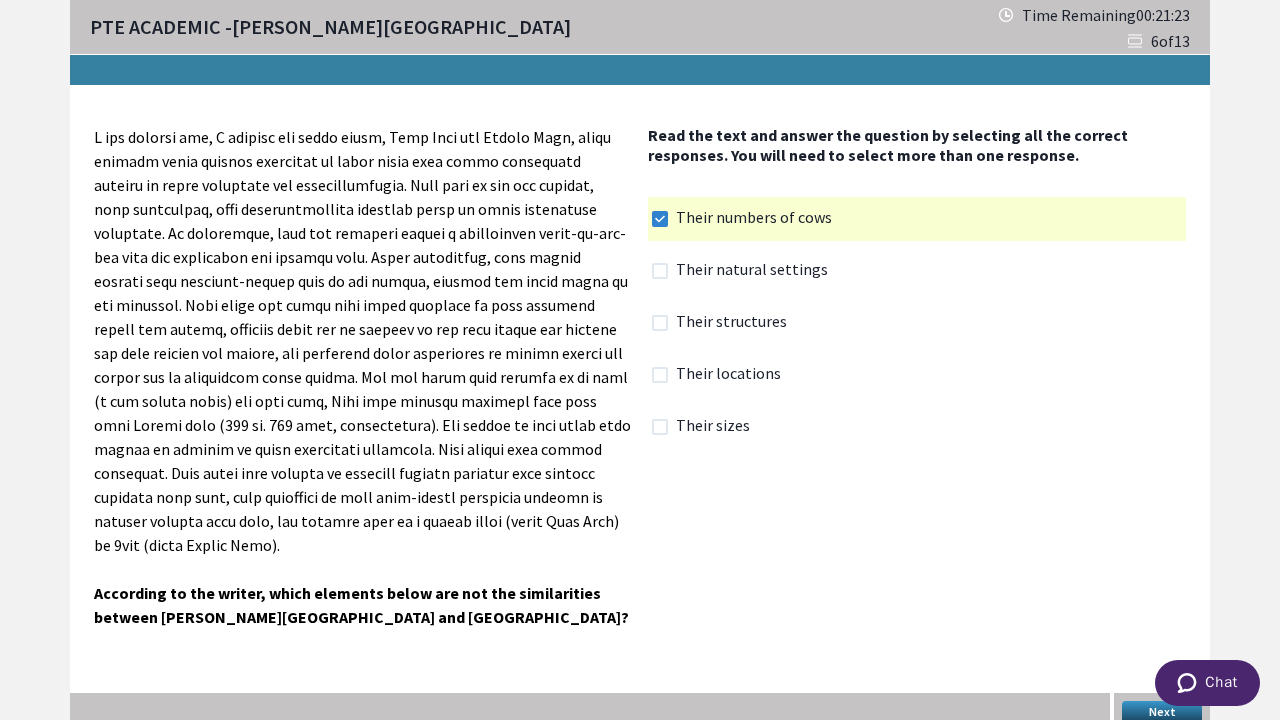 click on "Next" at bounding box center [1162, 713] 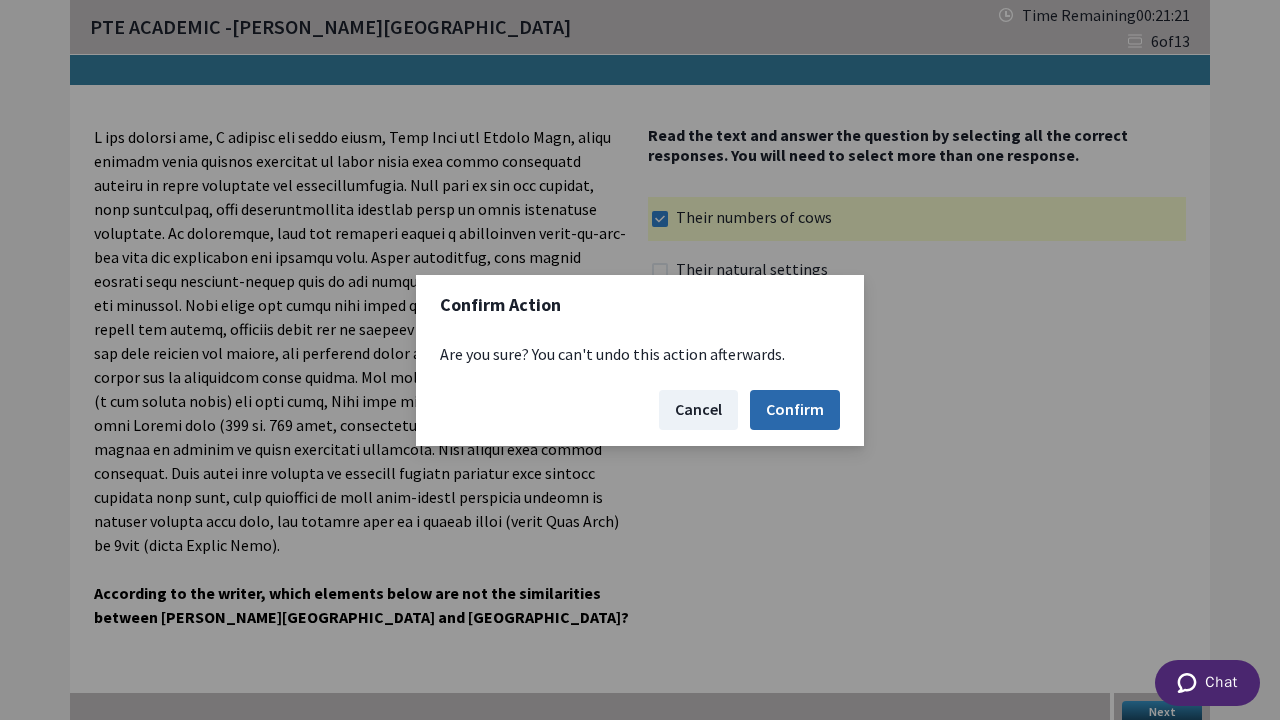 click on "Confirm" at bounding box center [795, 410] 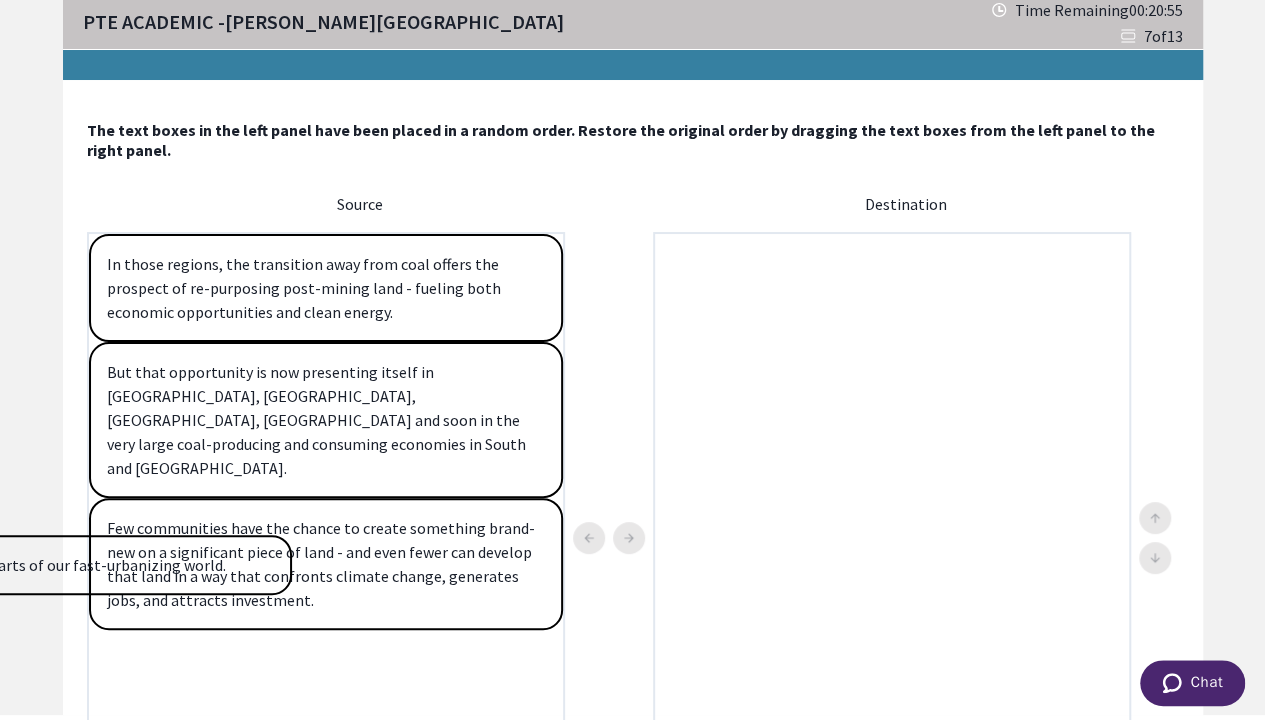 scroll, scrollTop: 6, scrollLeft: 0, axis: vertical 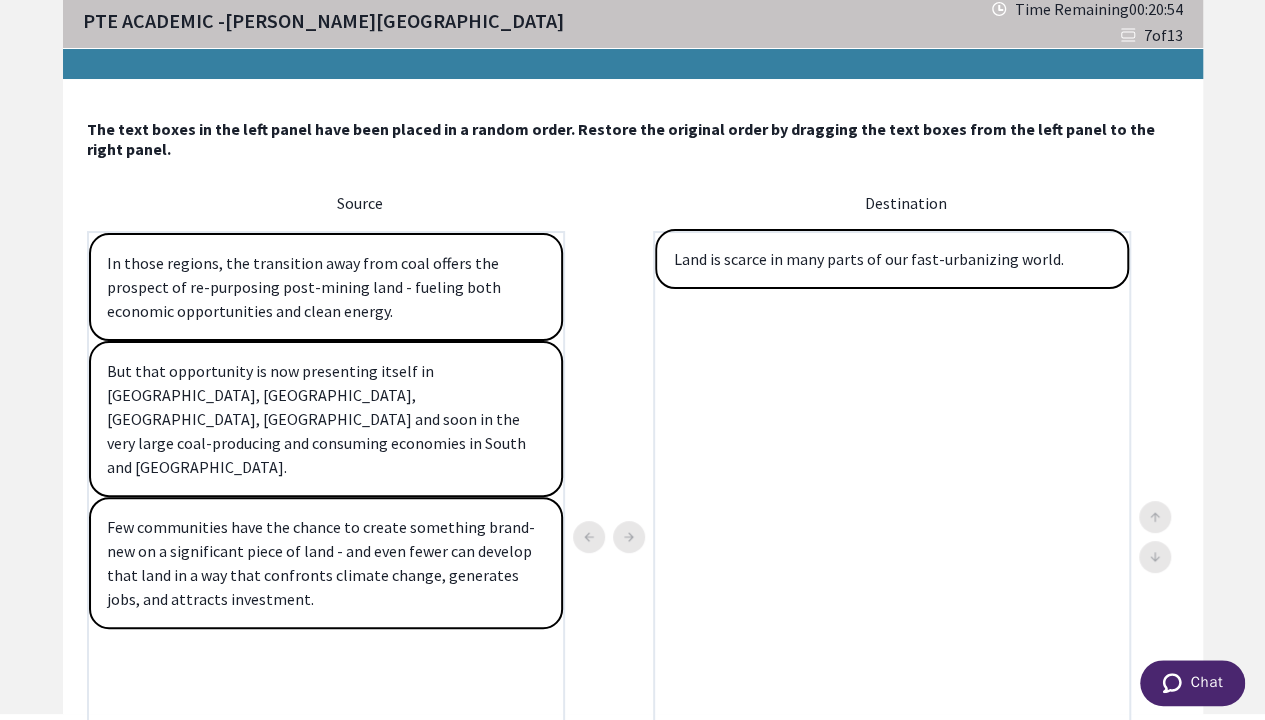 drag, startPoint x: 250, startPoint y: 486, endPoint x: 842, endPoint y: 262, distance: 632.9613 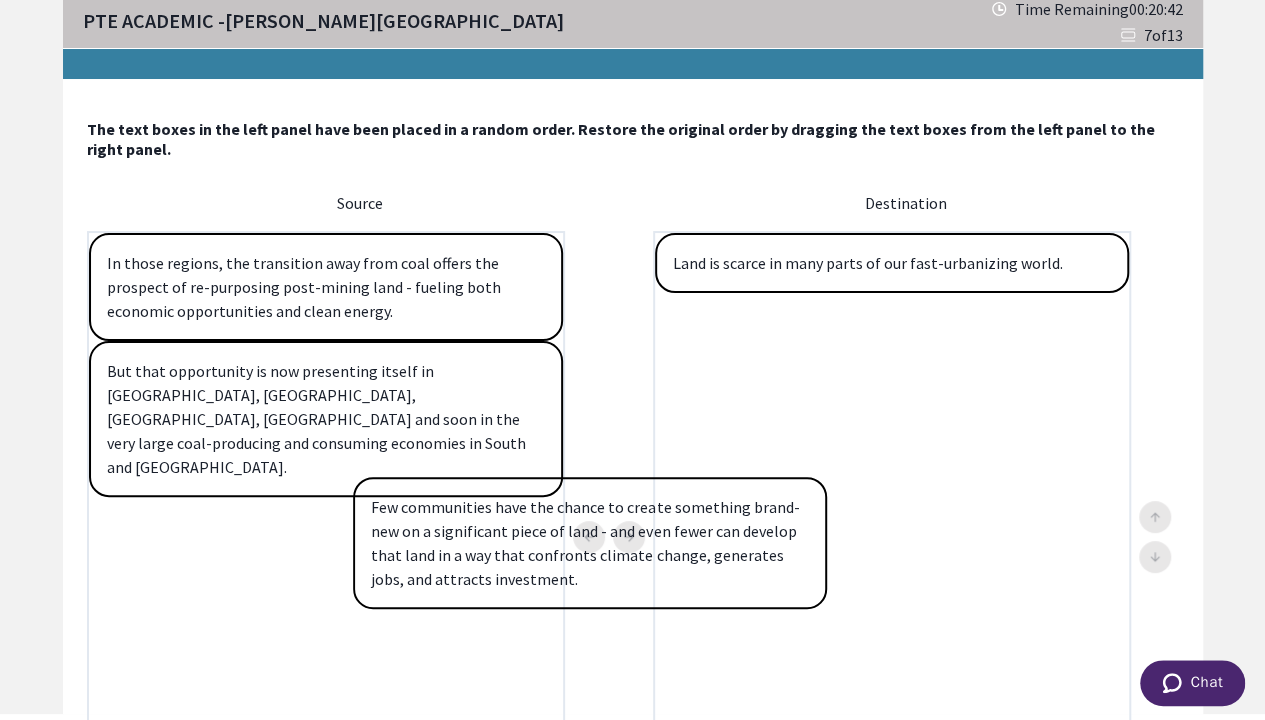 scroll, scrollTop: 14, scrollLeft: 0, axis: vertical 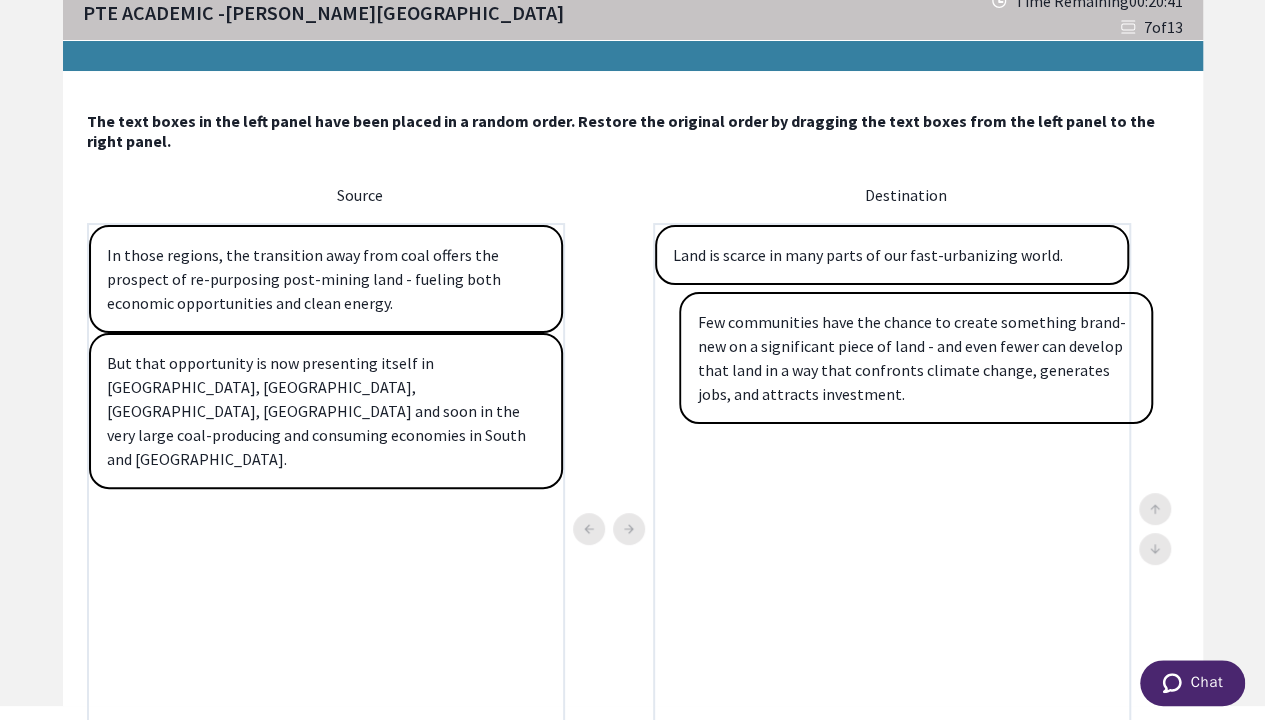 drag, startPoint x: 288, startPoint y: 502, endPoint x: 886, endPoint y: 350, distance: 617.0154 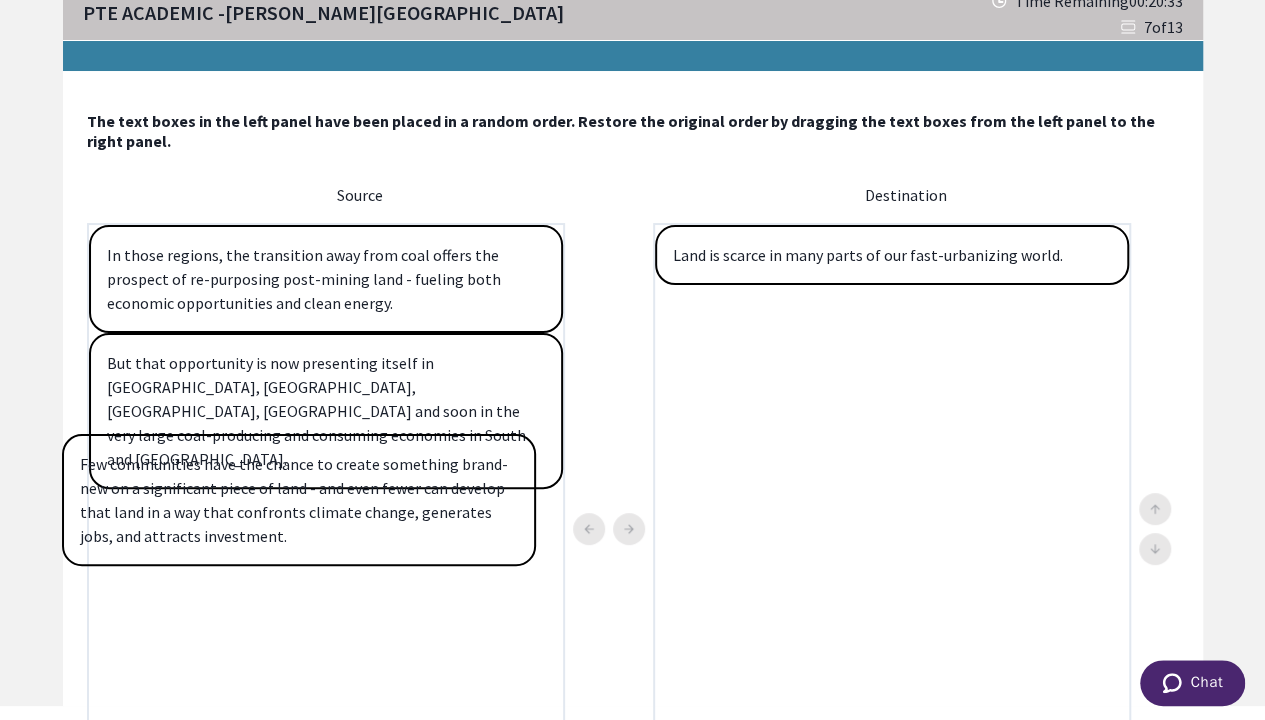 drag, startPoint x: 818, startPoint y: 345, endPoint x: 246, endPoint y: 490, distance: 590.09235 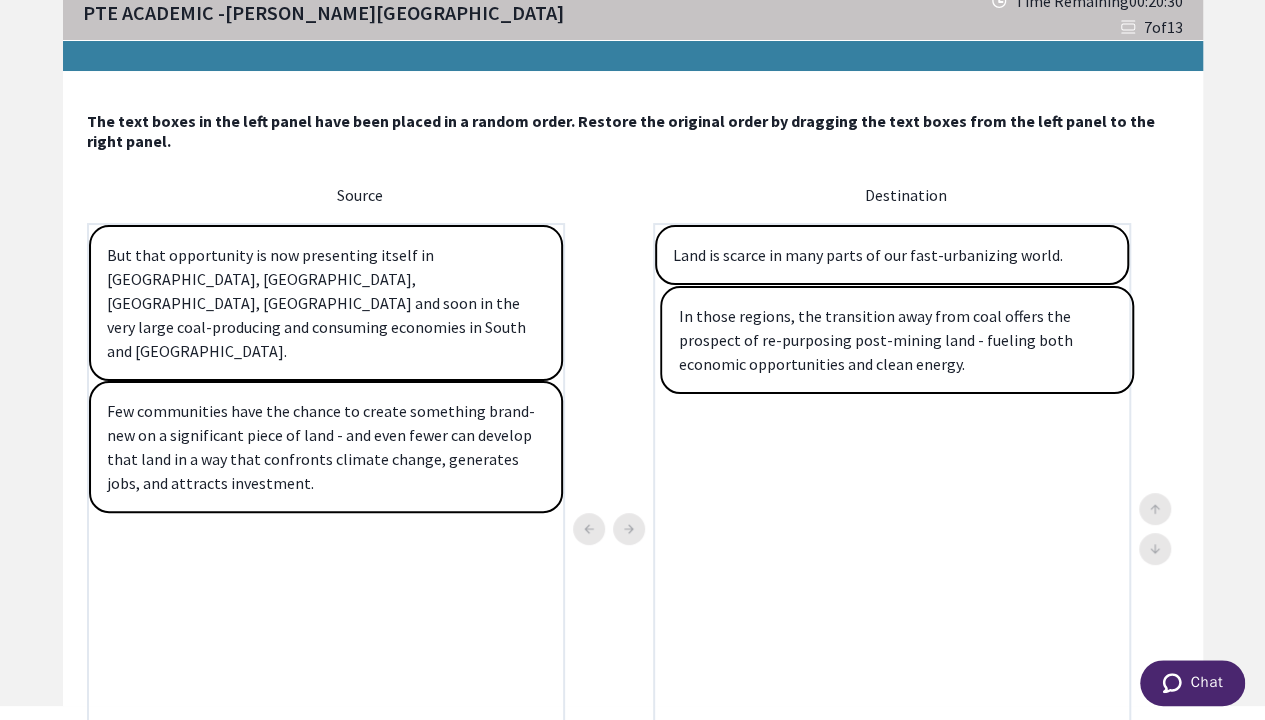 drag, startPoint x: 204, startPoint y: 283, endPoint x: 779, endPoint y: 350, distance: 578.8903 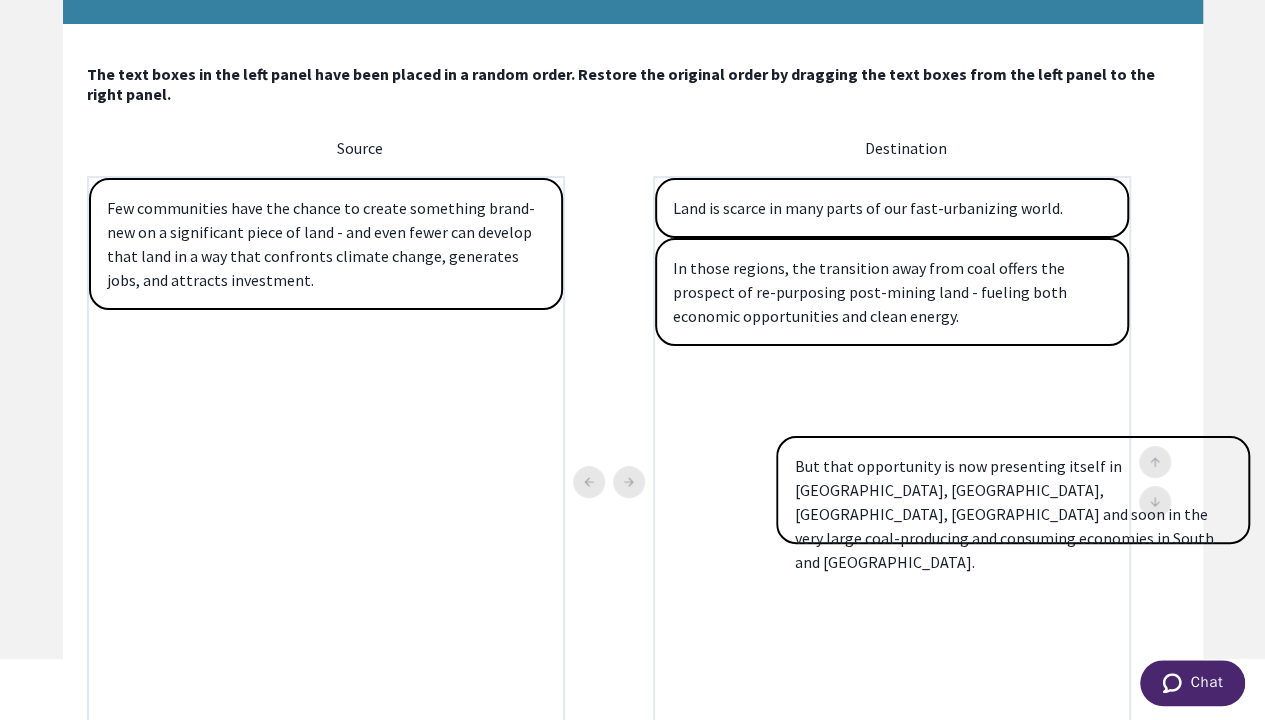 scroll, scrollTop: 65, scrollLeft: 0, axis: vertical 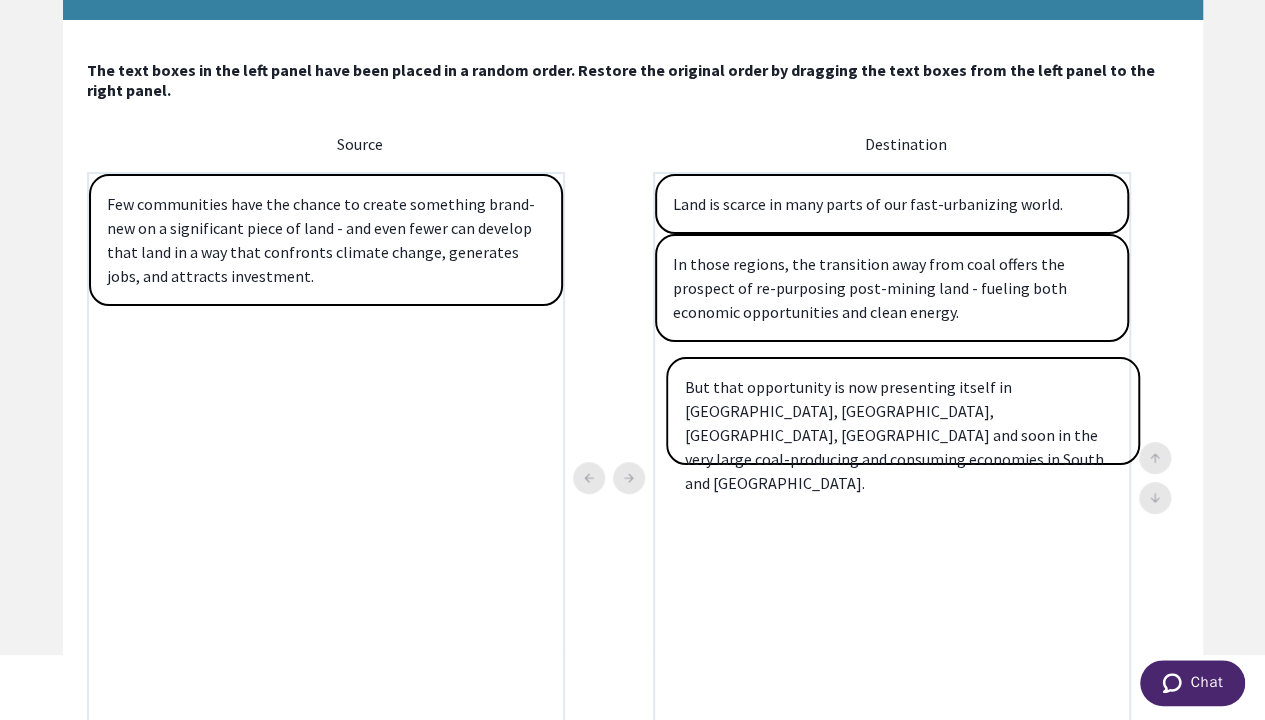 drag, startPoint x: 267, startPoint y: 263, endPoint x: 850, endPoint y: 399, distance: 598.65265 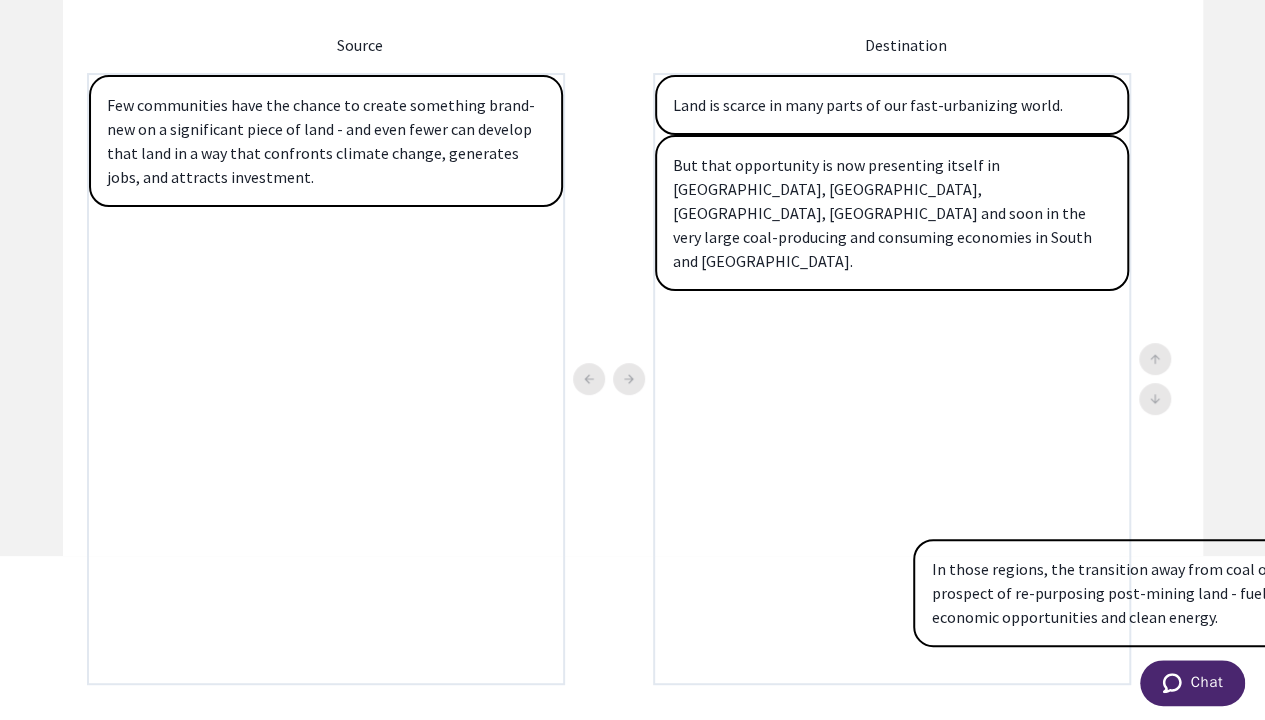 scroll, scrollTop: 208, scrollLeft: 0, axis: vertical 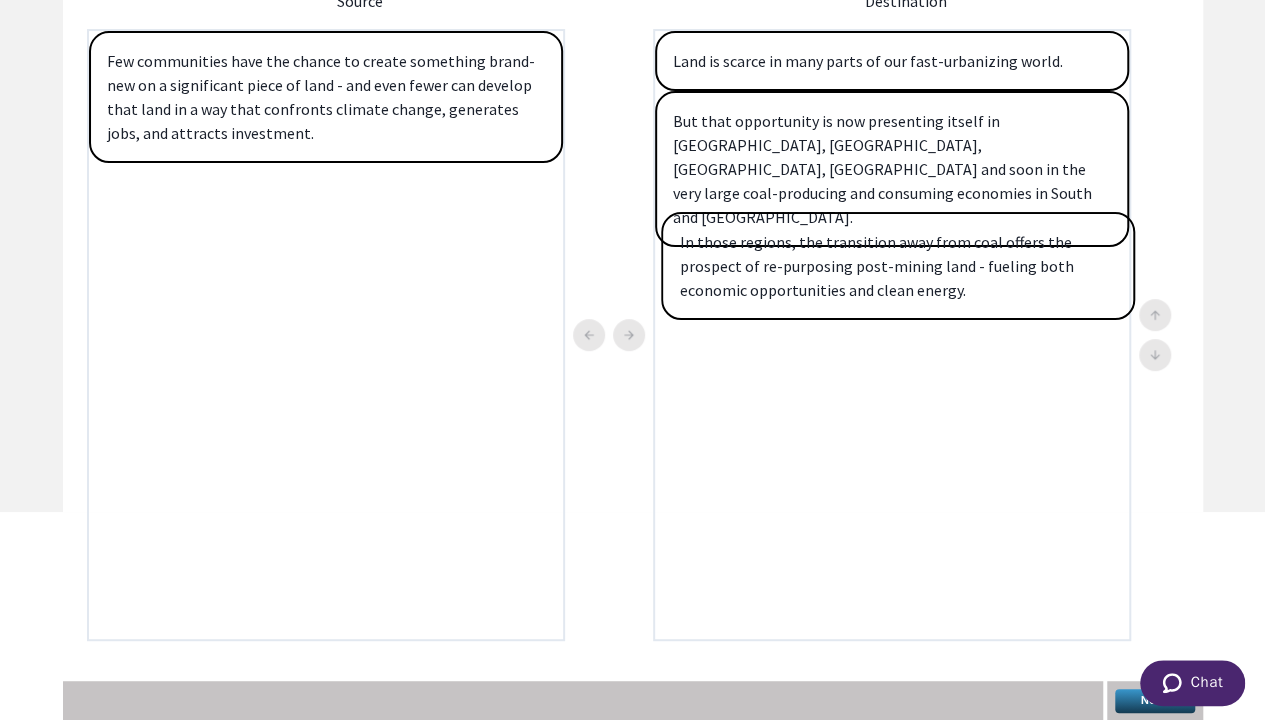drag, startPoint x: 835, startPoint y: 286, endPoint x: 837, endPoint y: 263, distance: 23.086792 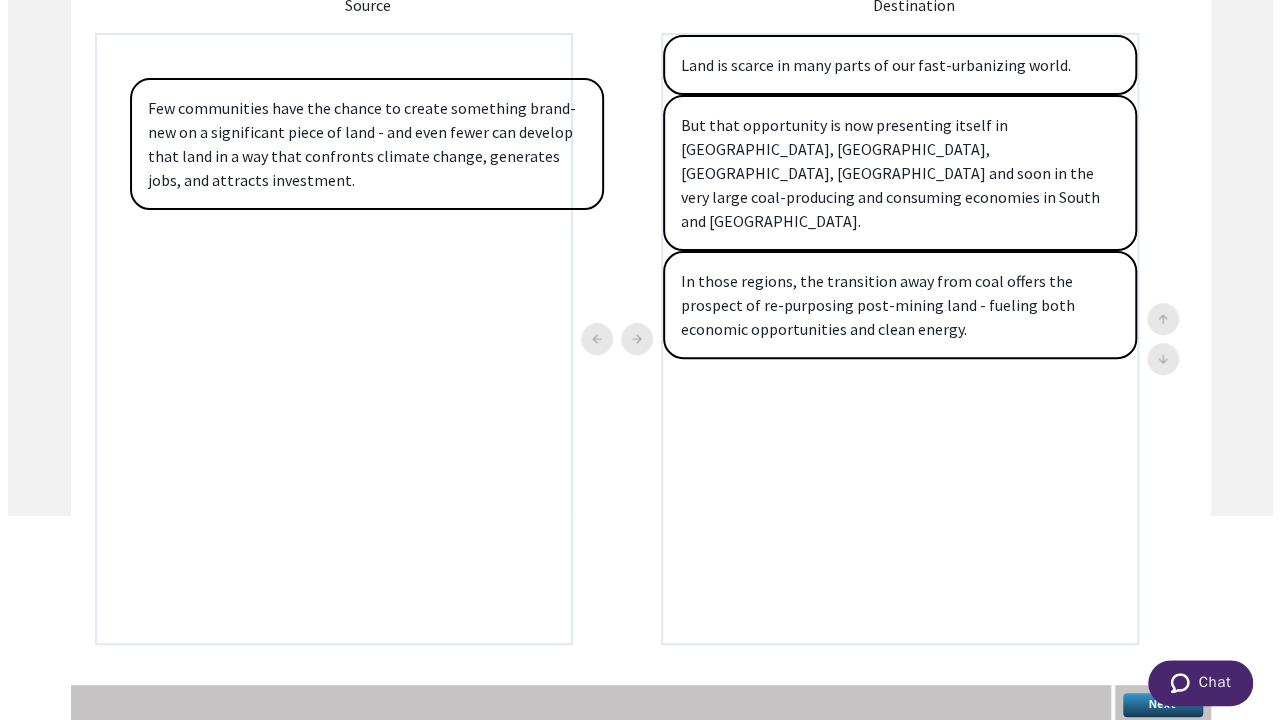 scroll, scrollTop: 203, scrollLeft: 0, axis: vertical 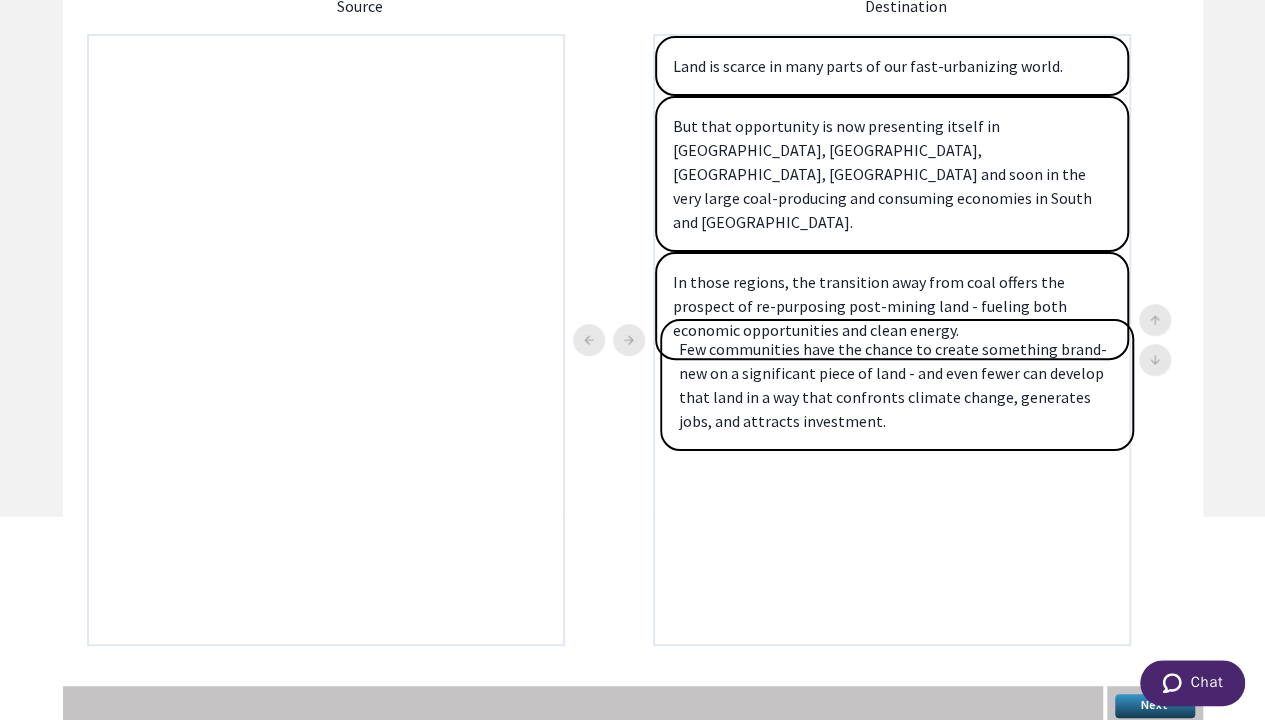 drag, startPoint x: 287, startPoint y: 73, endPoint x: 860, endPoint y: 356, distance: 639.07587 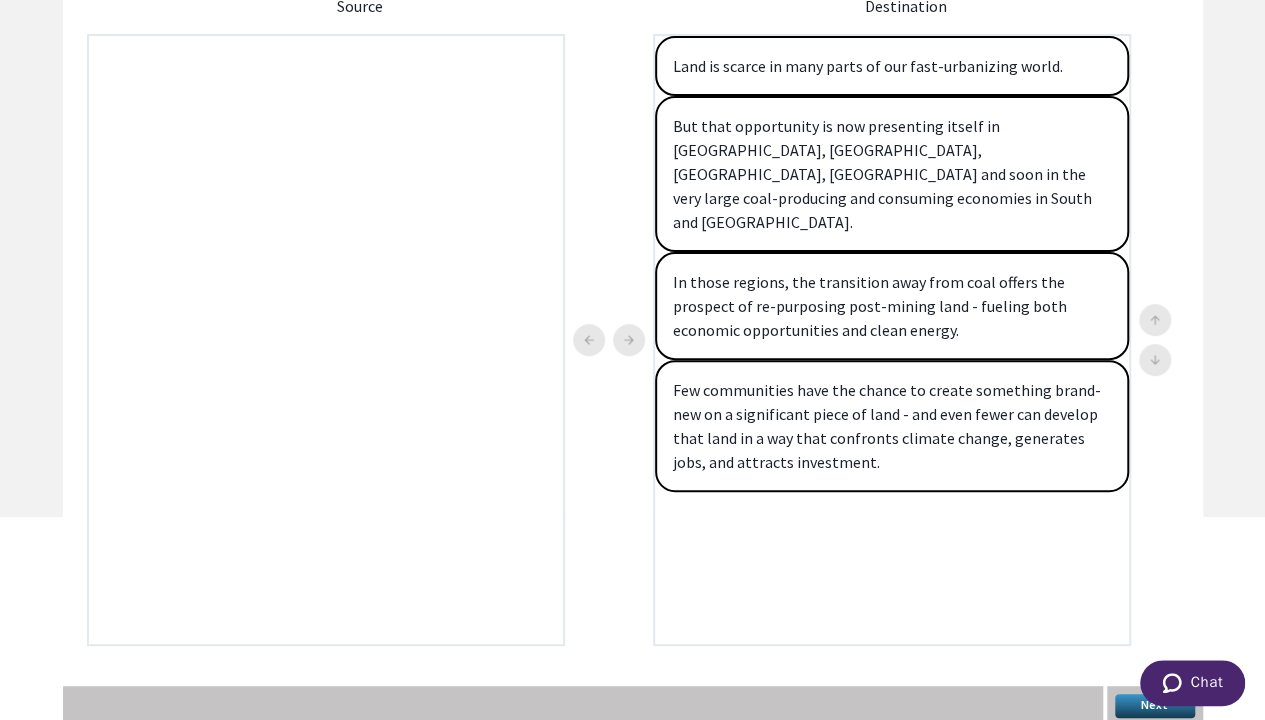 click on "Chat" at bounding box center [1191, 685] 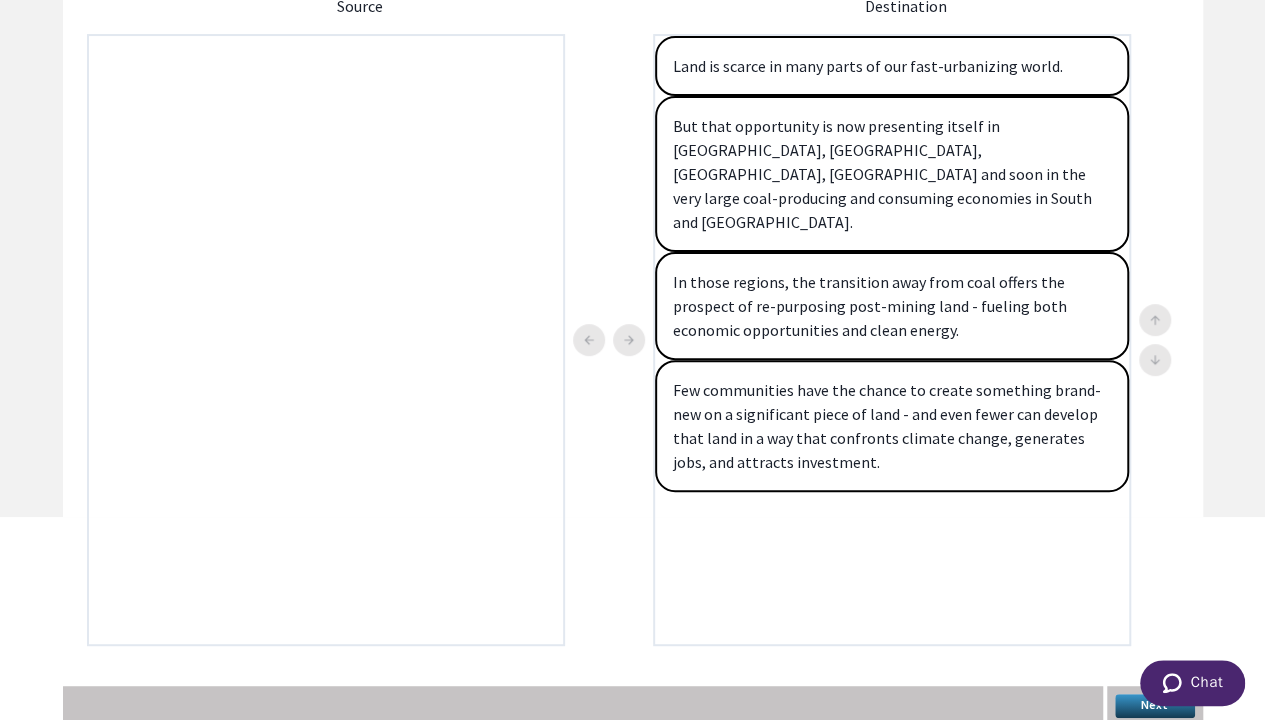 click on "Next" at bounding box center [1155, 706] 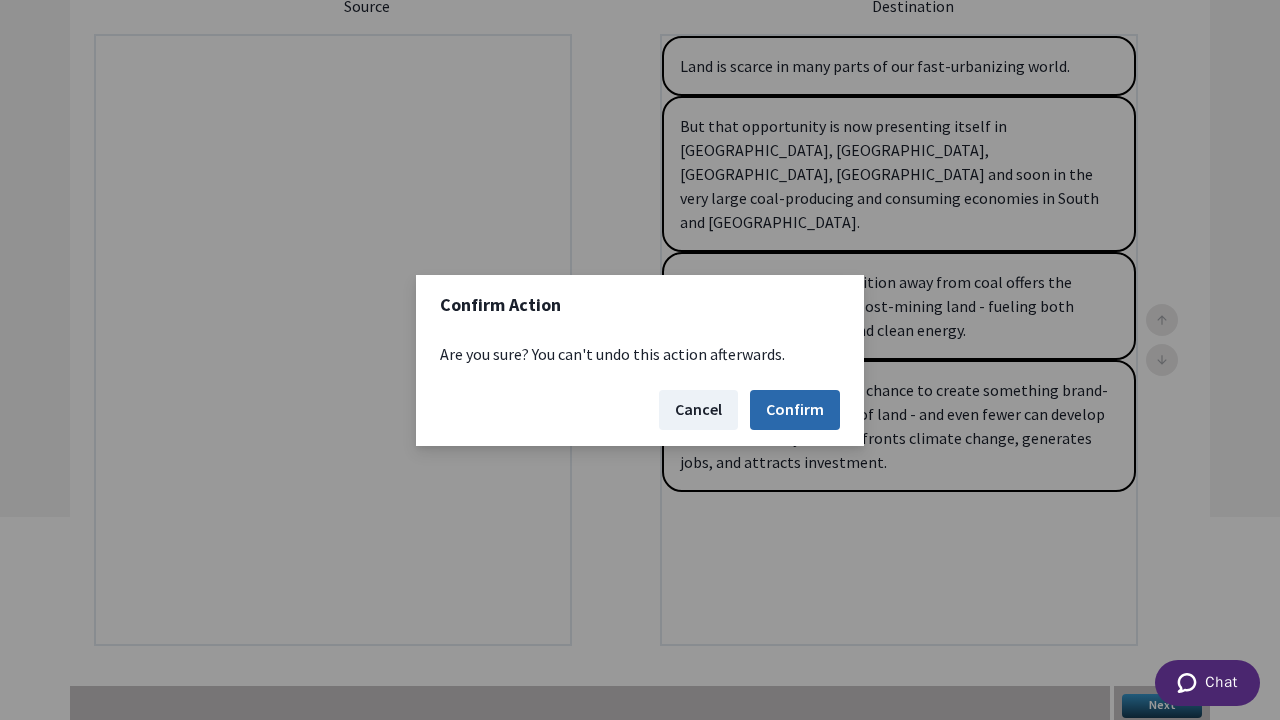 click on "Confirm" at bounding box center [795, 410] 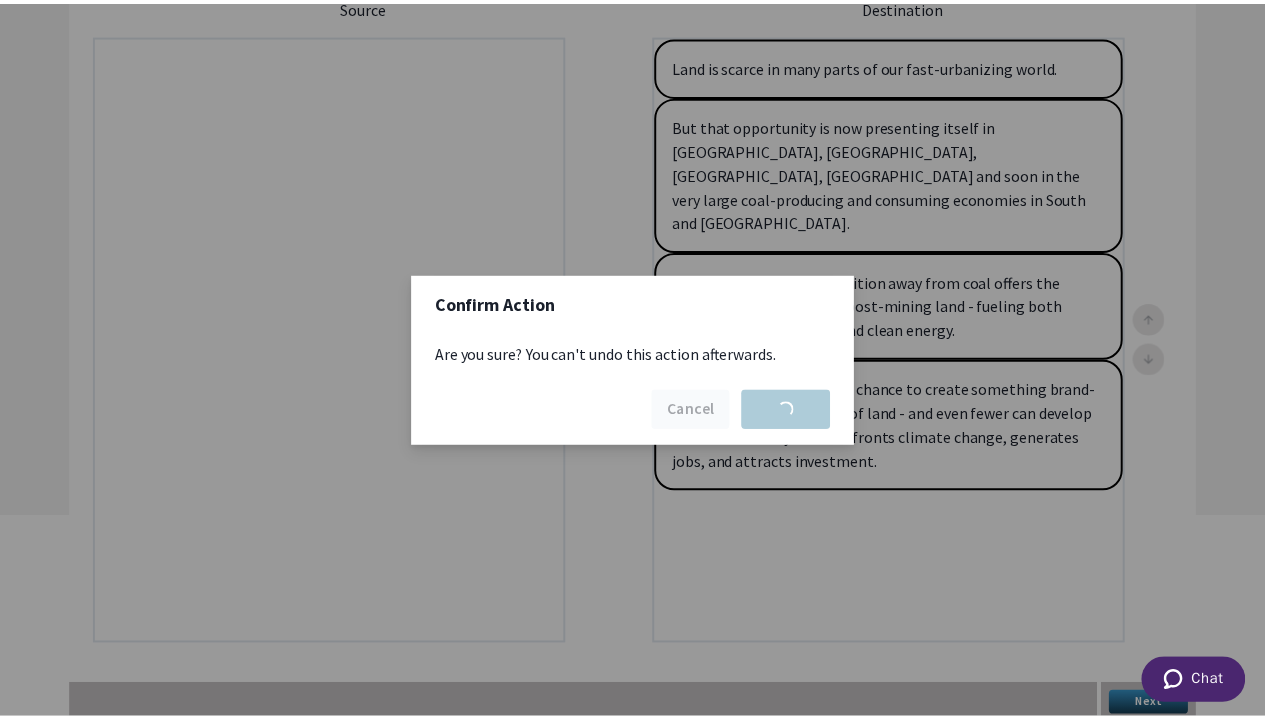 scroll, scrollTop: 0, scrollLeft: 0, axis: both 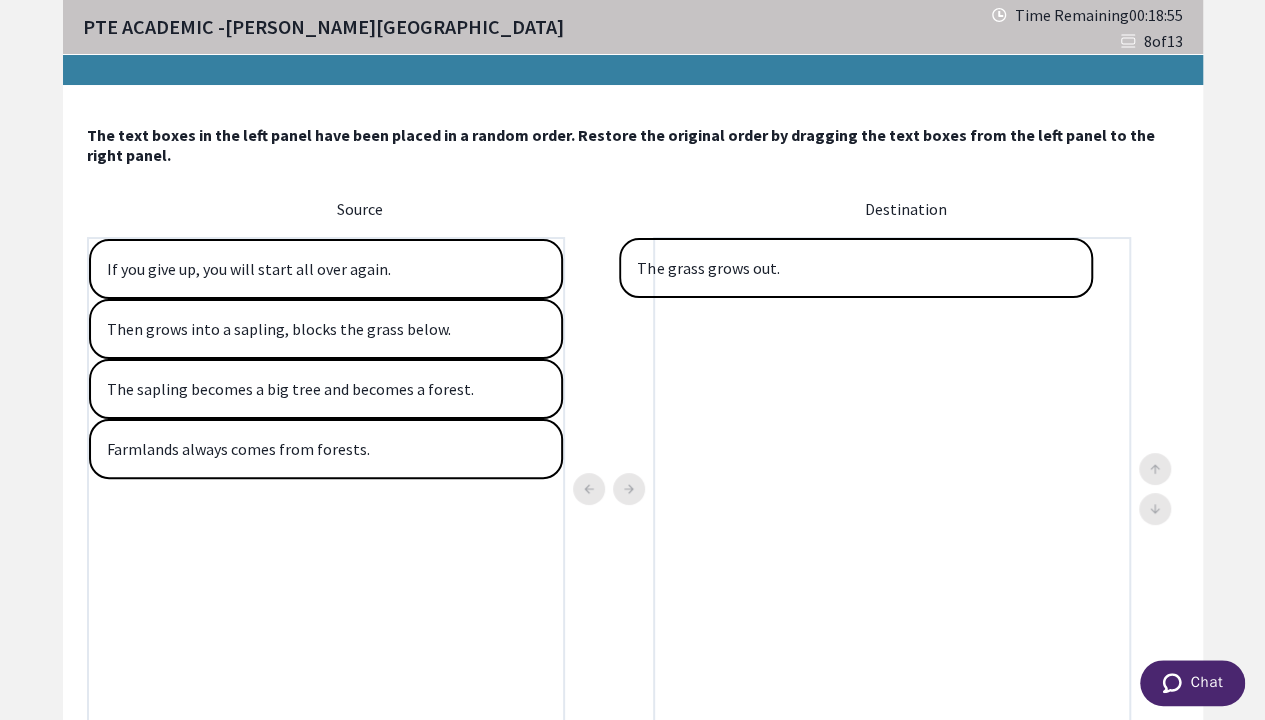 drag, startPoint x: 211, startPoint y: 331, endPoint x: 804, endPoint y: 286, distance: 594.70496 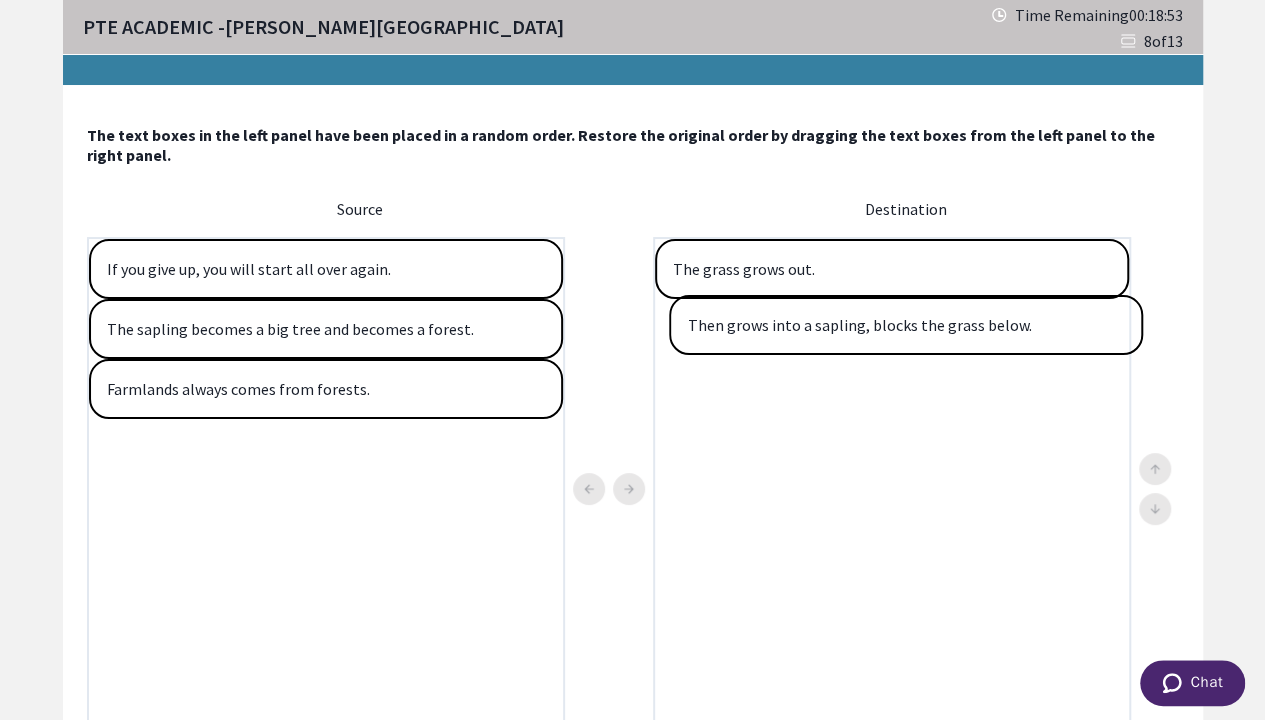 drag, startPoint x: 190, startPoint y: 342, endPoint x: 771, endPoint y: 340, distance: 581.0034 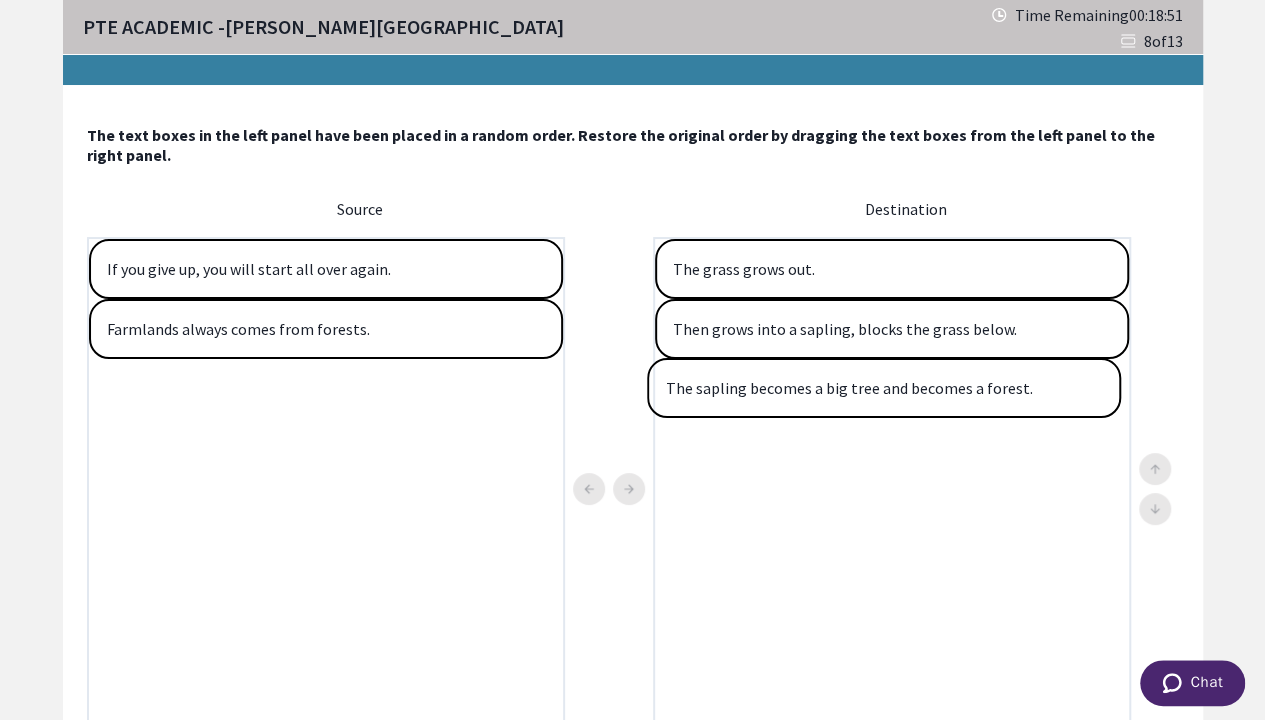 drag, startPoint x: 199, startPoint y: 328, endPoint x: 764, endPoint y: 390, distance: 568.3916 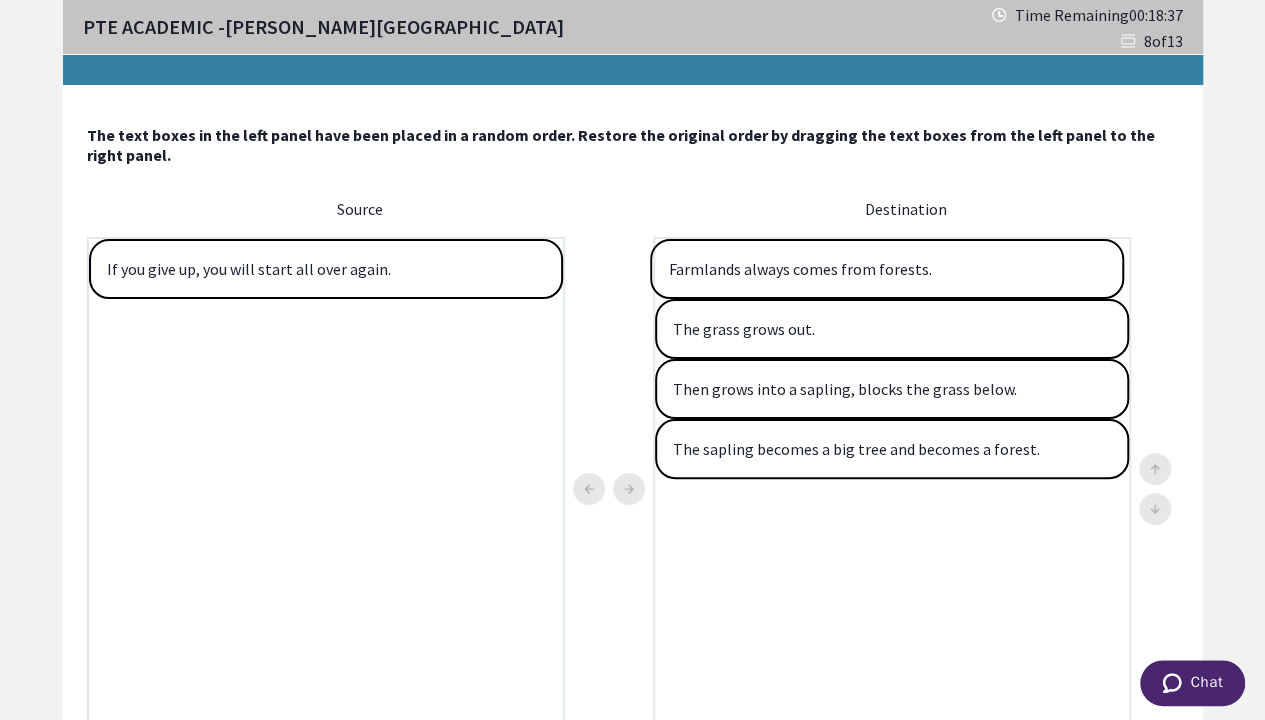 drag, startPoint x: 240, startPoint y: 330, endPoint x: 818, endPoint y: 273, distance: 580.8038 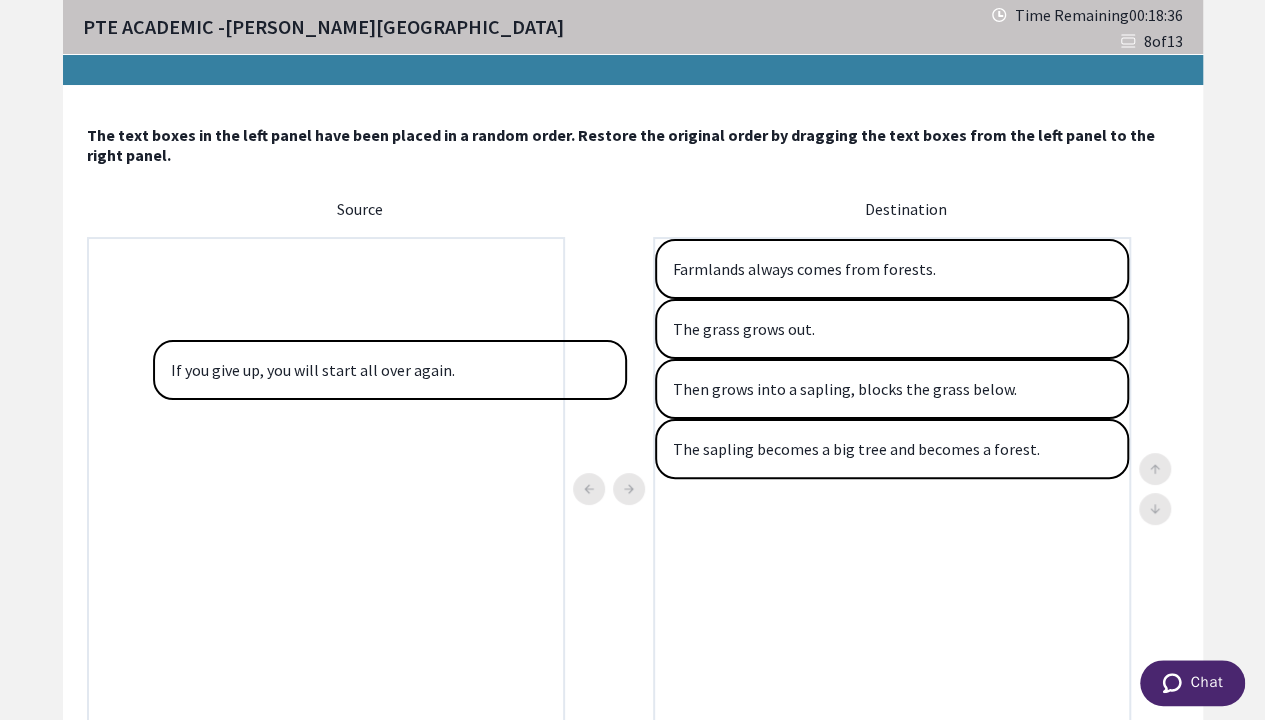 scroll, scrollTop: 100, scrollLeft: 0, axis: vertical 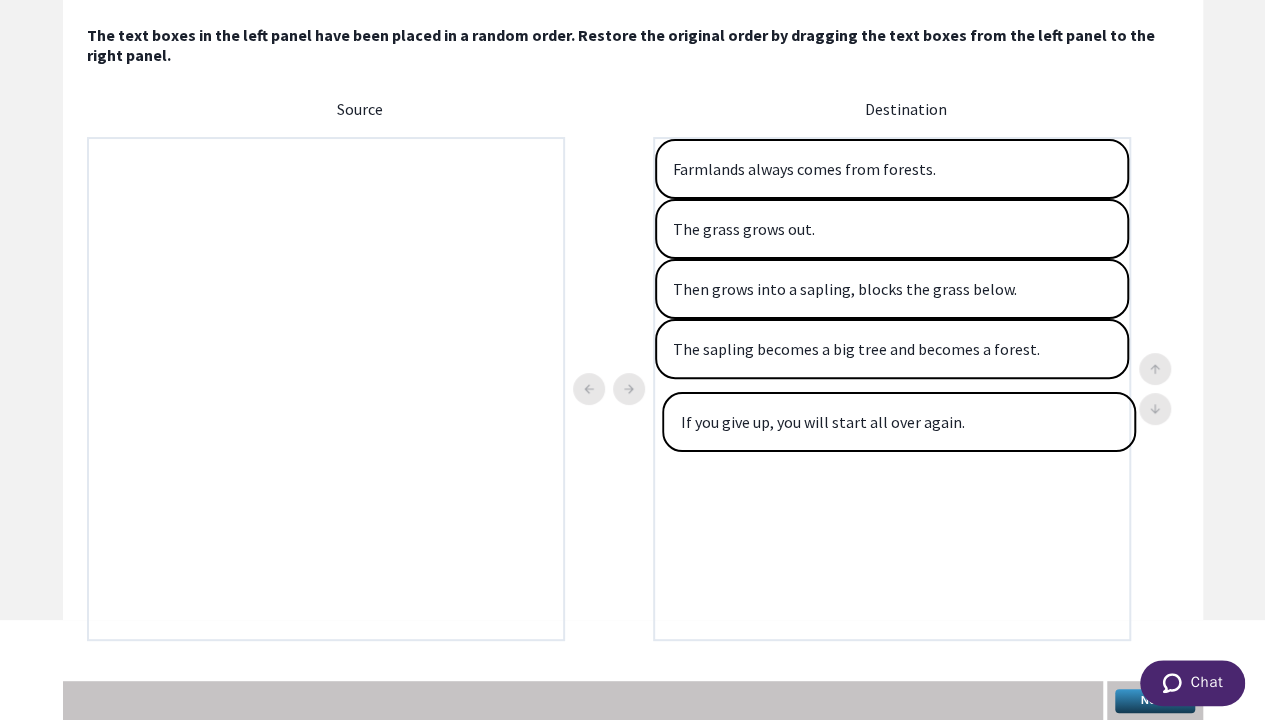 drag, startPoint x: 256, startPoint y: 278, endPoint x: 818, endPoint y: 426, distance: 581.1609 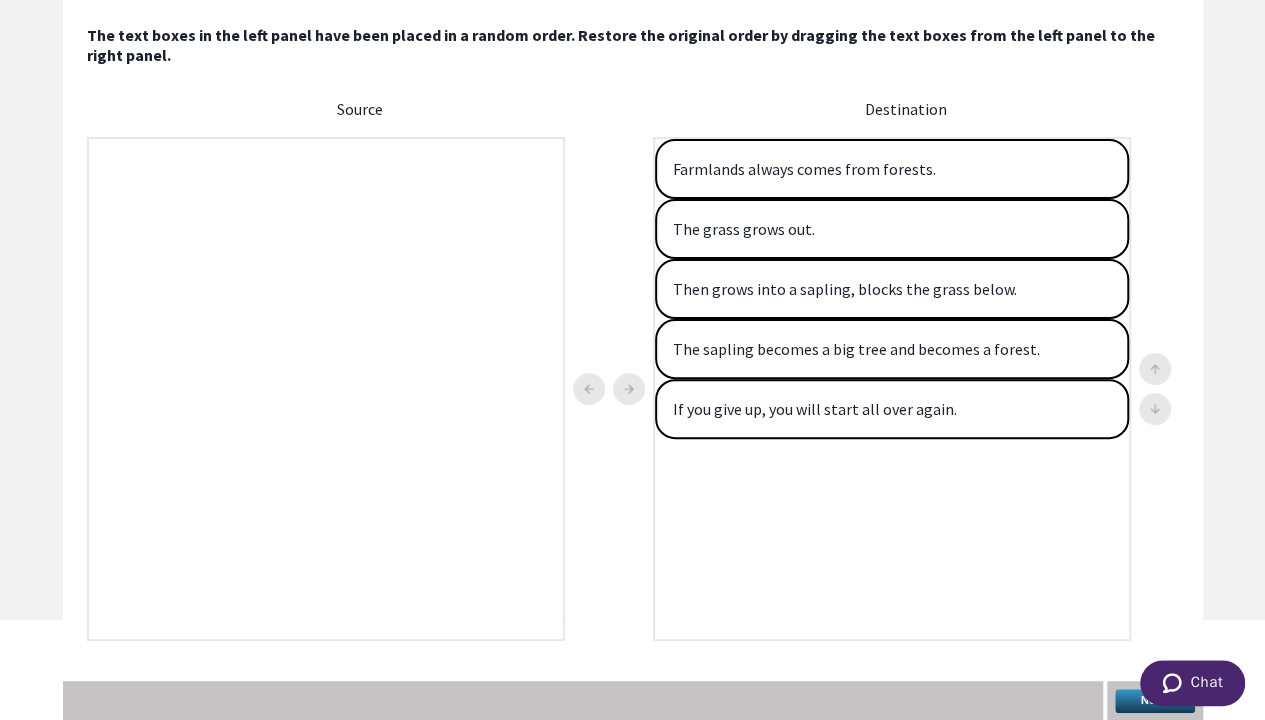 click on "Next" at bounding box center [1155, 701] 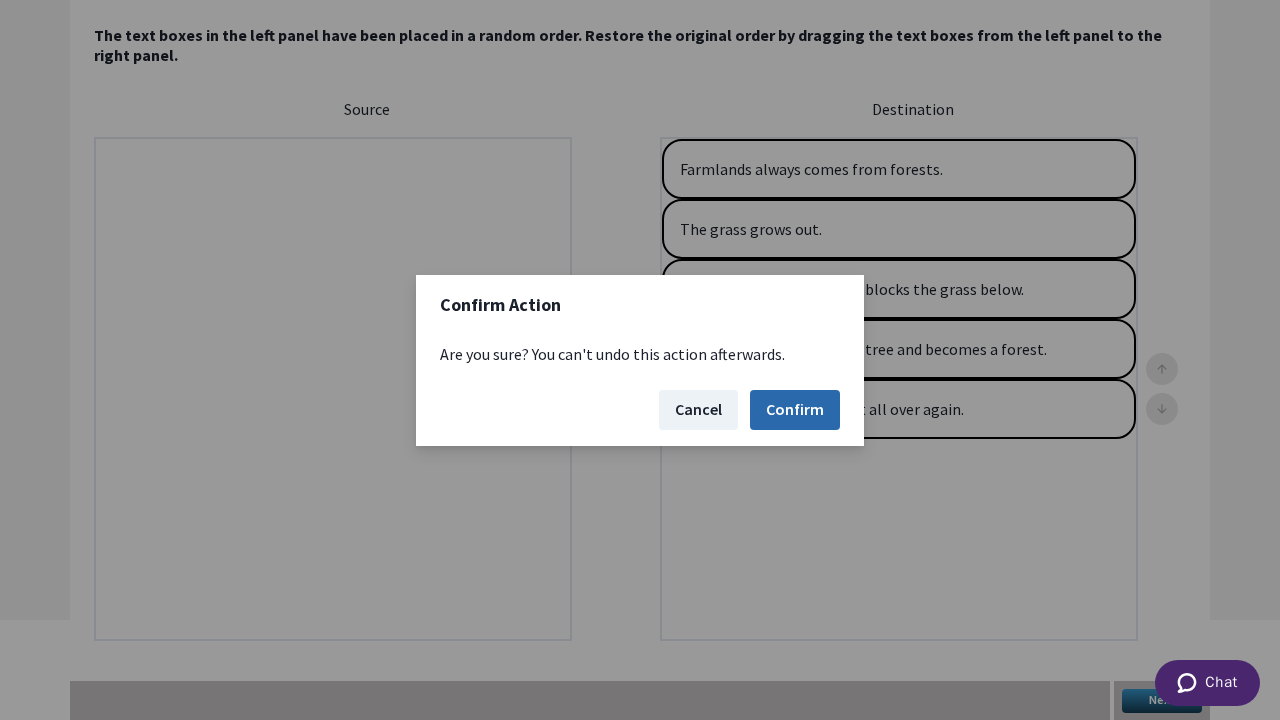 click on "Confirm" at bounding box center [795, 410] 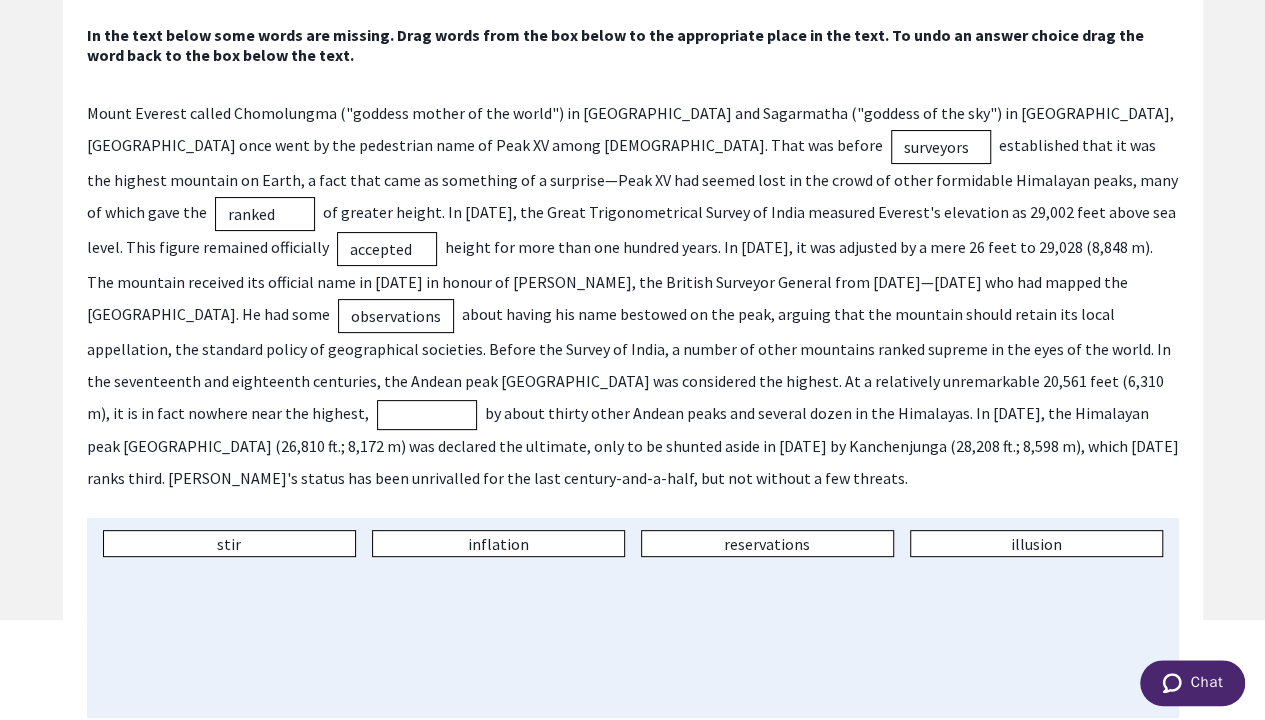 drag, startPoint x: 930, startPoint y: 262, endPoint x: 286, endPoint y: 425, distance: 664.3079 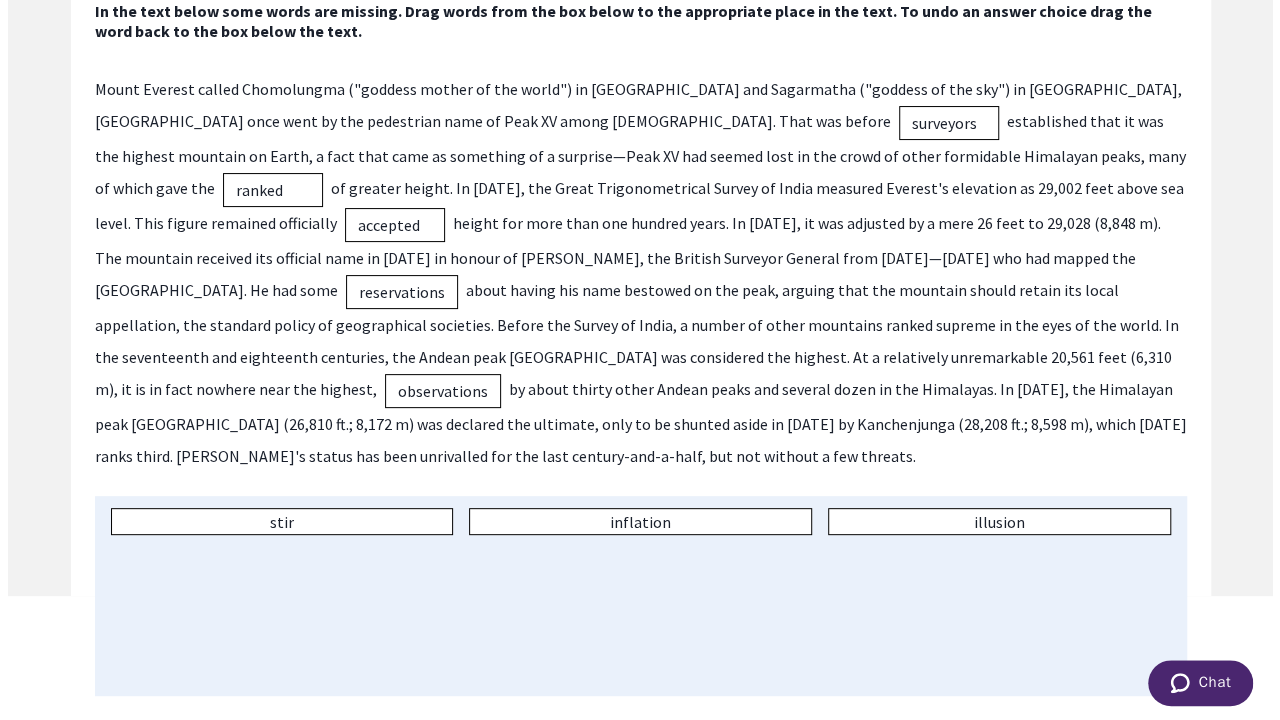 scroll, scrollTop: 143, scrollLeft: 0, axis: vertical 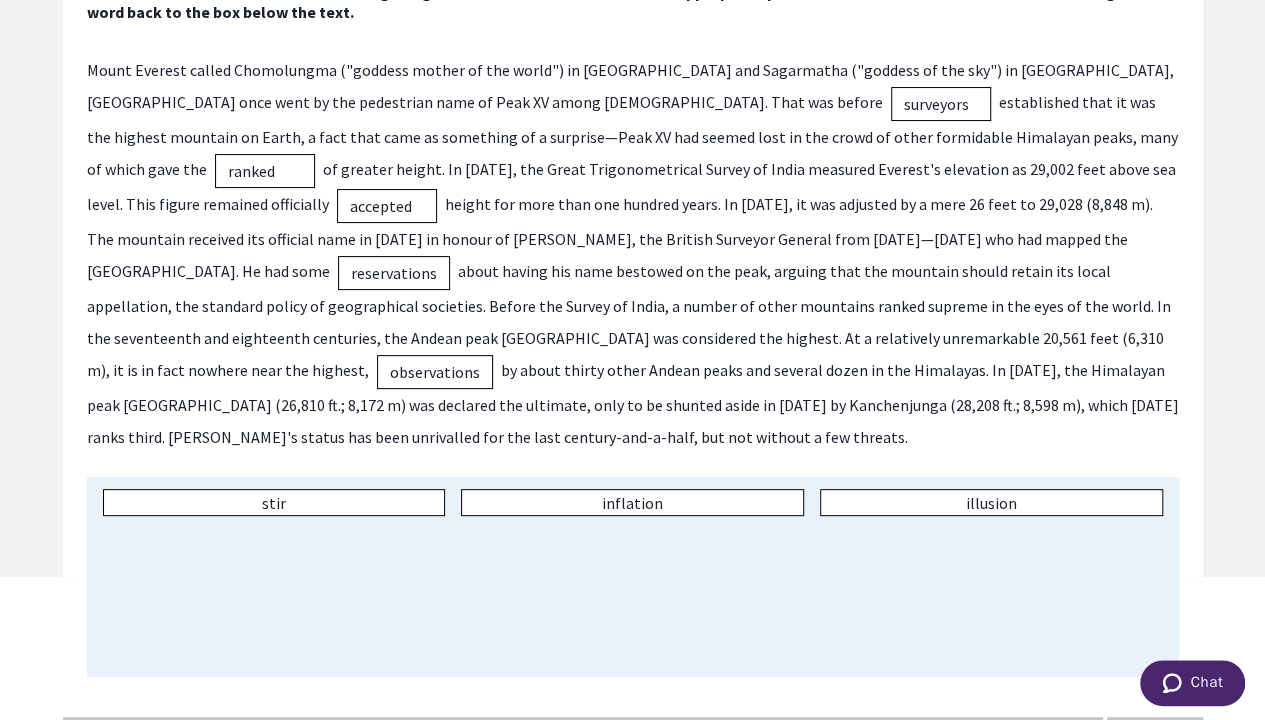 click on "Next" at bounding box center [1155, 737] 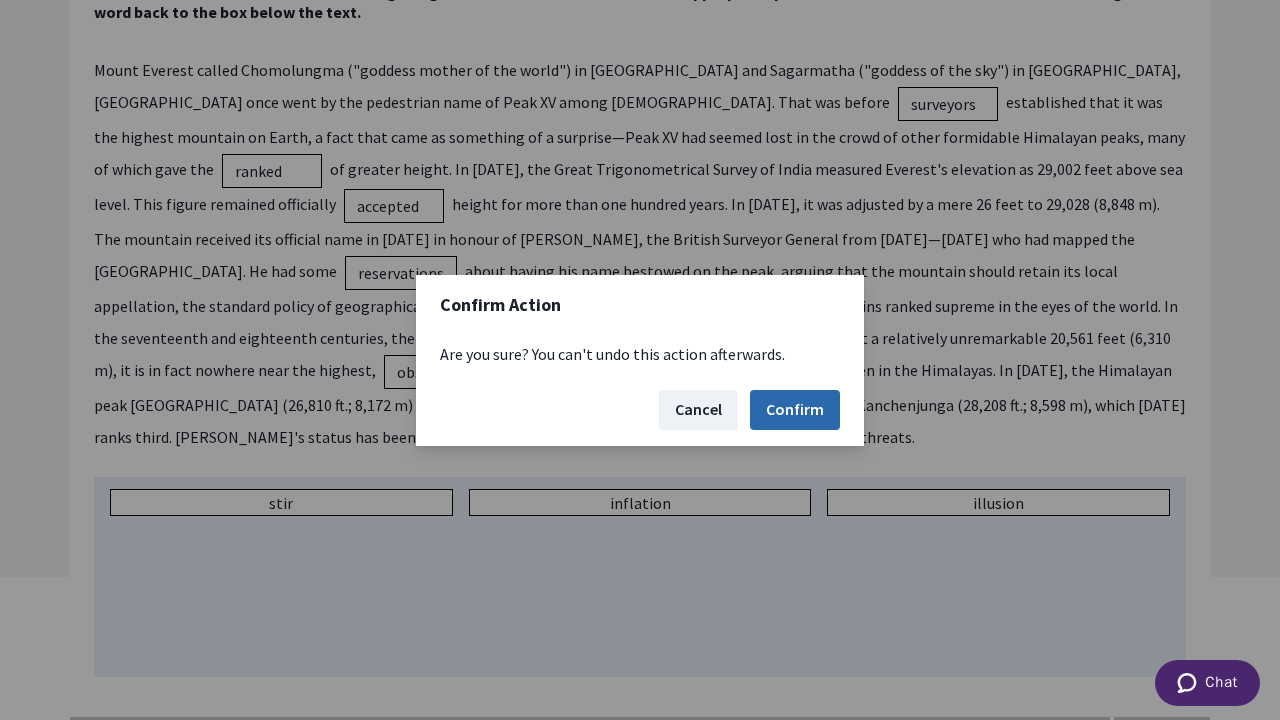 click on "Confirm" at bounding box center (795, 410) 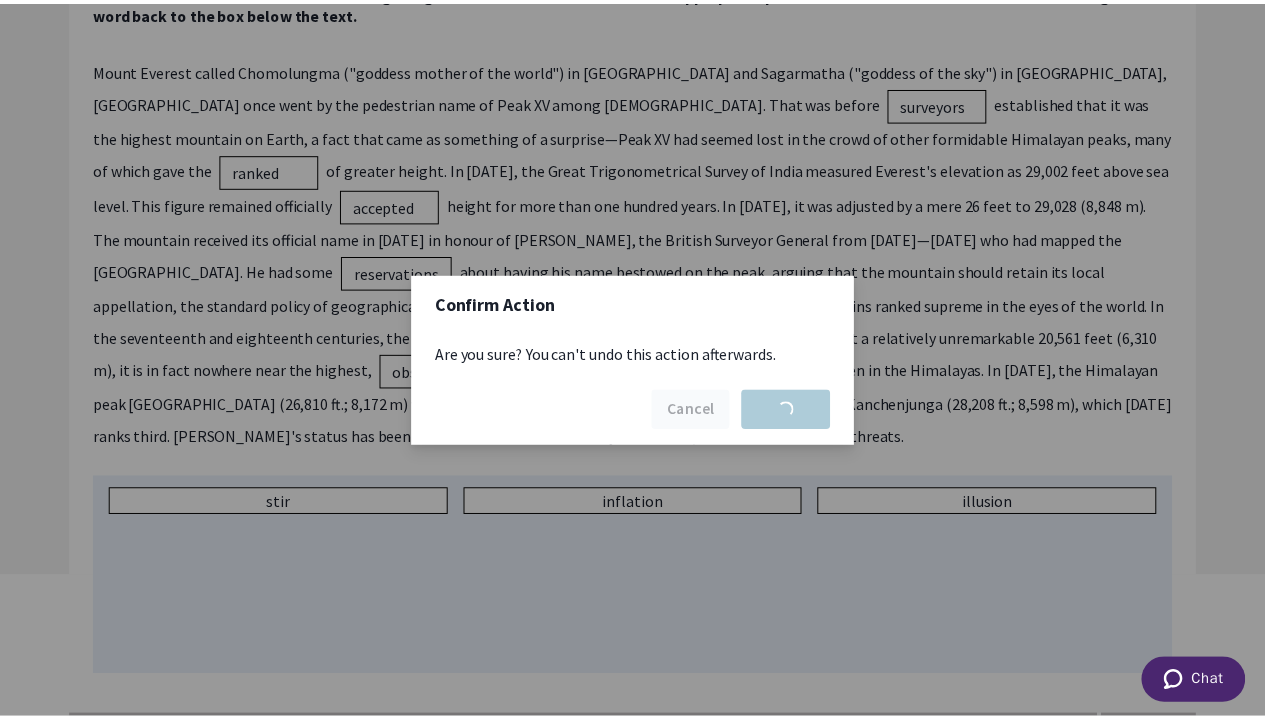 scroll, scrollTop: 6, scrollLeft: 0, axis: vertical 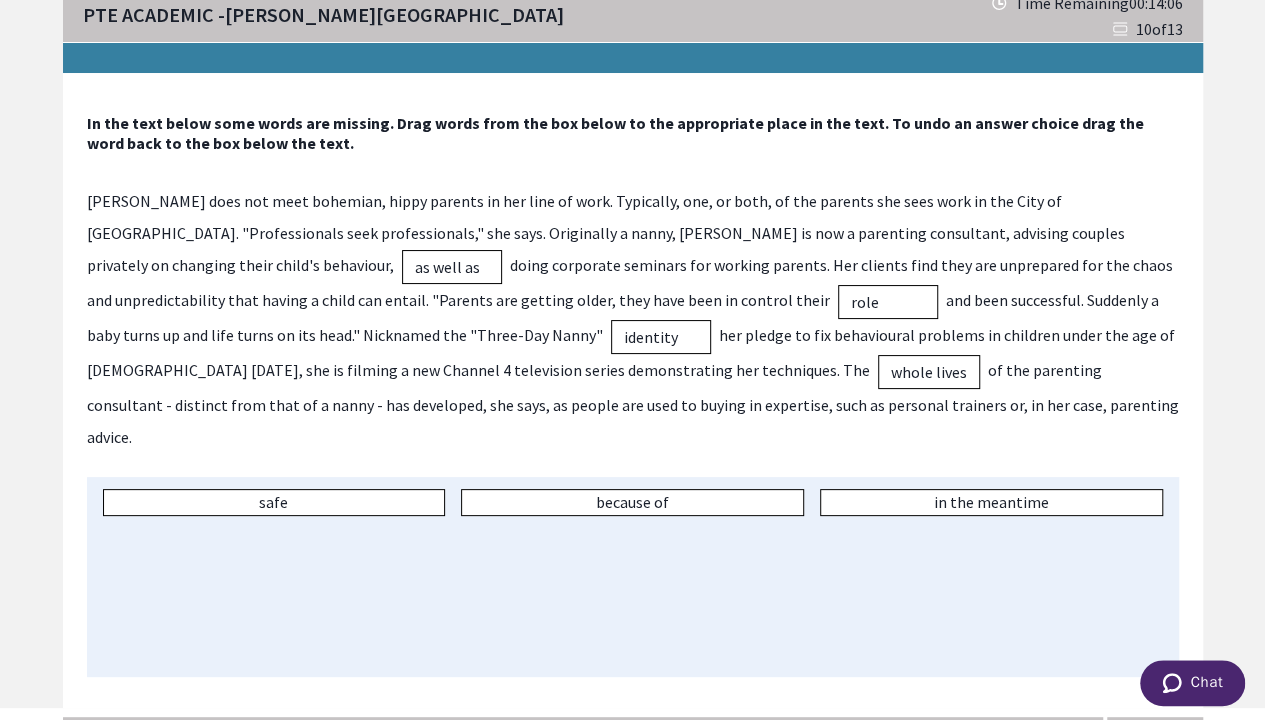 click on "Next" at bounding box center [1155, 737] 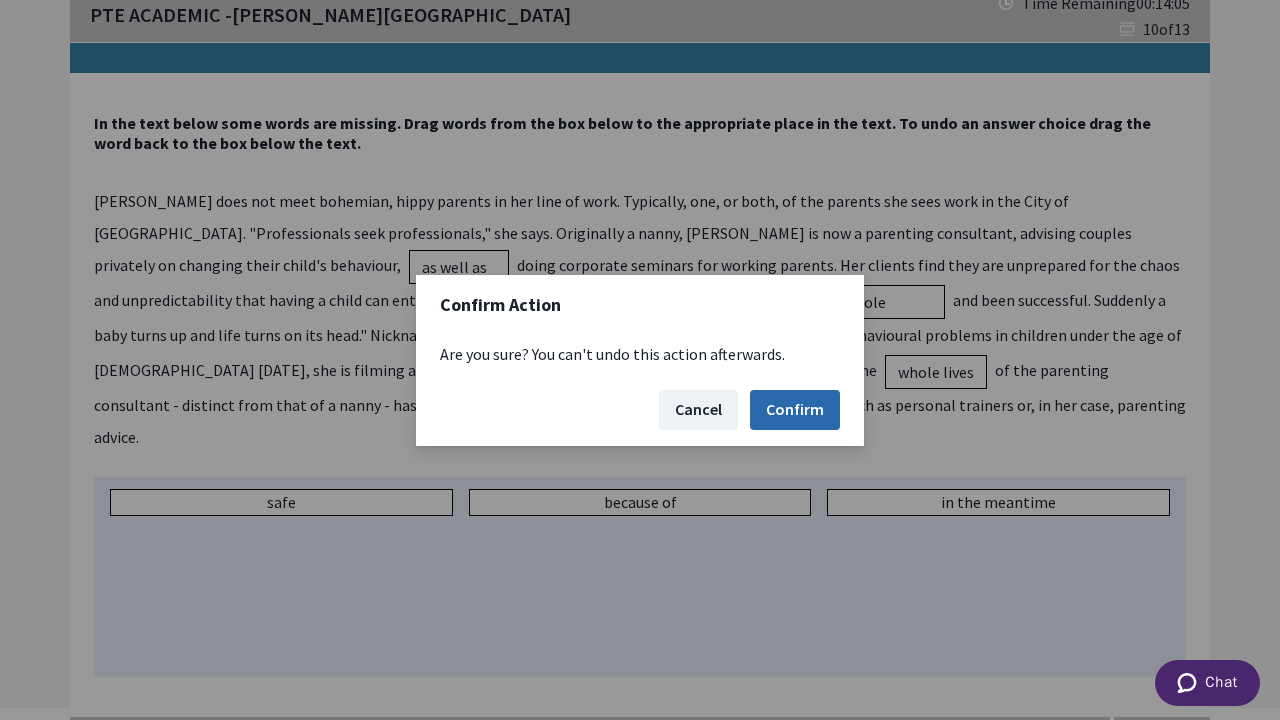 click on "Confirm" at bounding box center (795, 410) 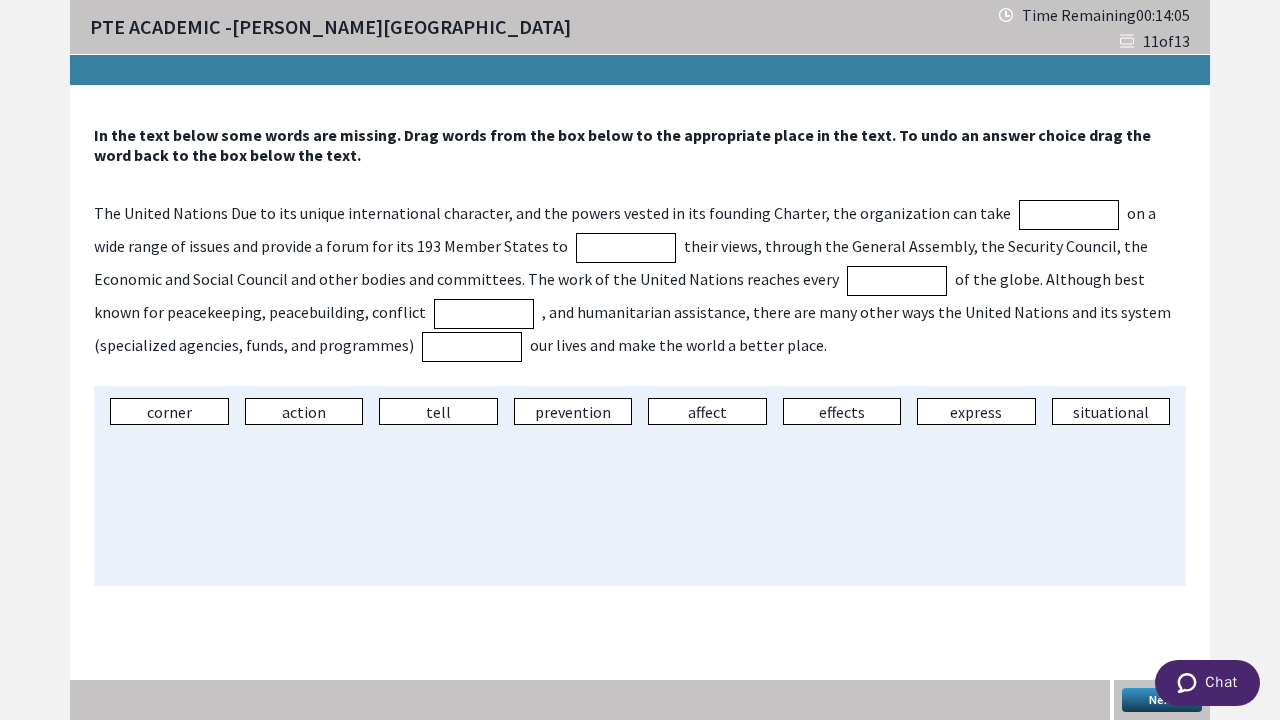 scroll, scrollTop: 0, scrollLeft: 0, axis: both 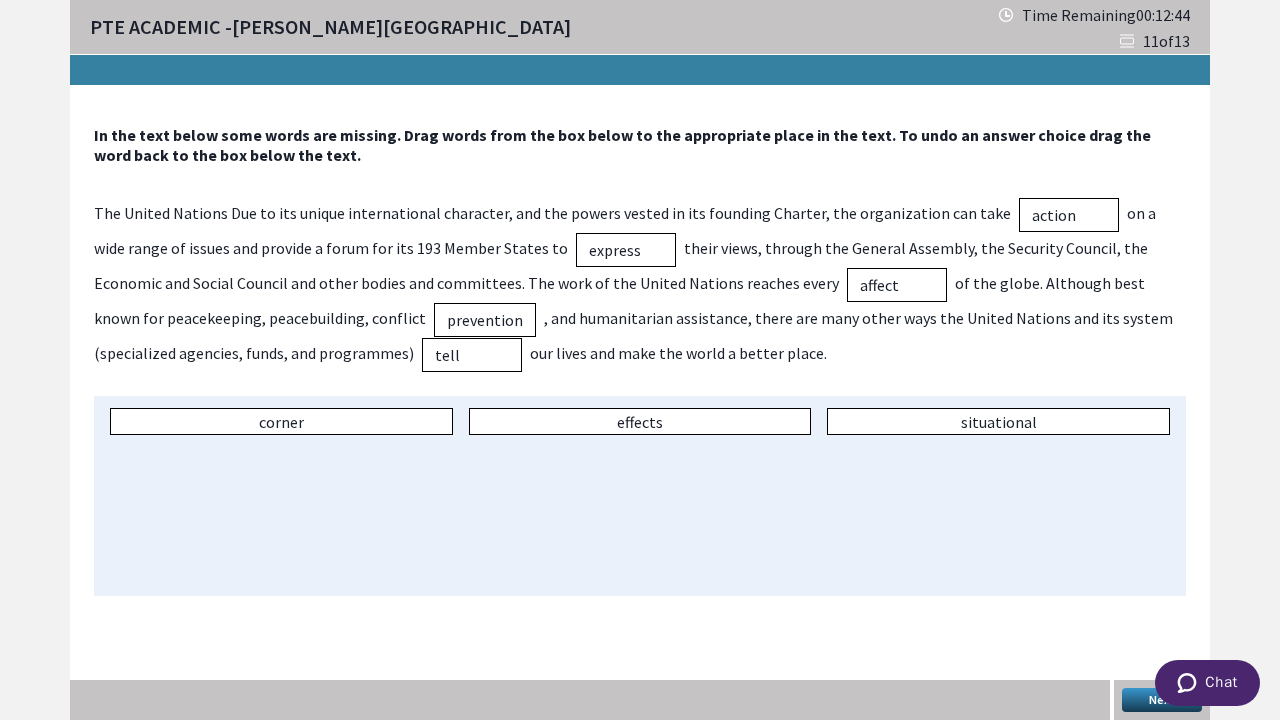 click on "Next" at bounding box center (1162, 700) 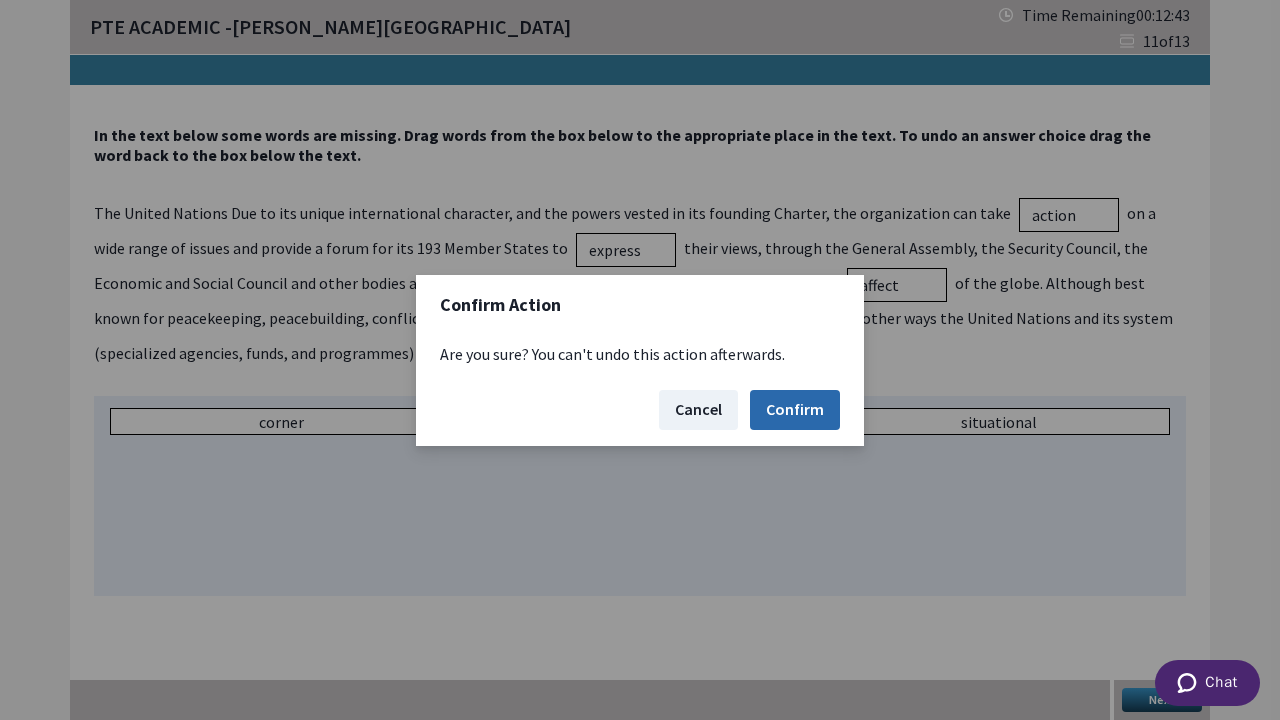 click on "Confirm" at bounding box center (795, 410) 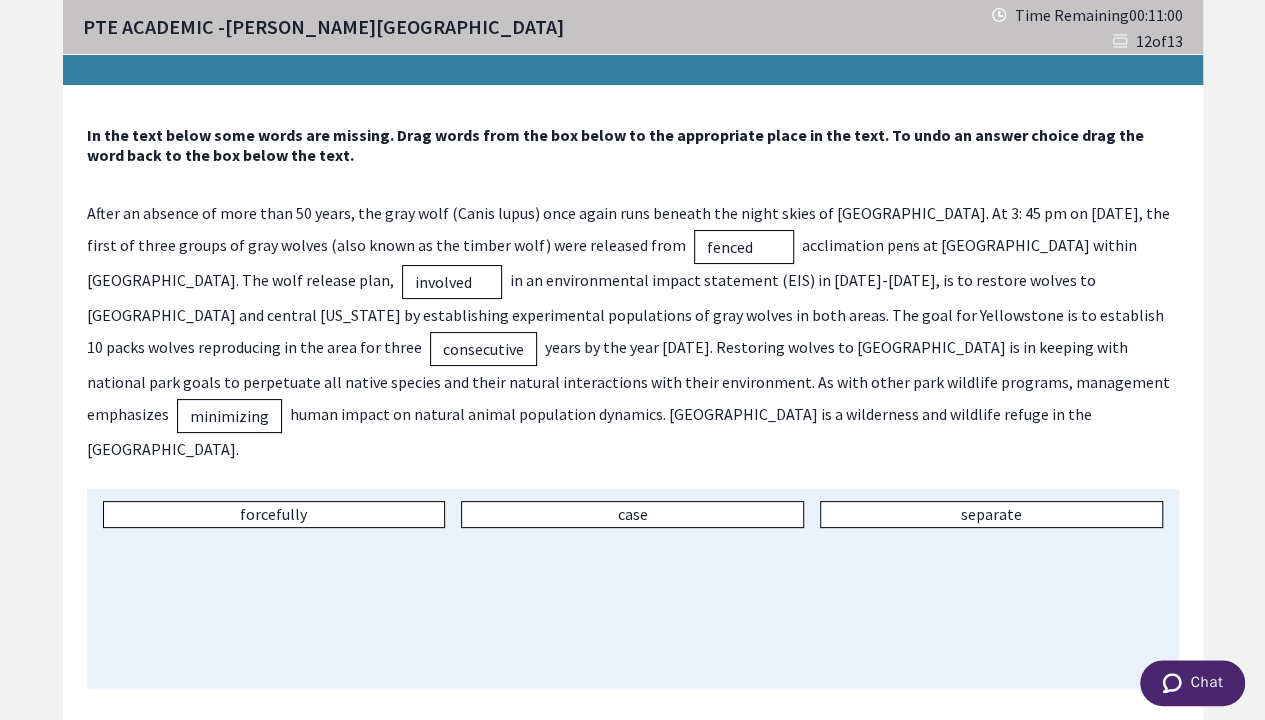 click on "Next" at bounding box center [1155, 749] 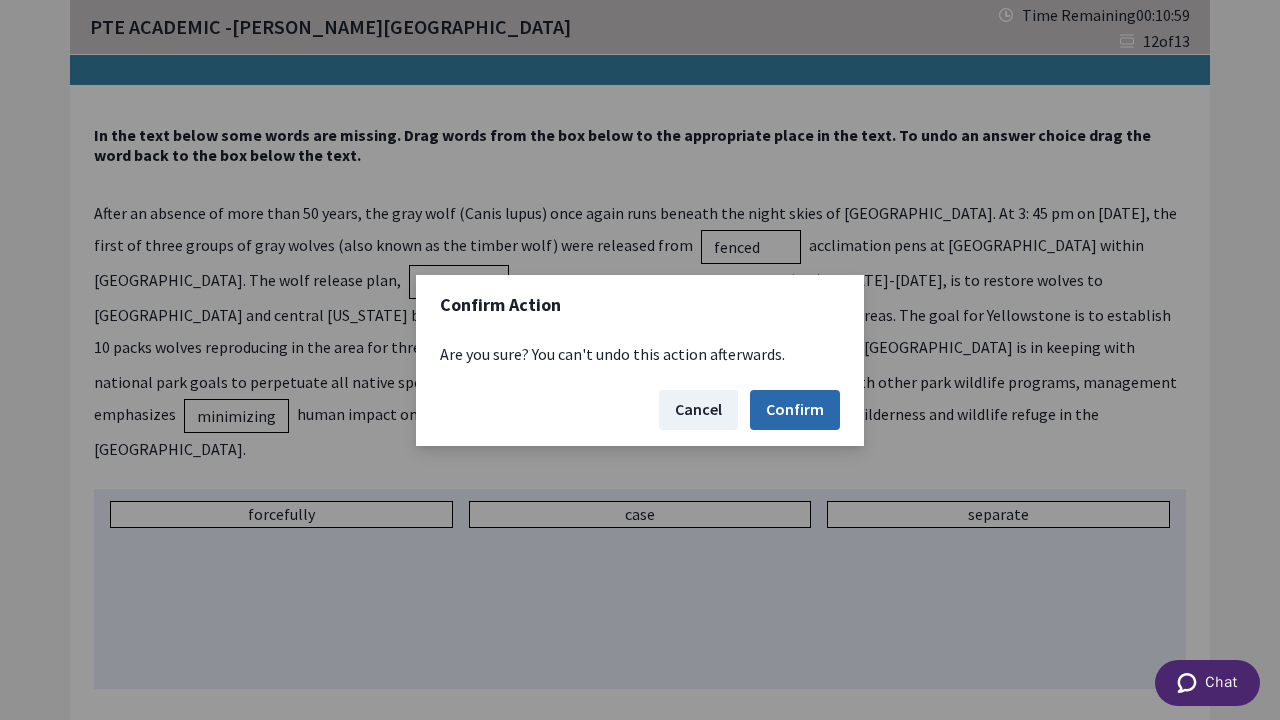 click on "Confirm" at bounding box center (795, 410) 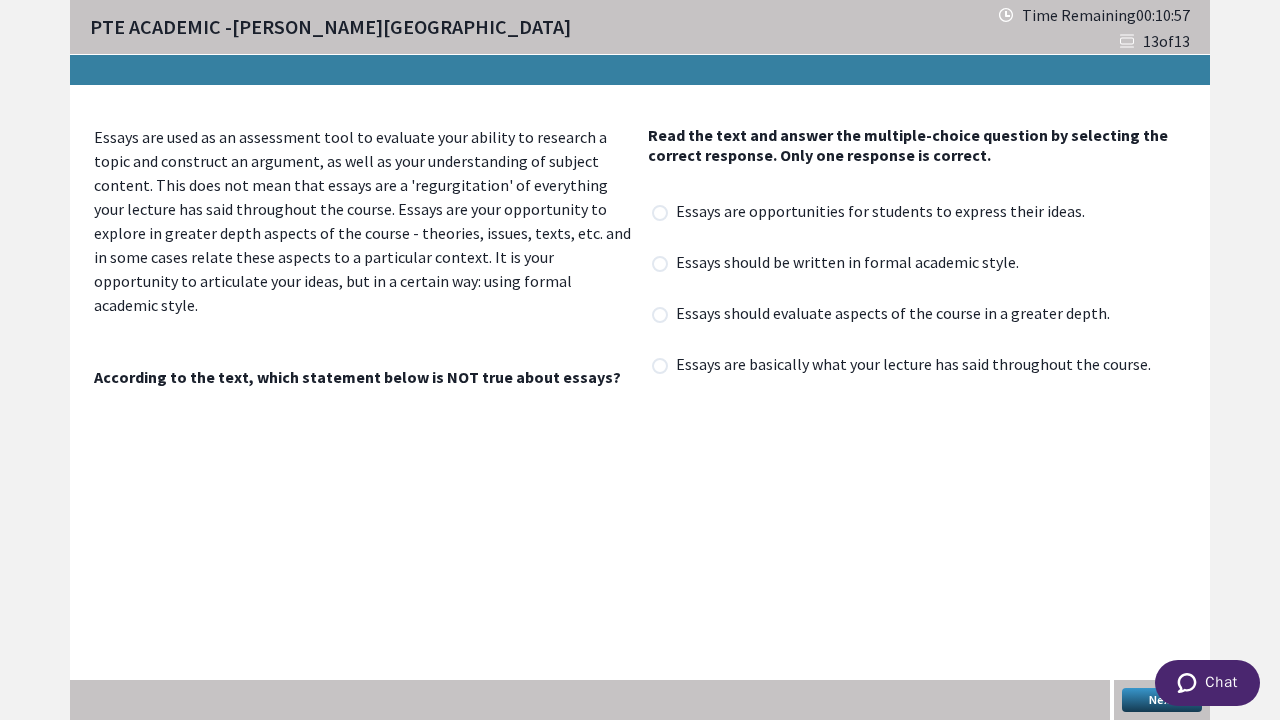 click at bounding box center [660, 315] 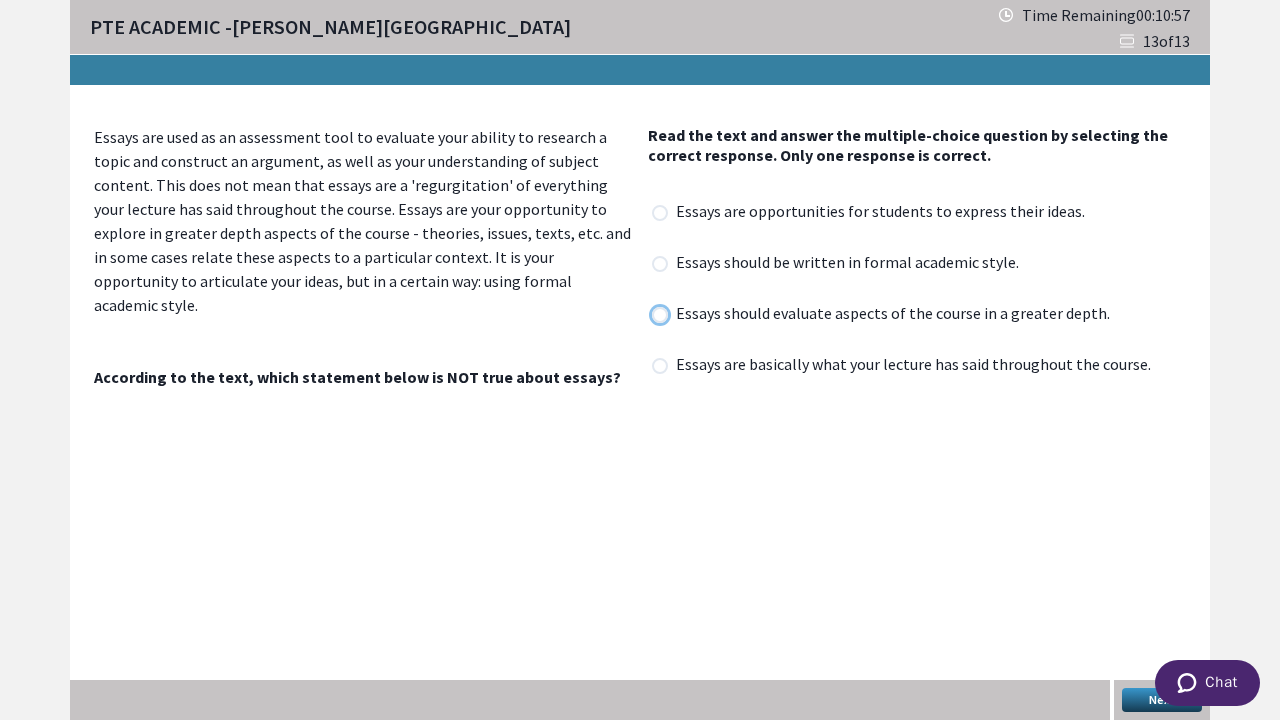 radio on "true" 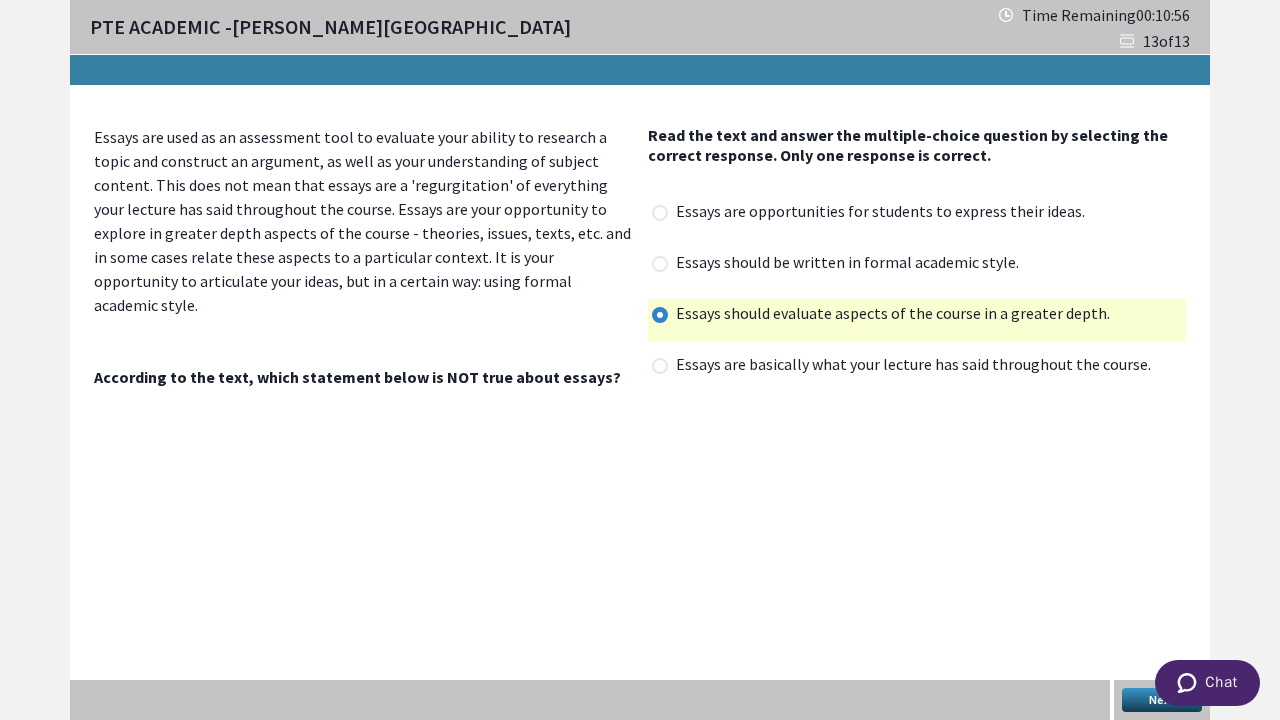 click on "Next" at bounding box center [1162, 700] 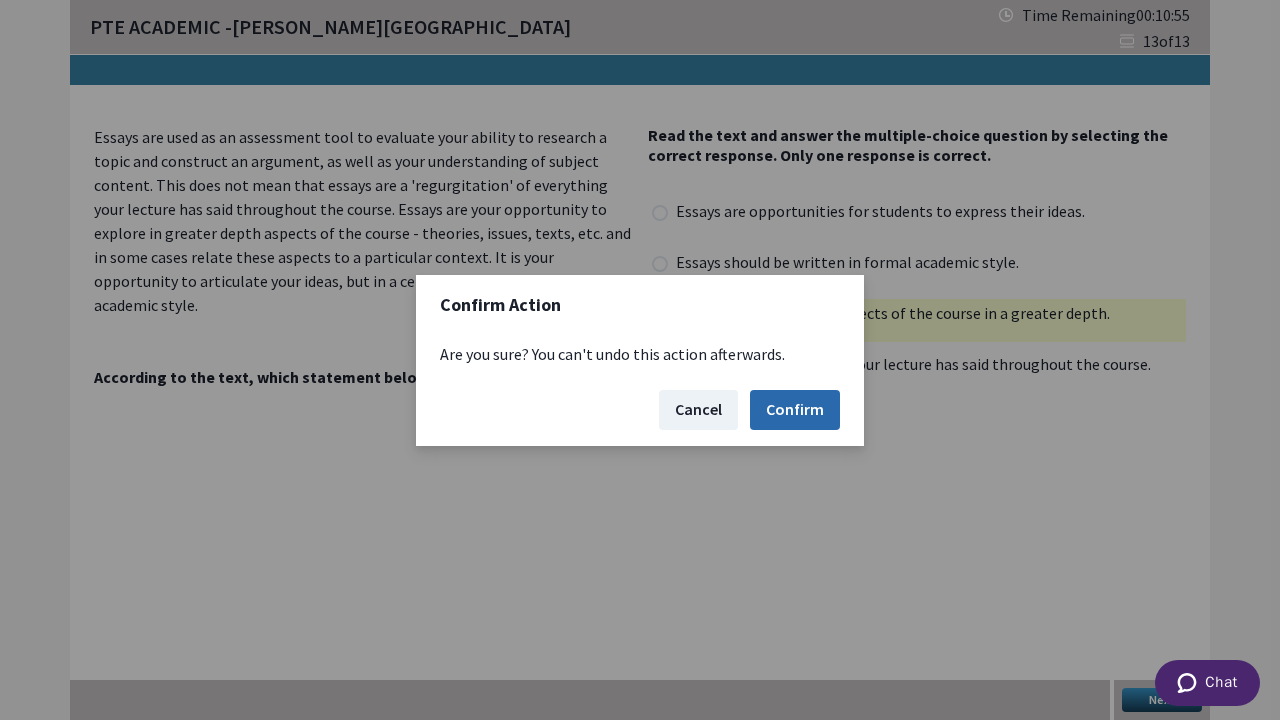 click on "Confirm" at bounding box center [795, 410] 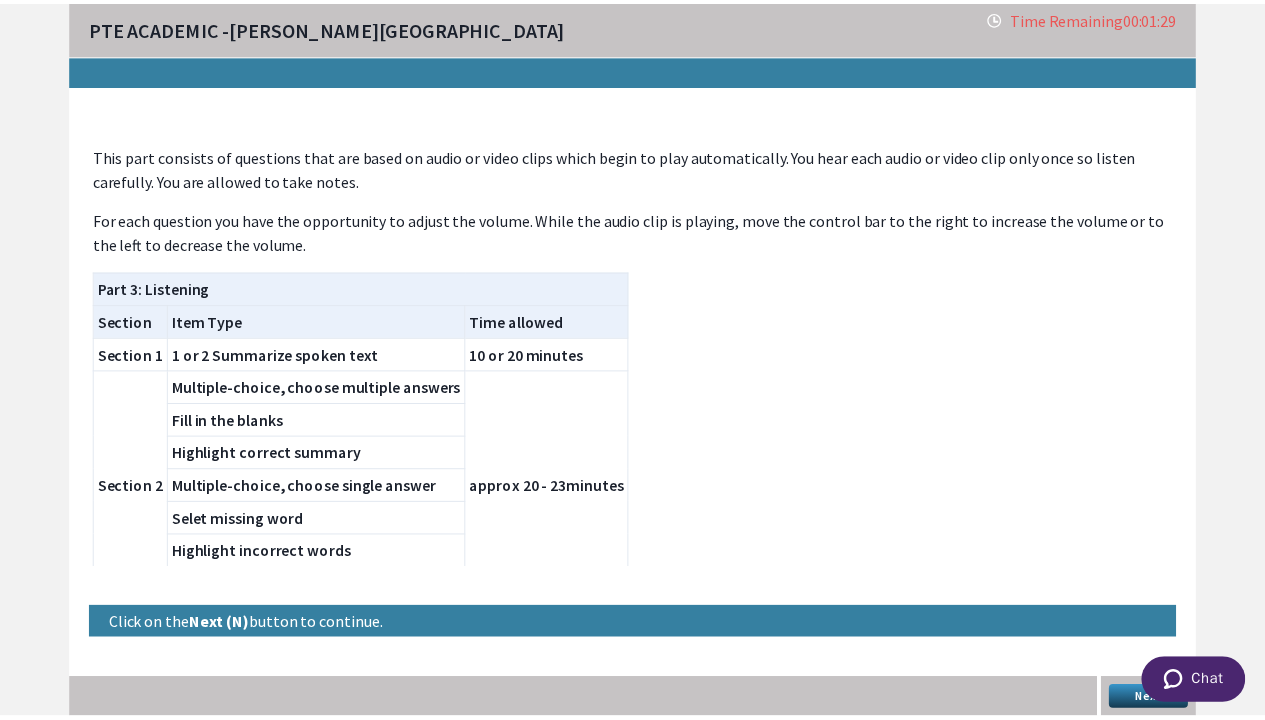 scroll, scrollTop: 92, scrollLeft: 0, axis: vertical 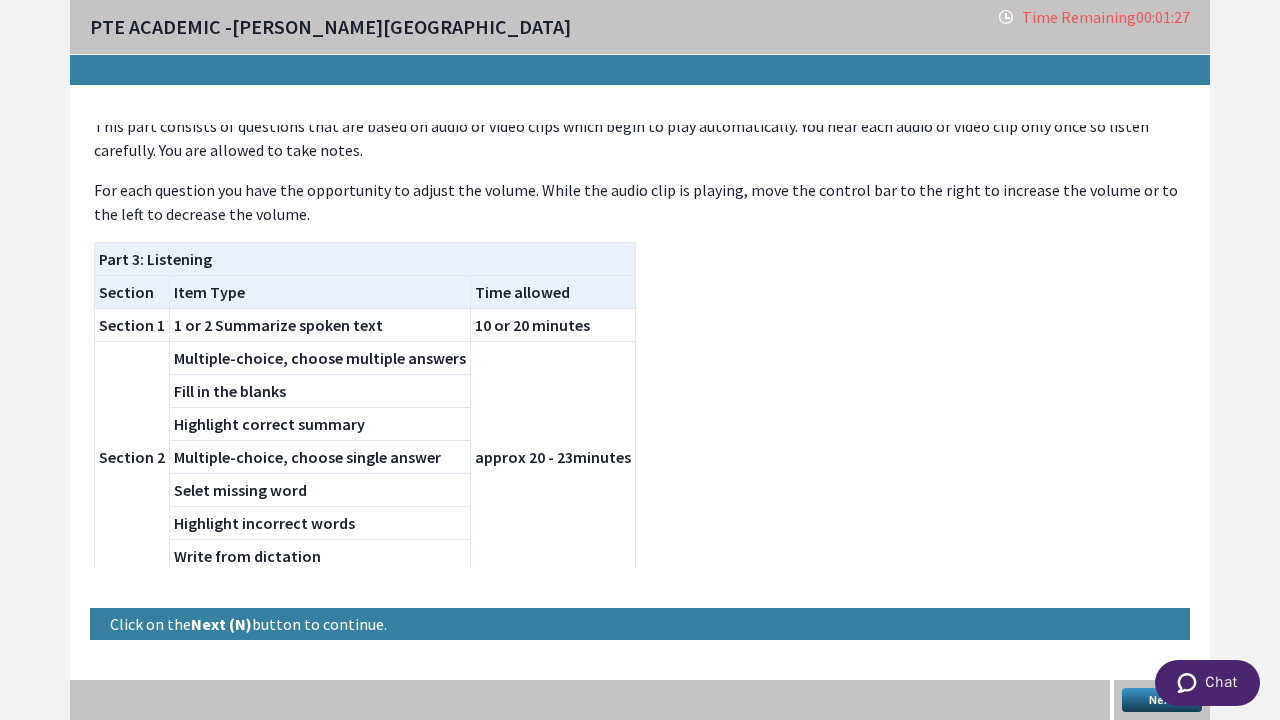 click on "Next" at bounding box center (1162, 700) 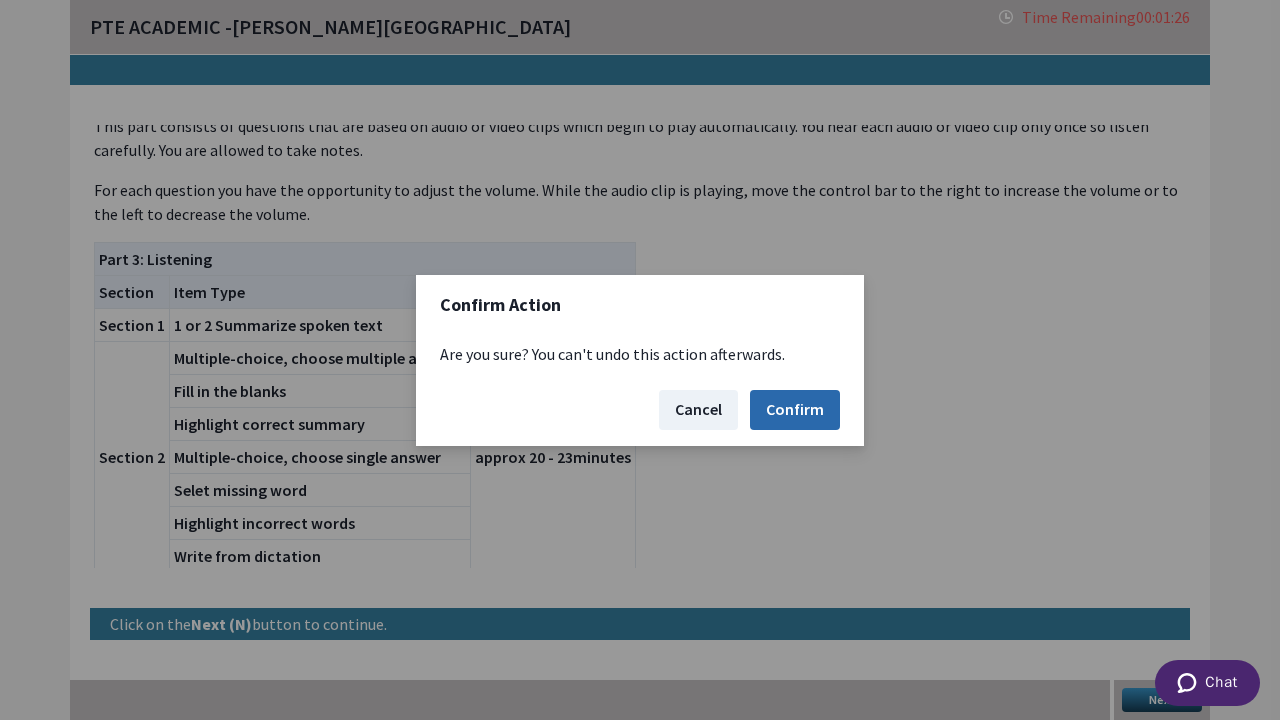 click on "Confirm" at bounding box center [795, 410] 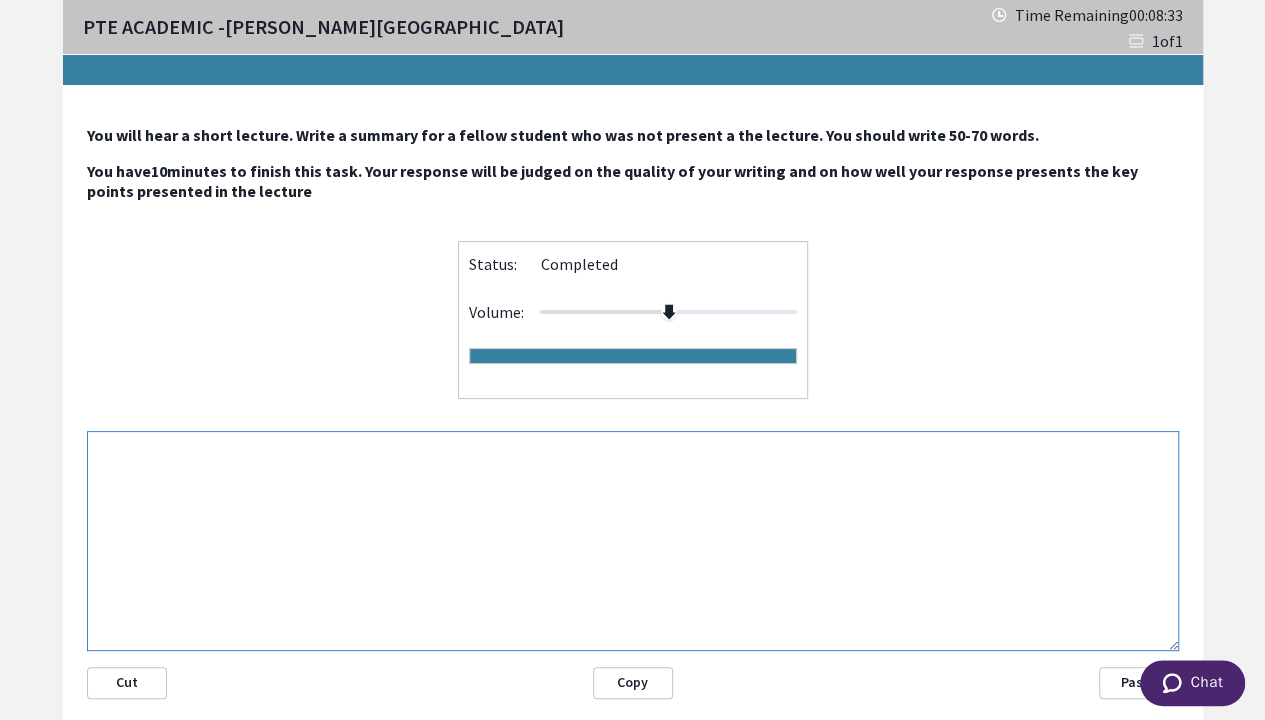 click at bounding box center [633, 541] 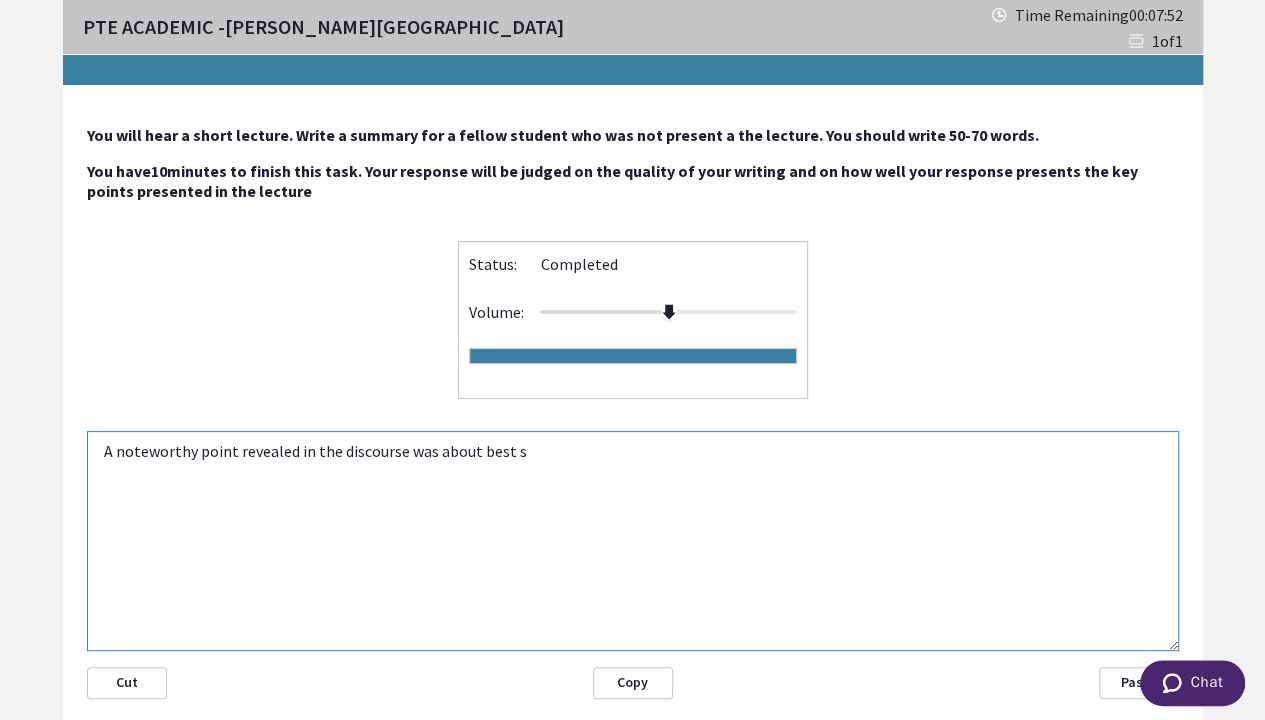 click on "A noteworthy point revealed in the discourse was about best s" at bounding box center [633, 541] 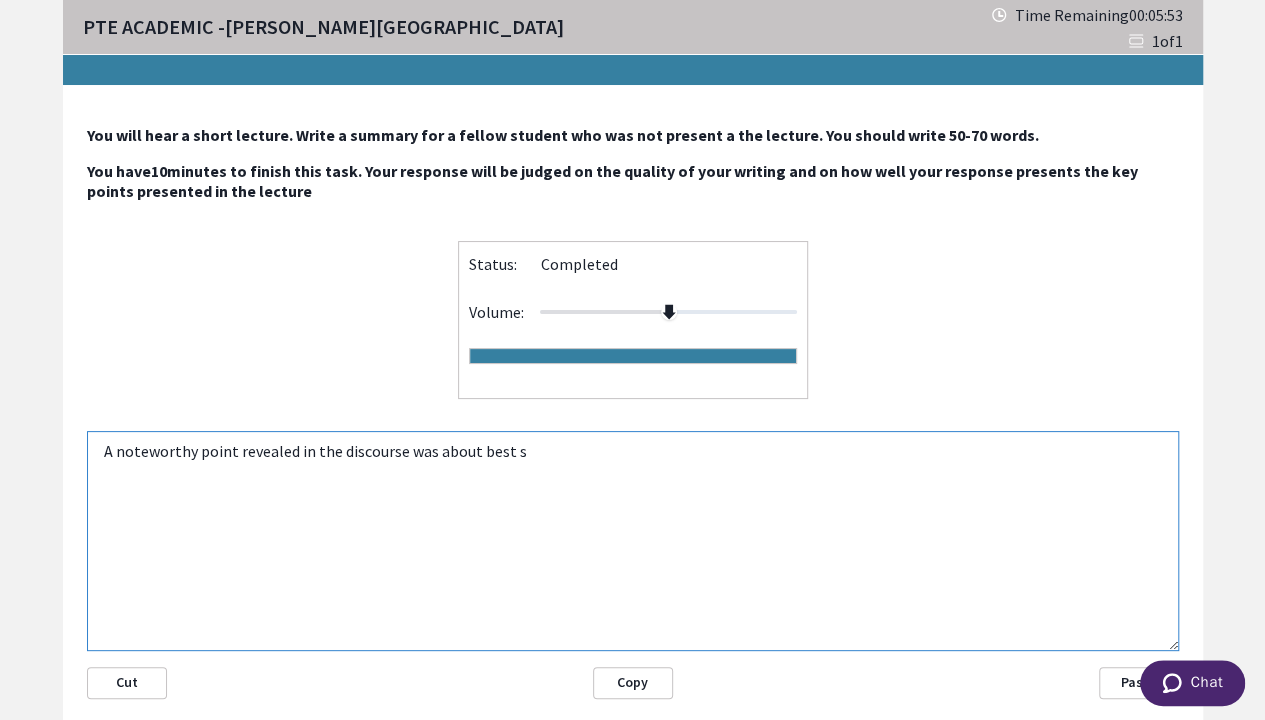 type on "A noteworthy point revealed in the discourse was about best s" 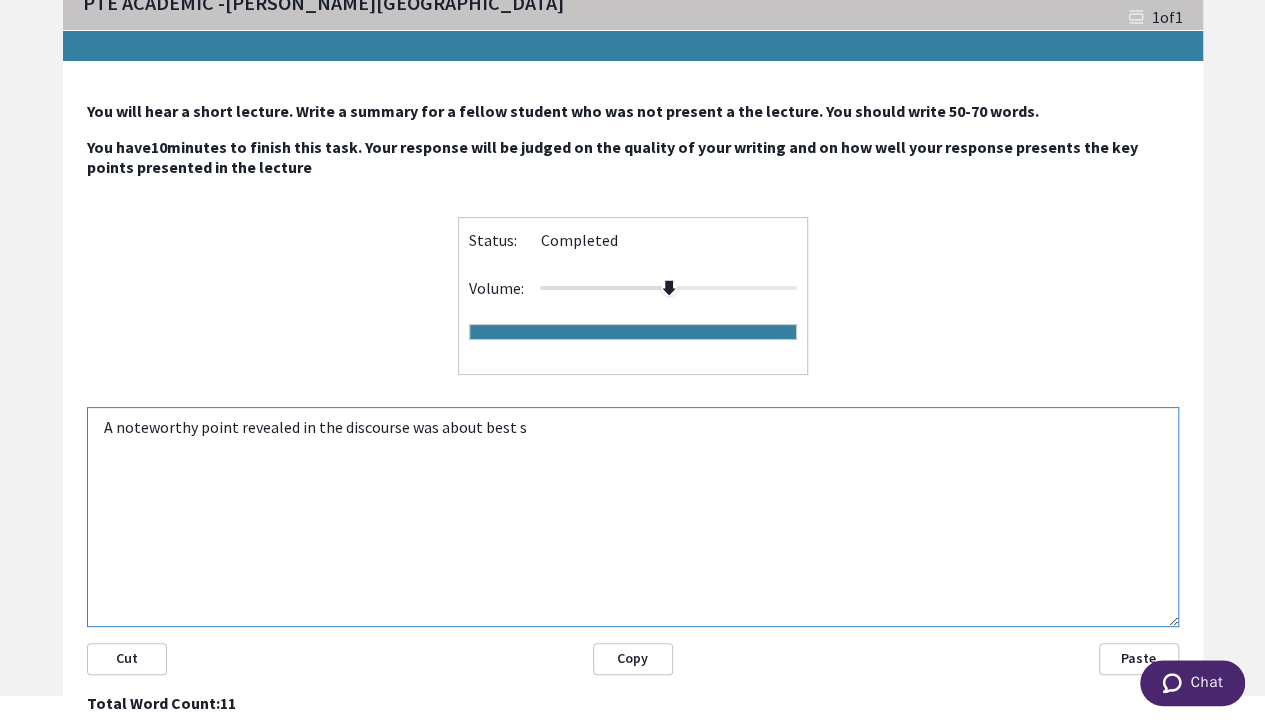 scroll, scrollTop: 0, scrollLeft: 0, axis: both 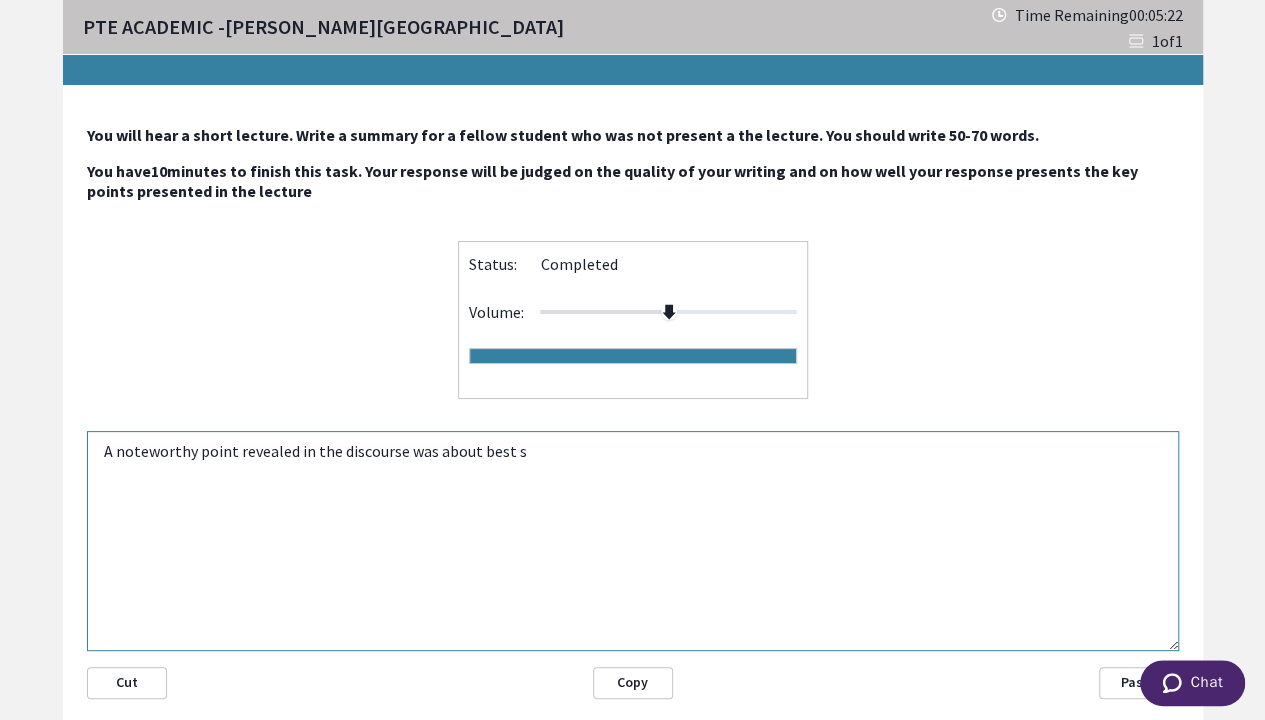 drag, startPoint x: 620, startPoint y: 18, endPoint x: 438, endPoint y: 108, distance: 203.03694 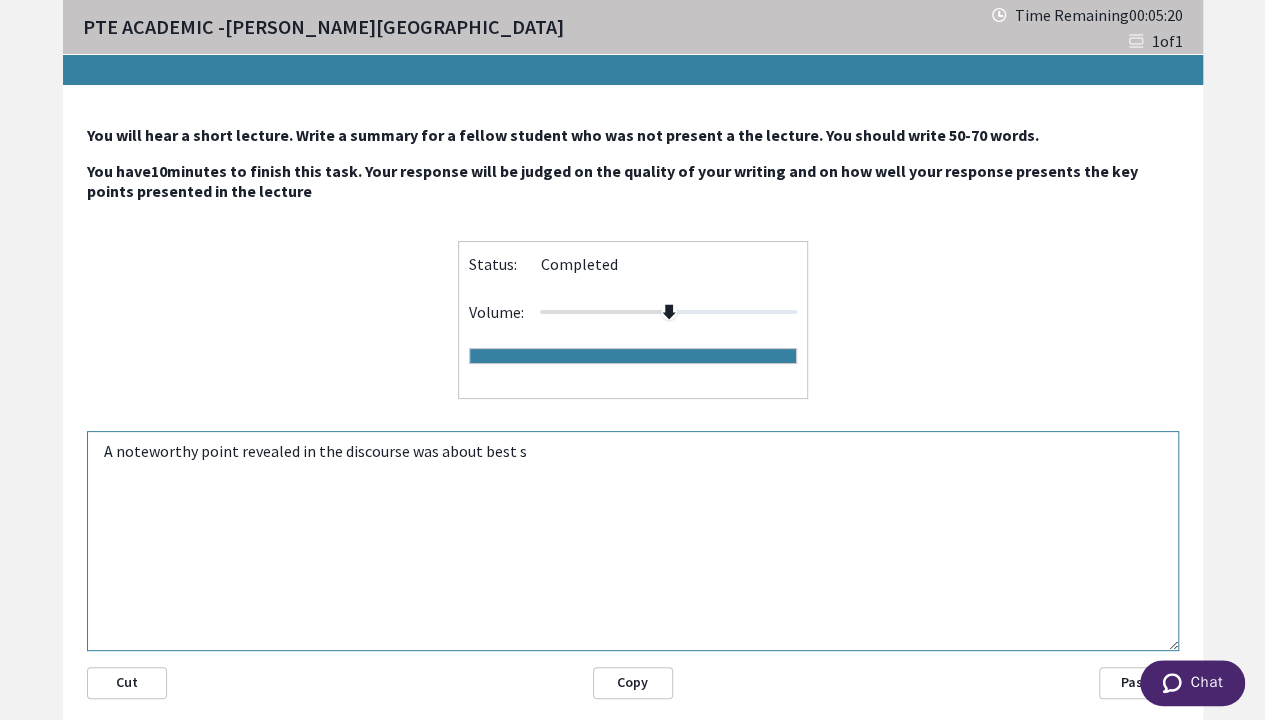 drag, startPoint x: 438, startPoint y: 108, endPoint x: 994, endPoint y: 224, distance: 567.9718 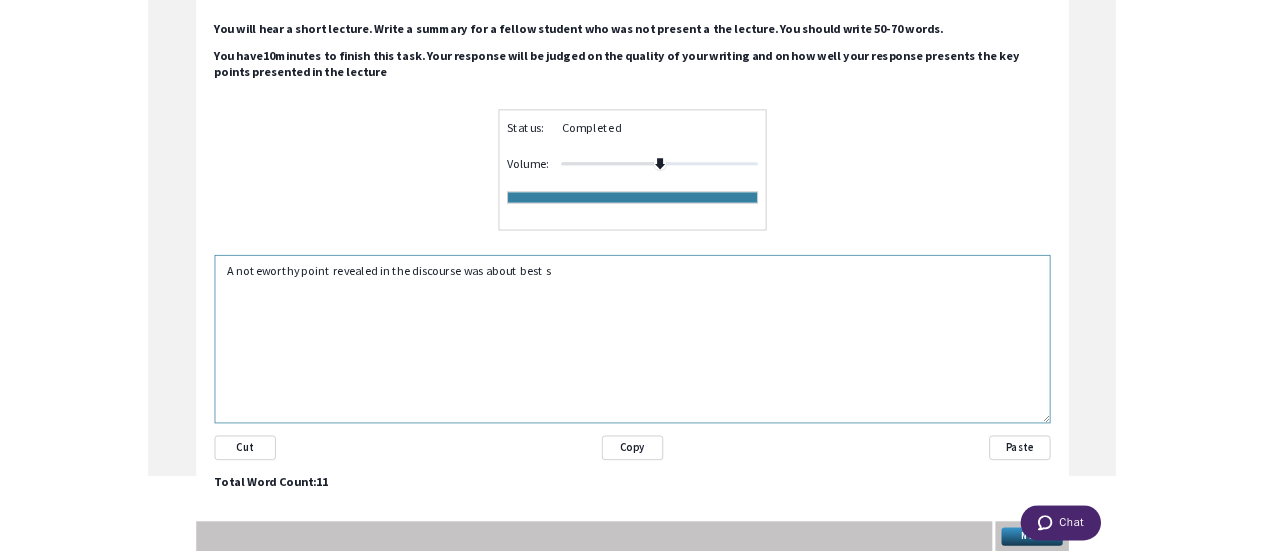 scroll, scrollTop: 0, scrollLeft: 0, axis: both 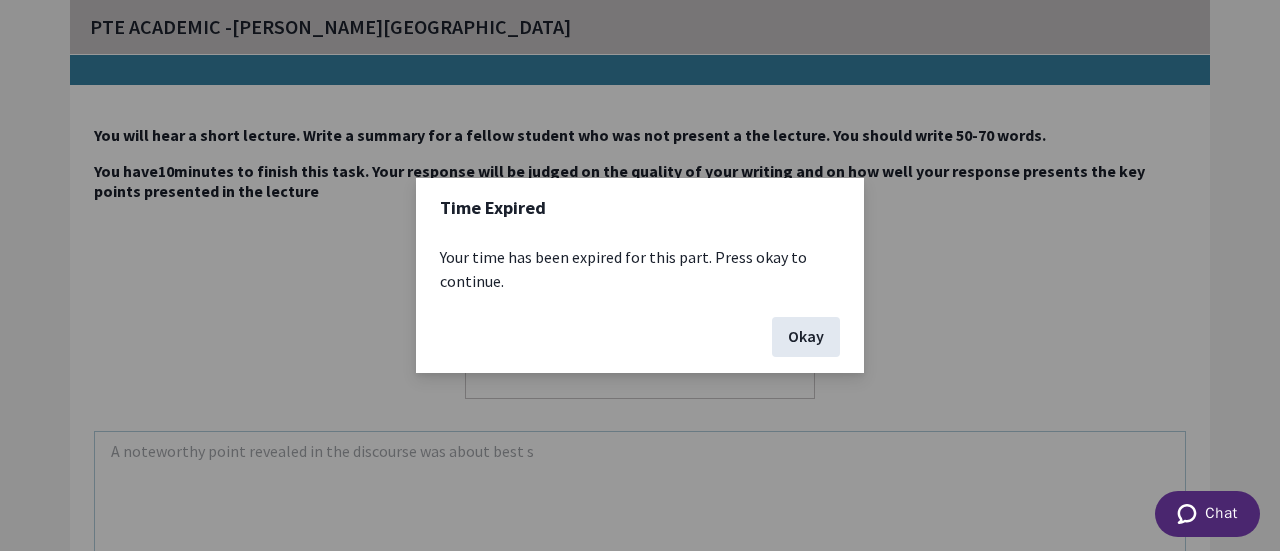 click on "Okay" at bounding box center (806, 337) 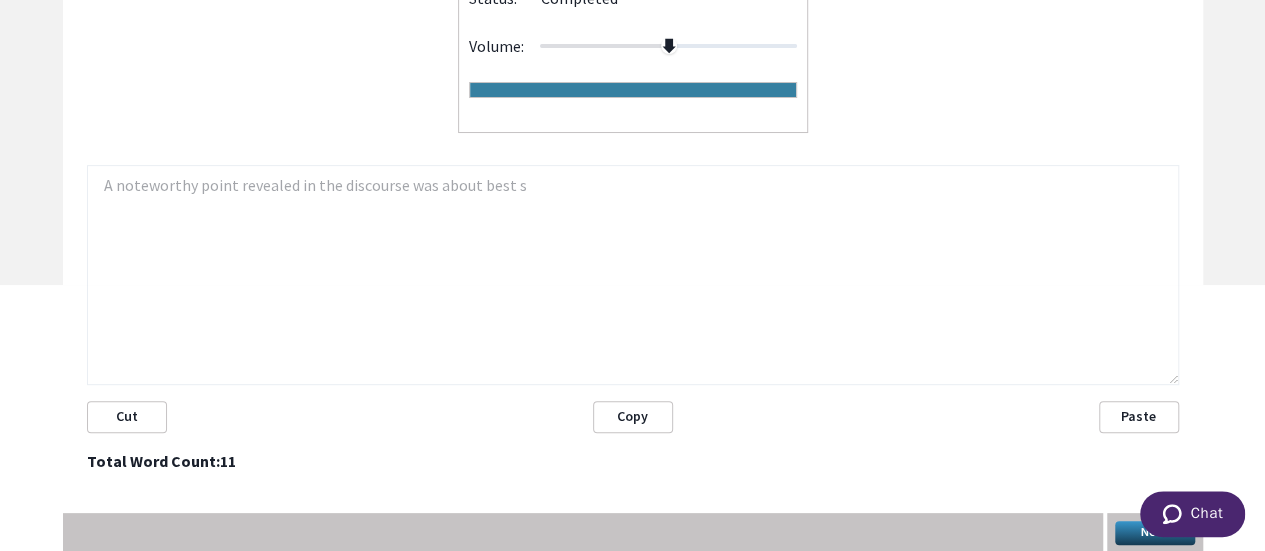 scroll, scrollTop: 266, scrollLeft: 0, axis: vertical 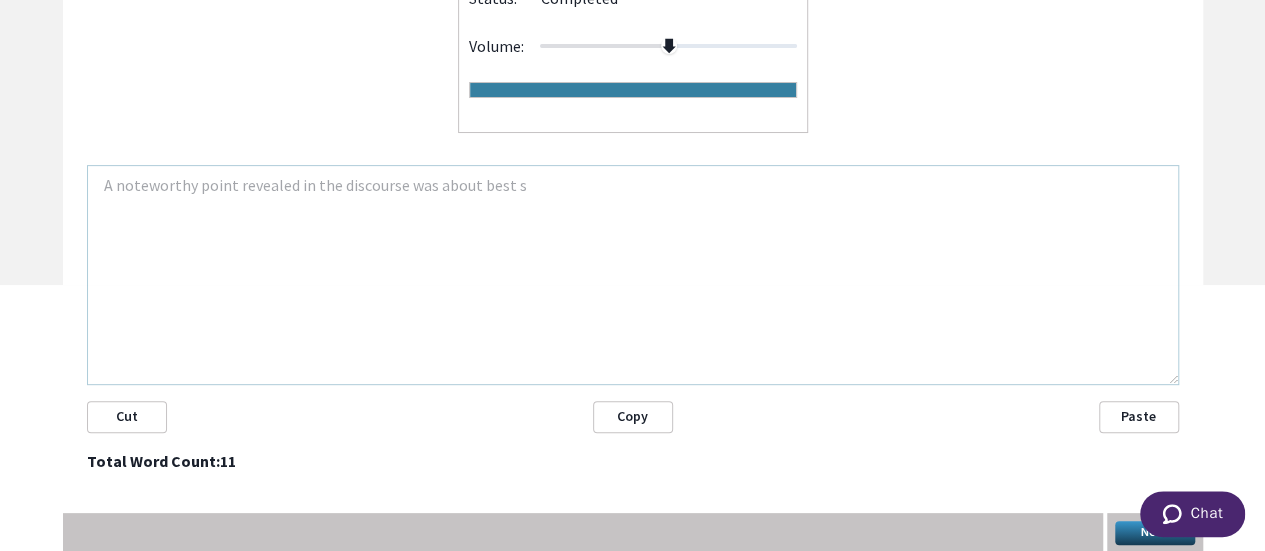 click at bounding box center (1191, 516) 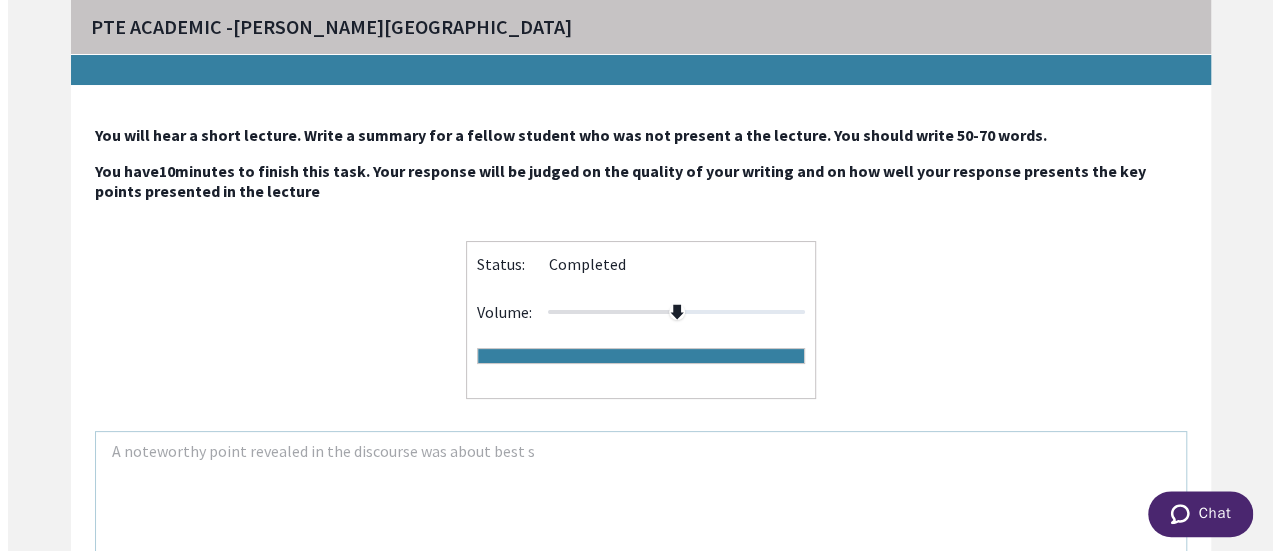 scroll, scrollTop: 266, scrollLeft: 0, axis: vertical 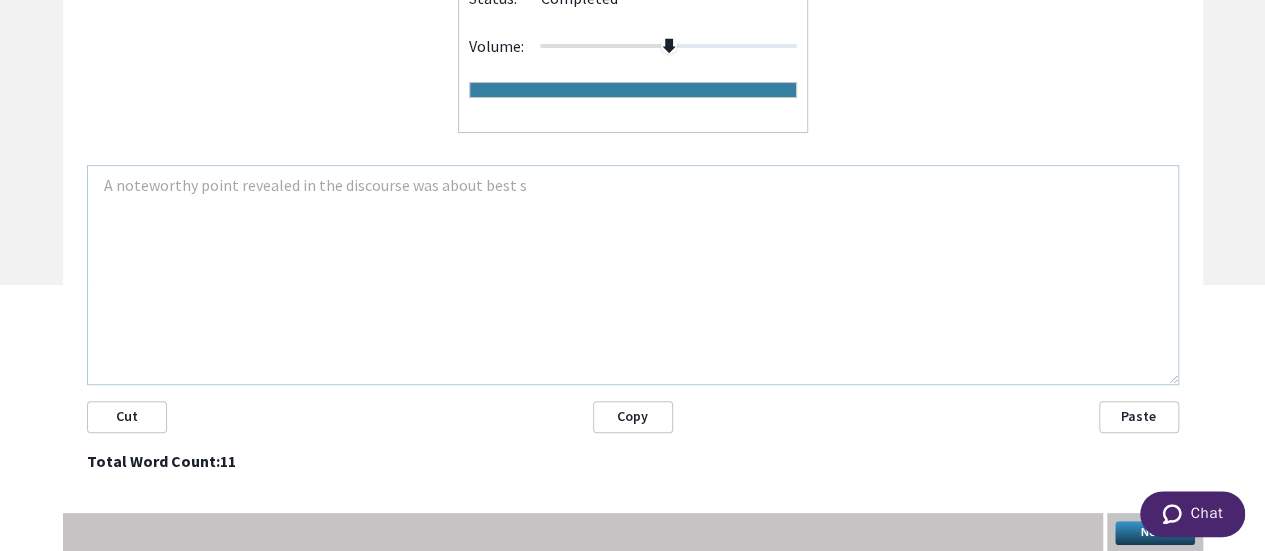 click on "Next" at bounding box center [1155, 533] 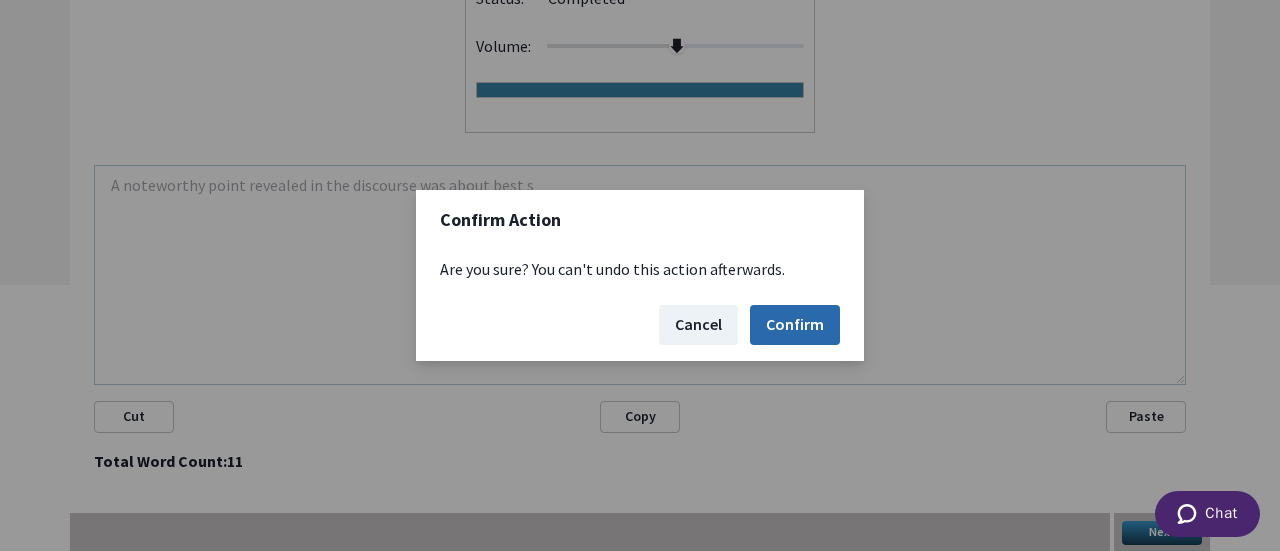 click on "Confirm" at bounding box center [795, 325] 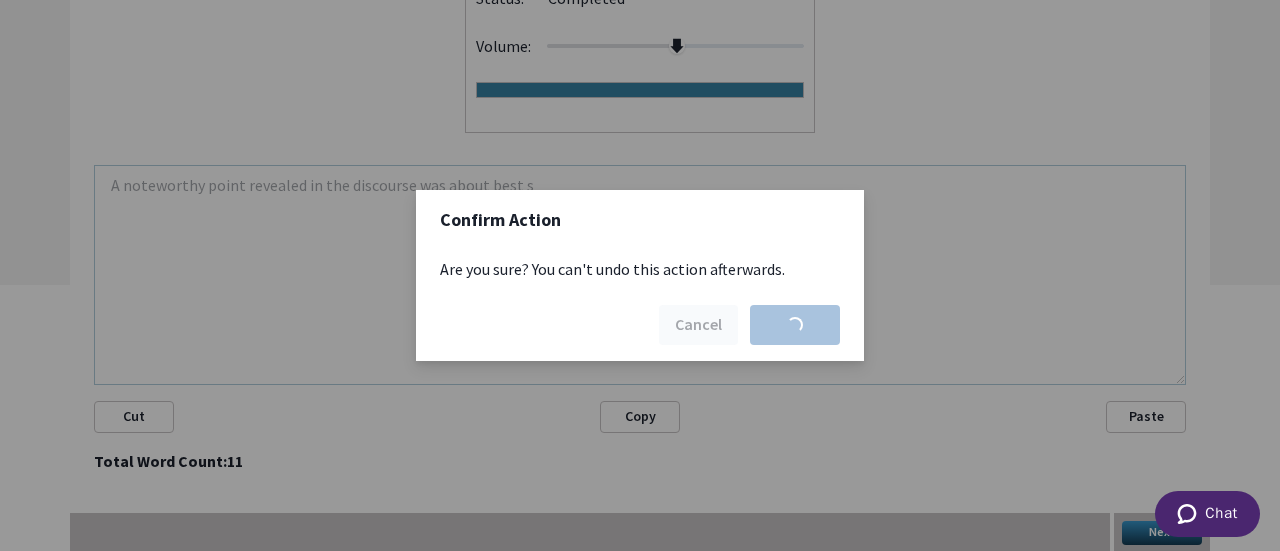 scroll, scrollTop: 202, scrollLeft: 0, axis: vertical 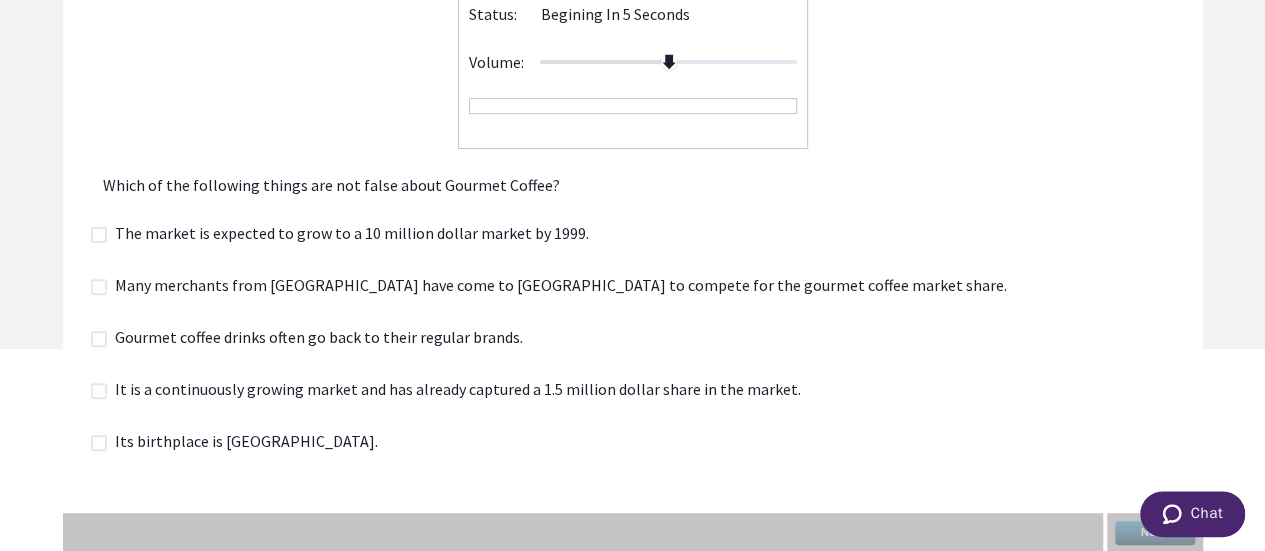click on "Gourmet coffee drinks often go back to their regular brands." at bounding box center (313, 339) 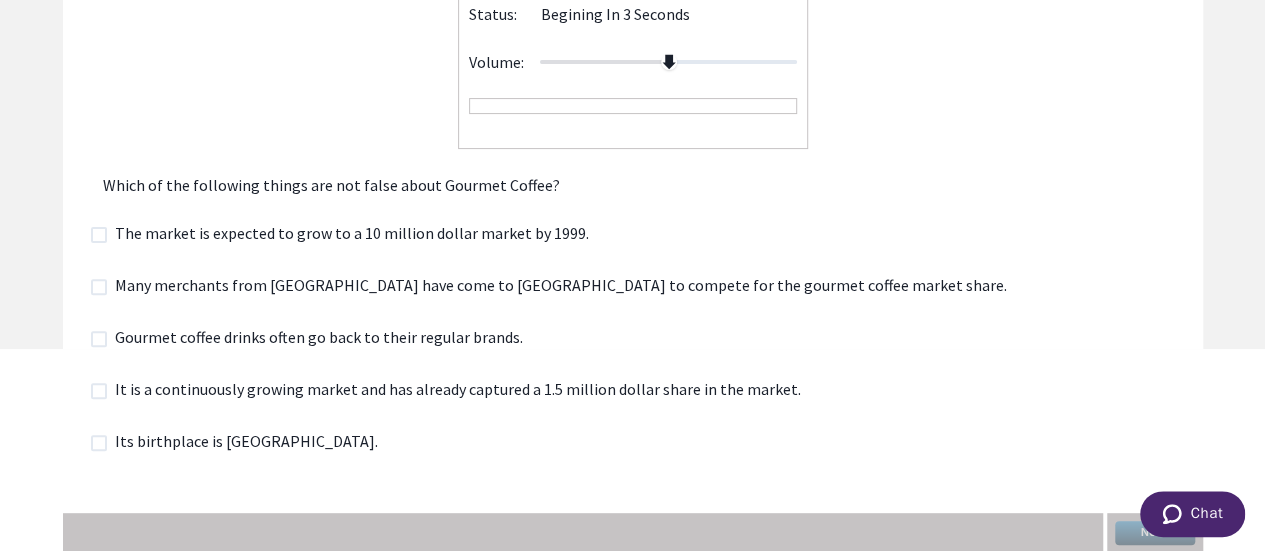 click at bounding box center (99, 339) 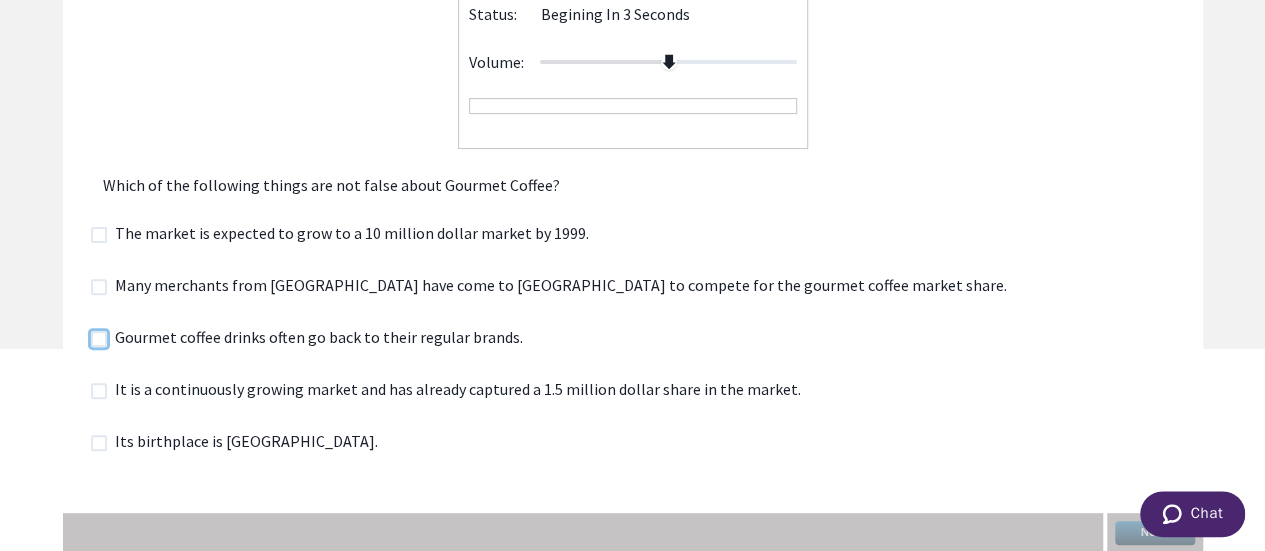 click at bounding box center (90, 338) 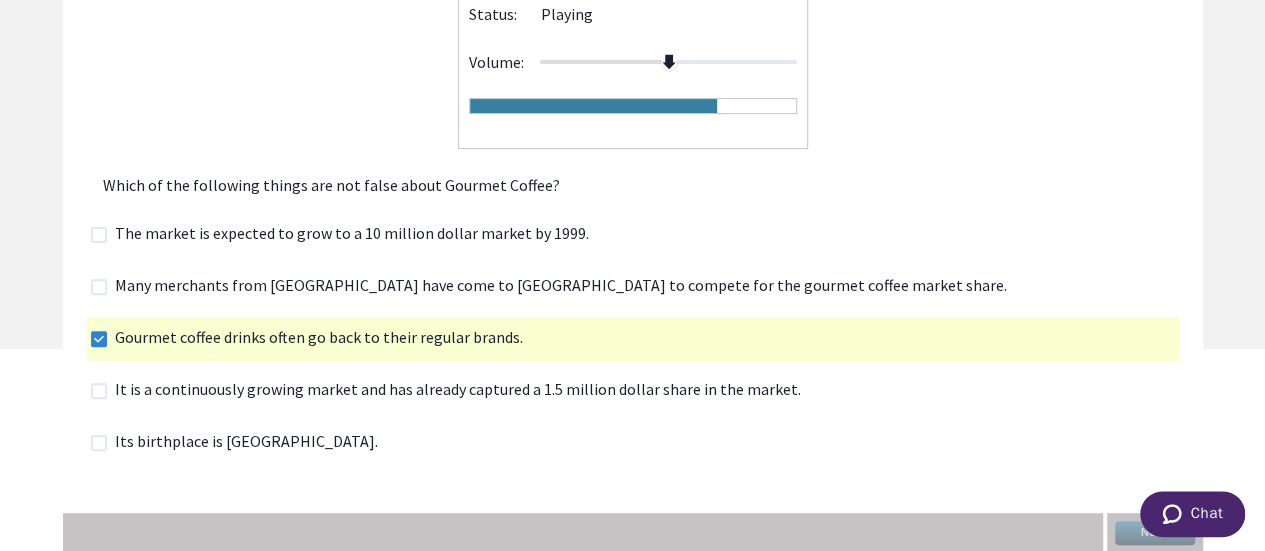 click 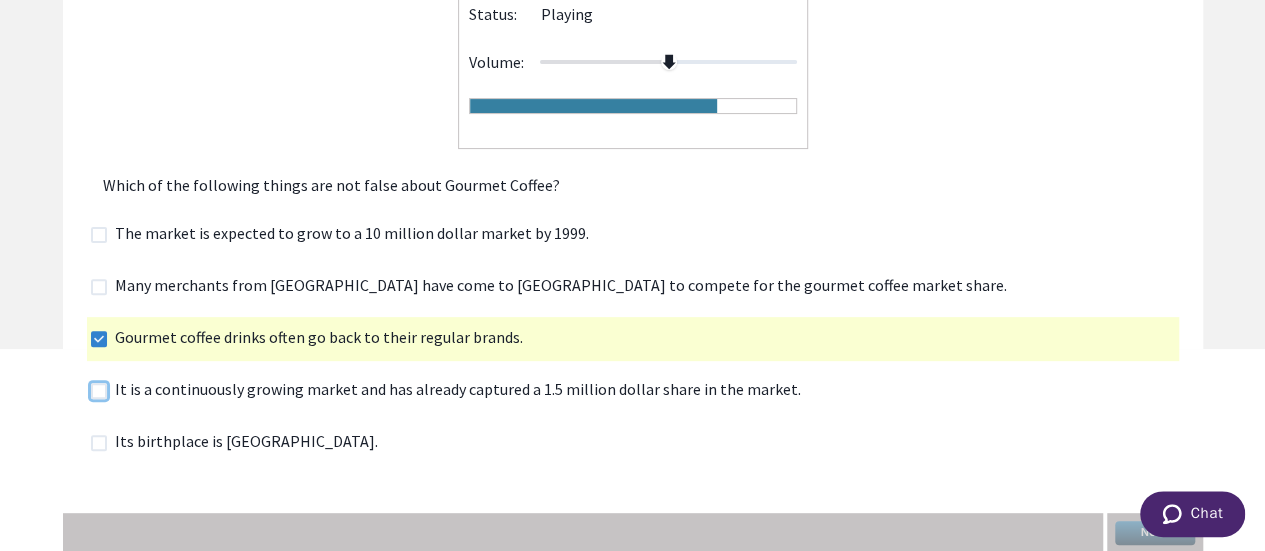 click at bounding box center (90, 390) 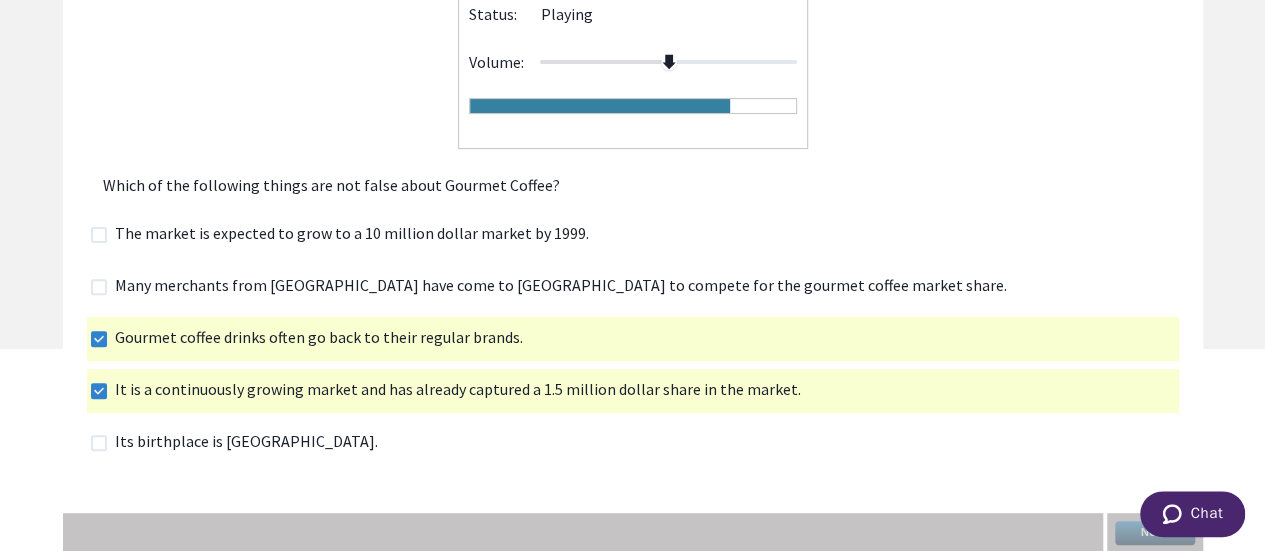 click 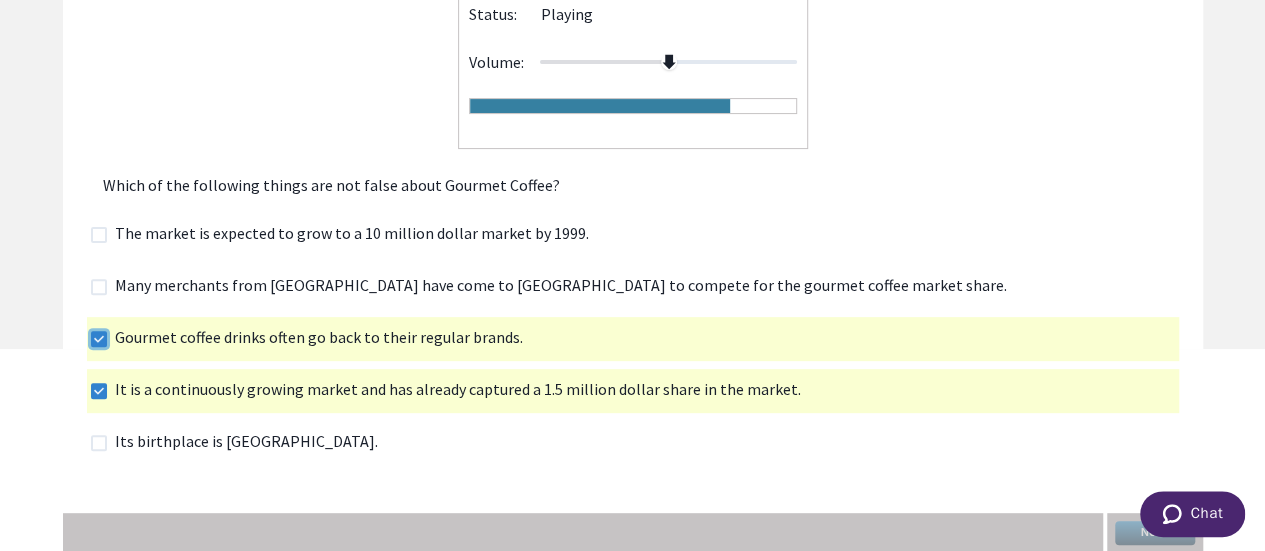 click at bounding box center [90, 338] 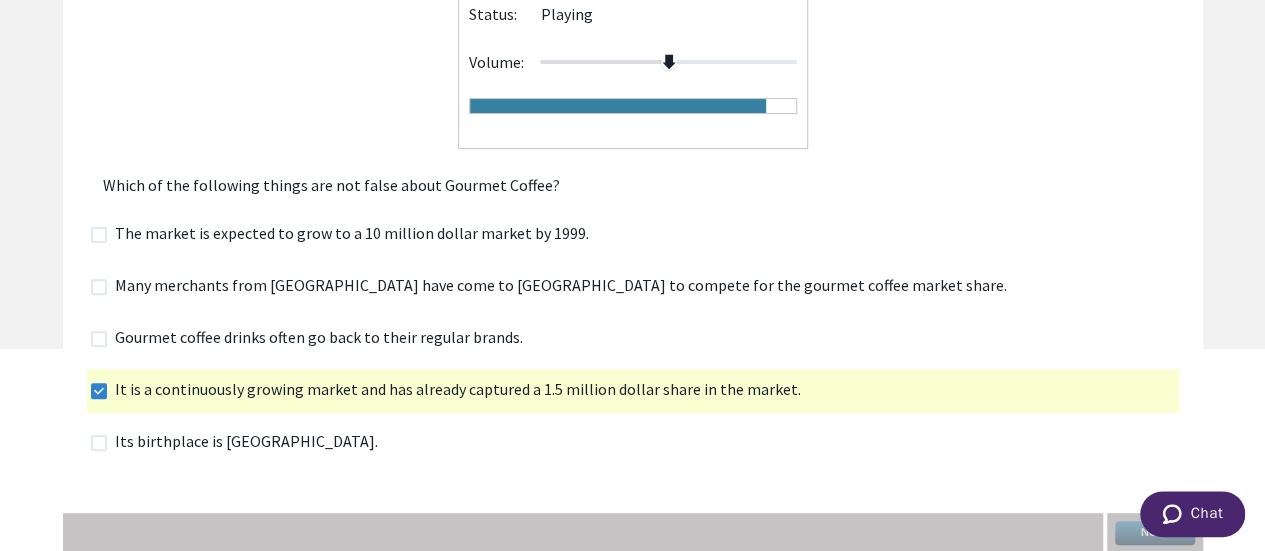 click at bounding box center (99, 339) 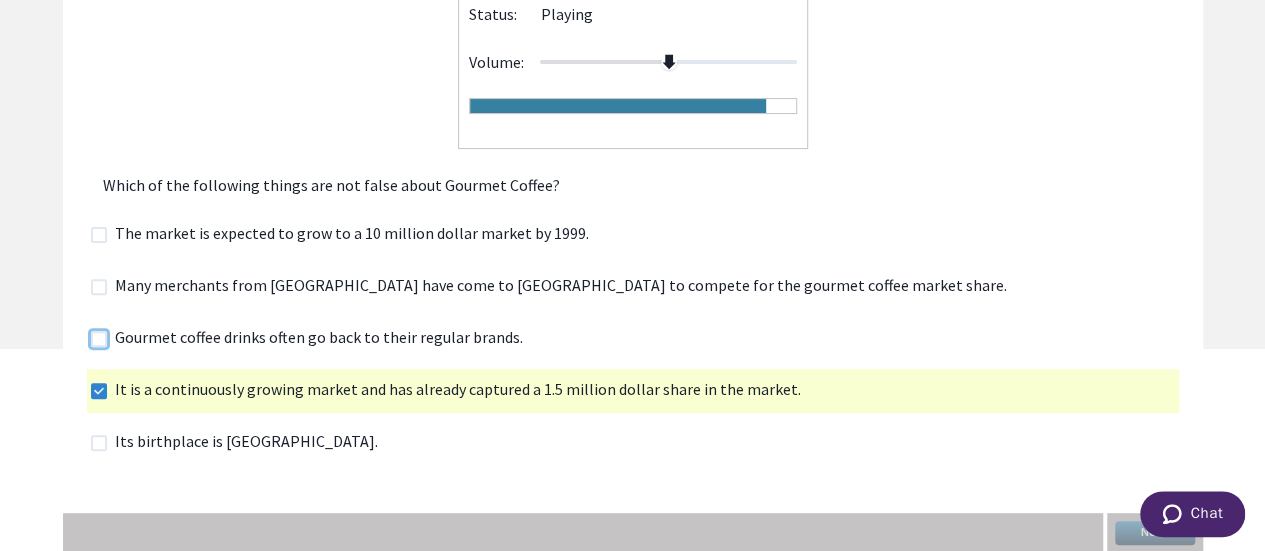 checkbox on "true" 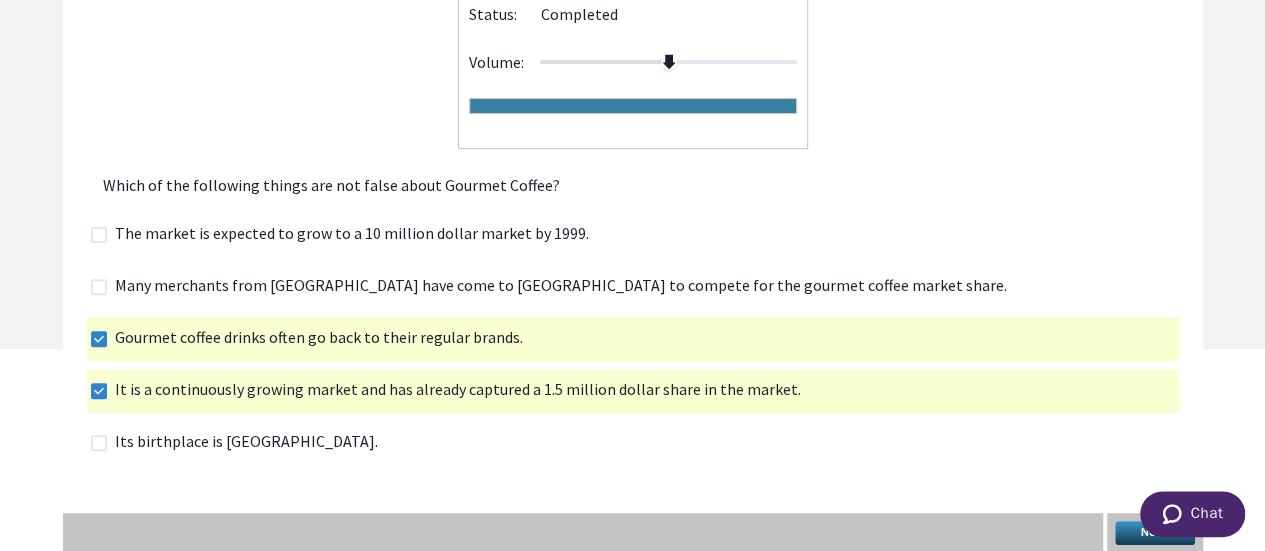 click on "Next" at bounding box center [1155, 533] 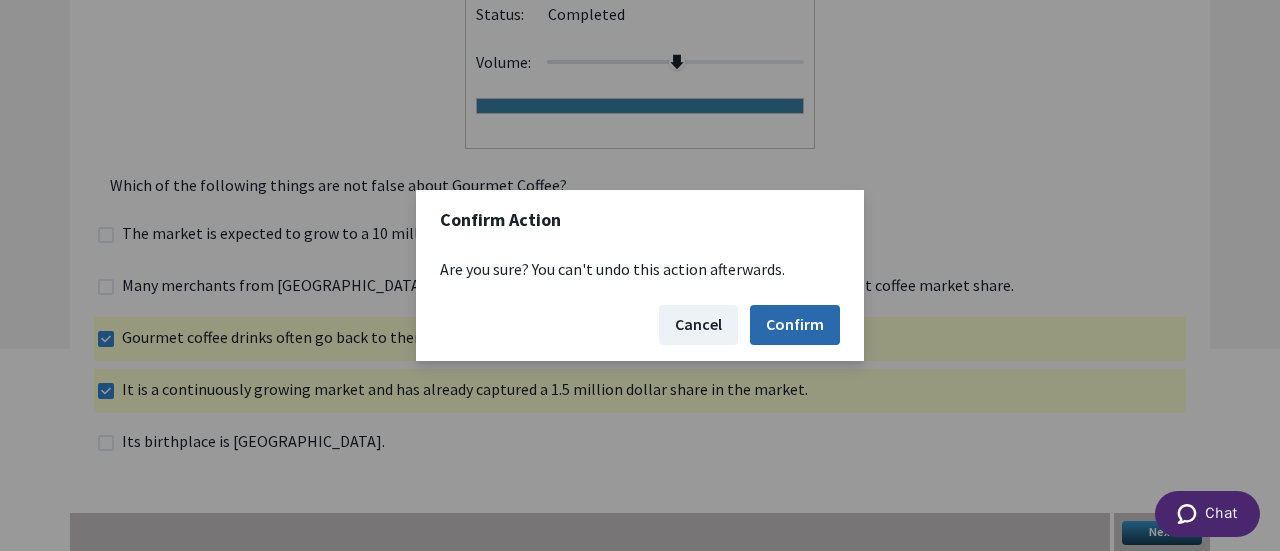 click on "Confirm" at bounding box center (795, 325) 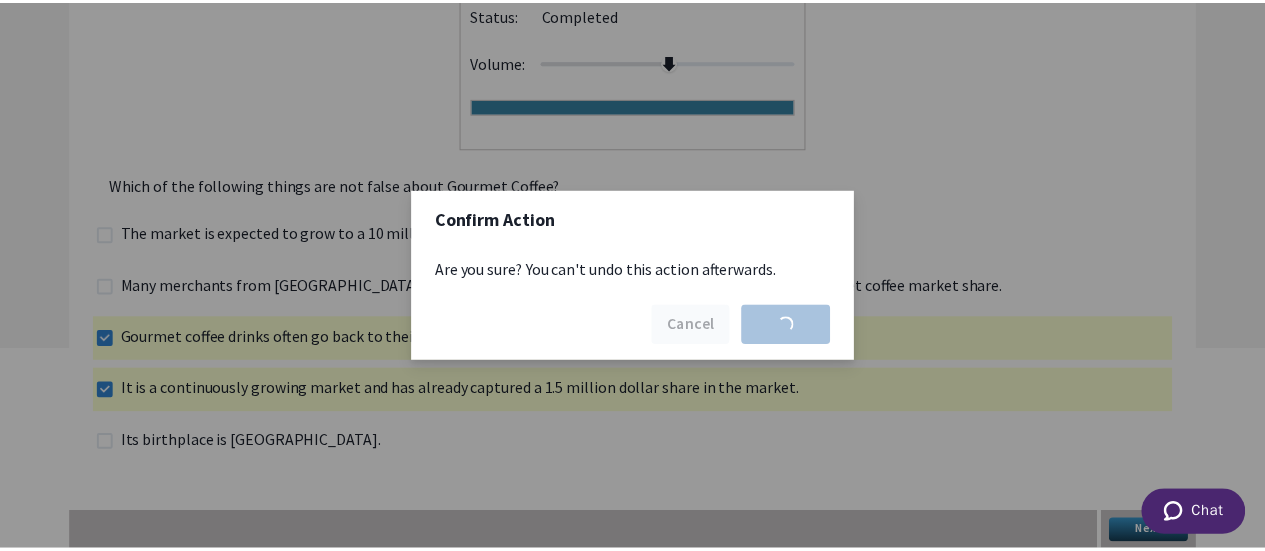 scroll, scrollTop: 30, scrollLeft: 0, axis: vertical 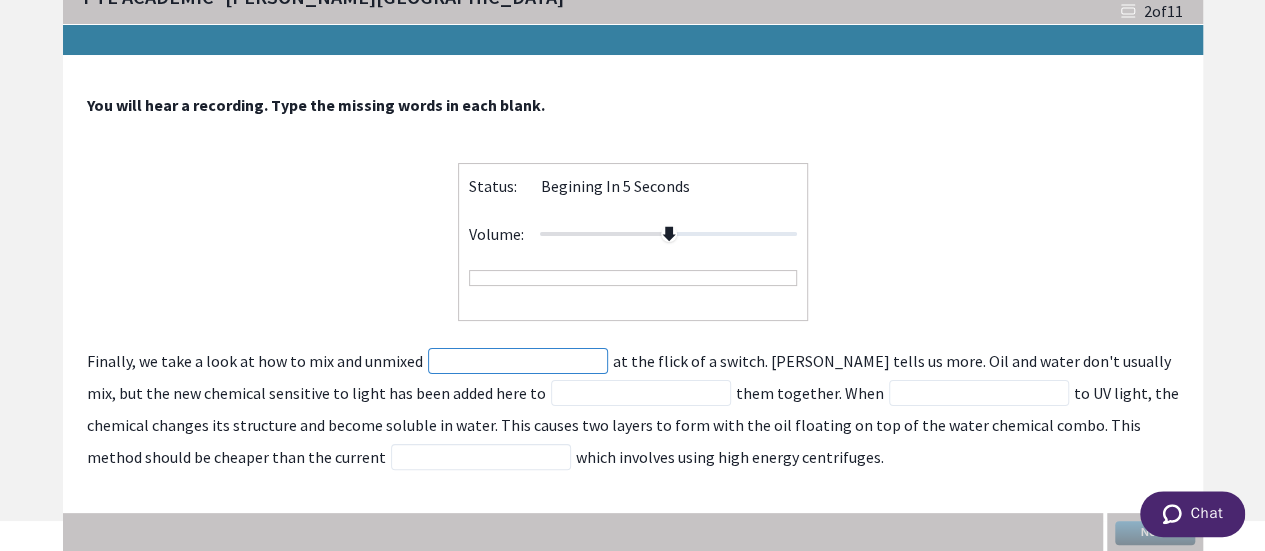click at bounding box center (518, 361) 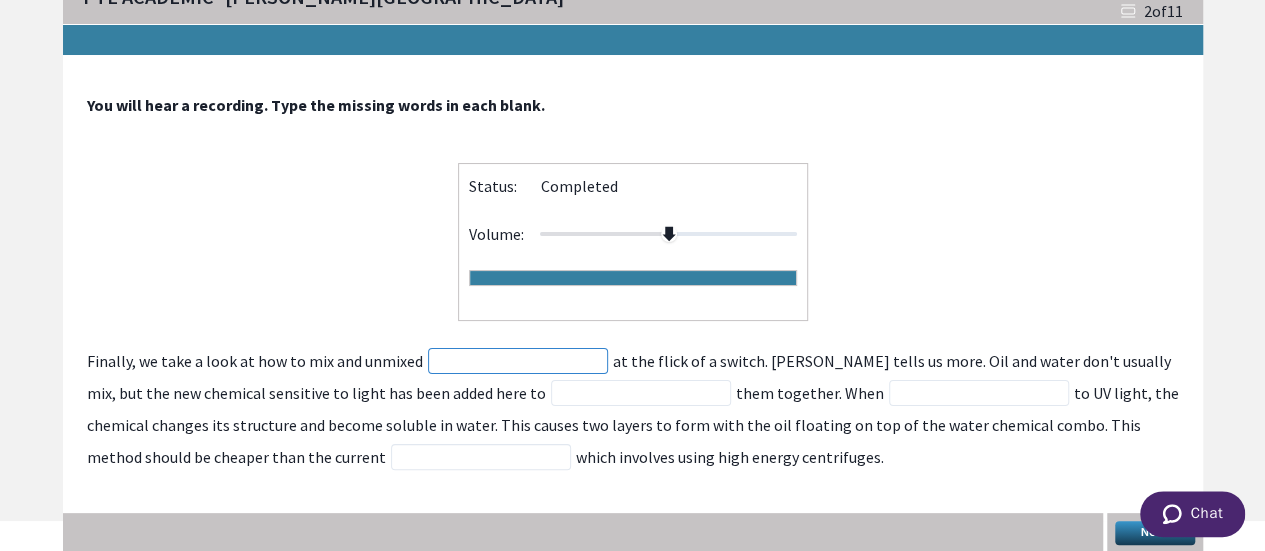 scroll, scrollTop: 0, scrollLeft: 0, axis: both 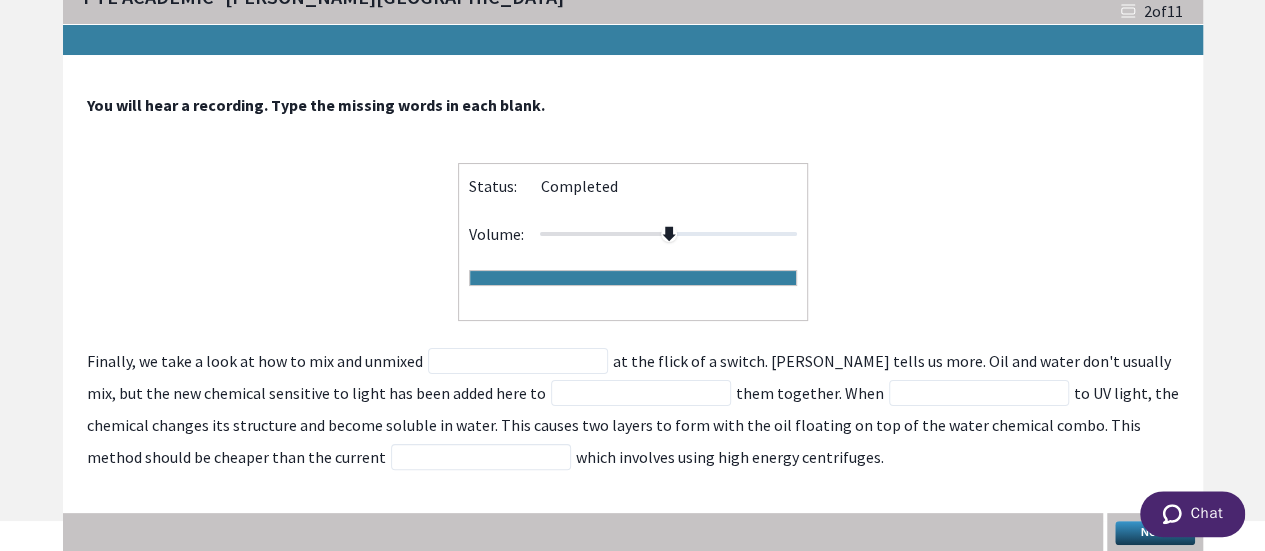 click on "Next" at bounding box center (1155, 533) 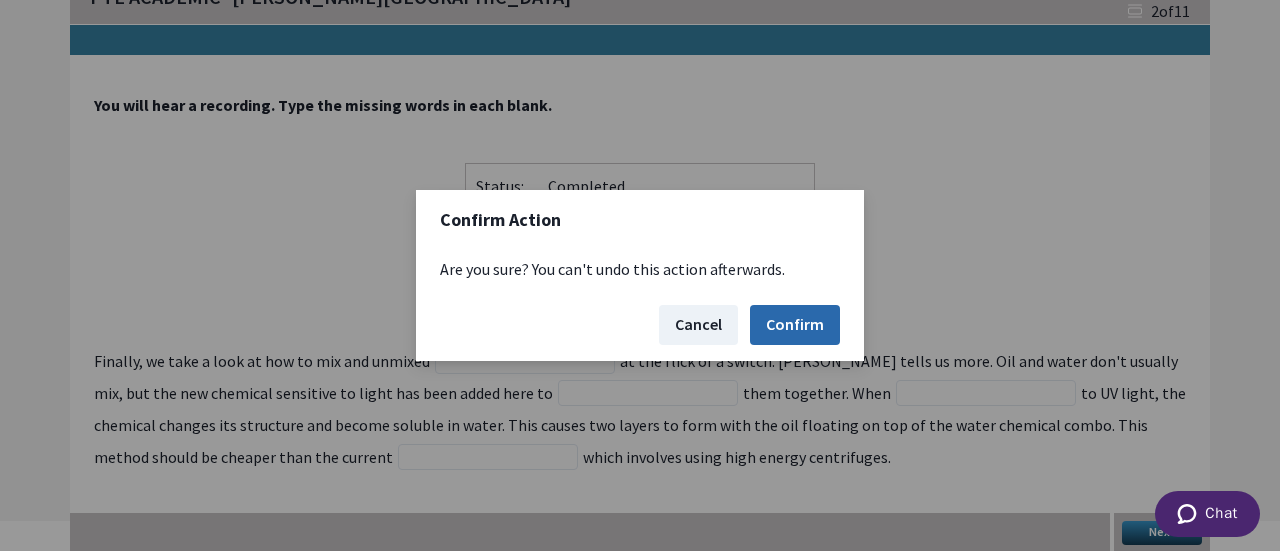 click on "Confirm" at bounding box center [795, 325] 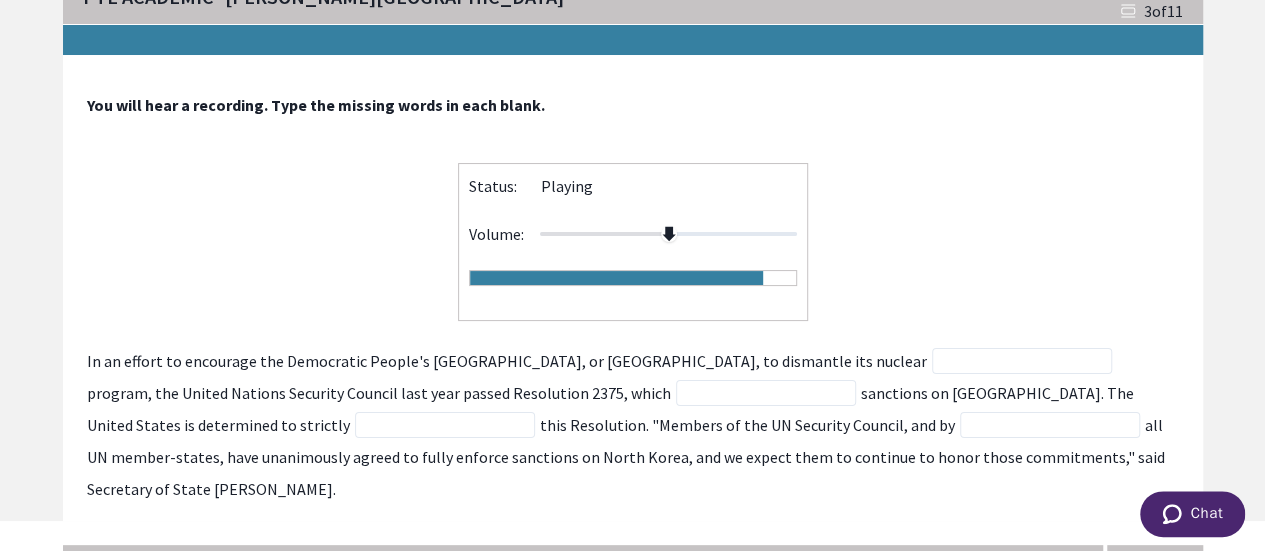 click on "In an effort to encourage the Democratic People's Republic of Korea, or [GEOGRAPHIC_DATA], to dismantle its nuclear   program, the United Nations Security Council last year passed Resolution 2375, which   sanctions on North Korea. The United States is determined to strictly   this Resolution. "Members of the UN Security Council, and by   all UN member-states, have unanimously agreed to fully enforce sanctions on North Korea, and we expect them to continue to honor those commitments," said Secretary of State [PERSON_NAME]." at bounding box center [633, 425] 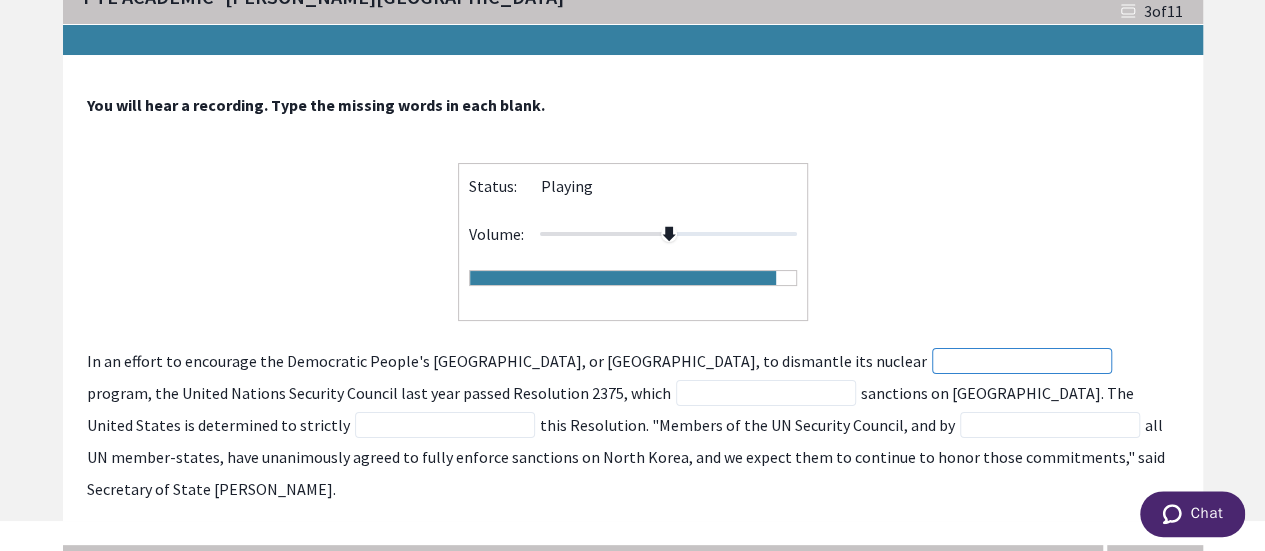 click at bounding box center (1022, 361) 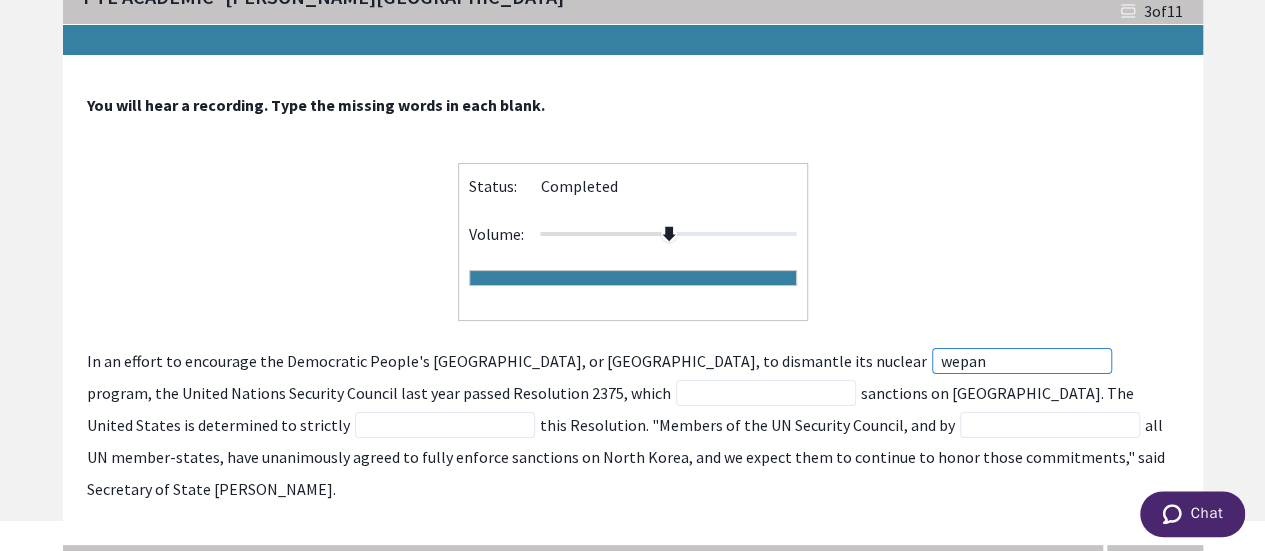 click on "wepan" at bounding box center (1022, 361) 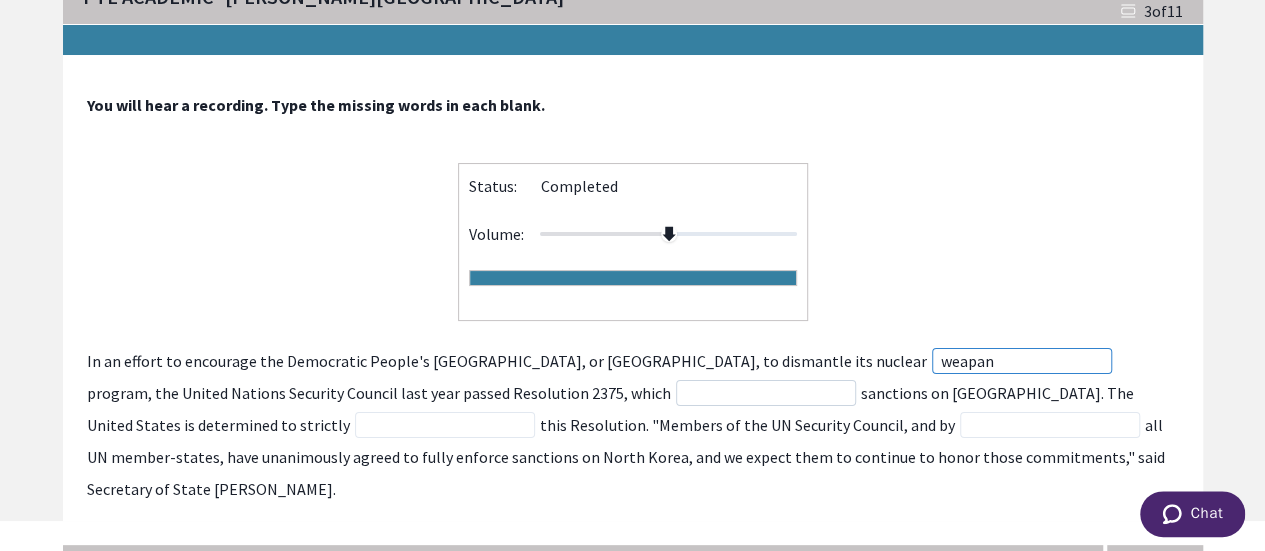 type on "weapan" 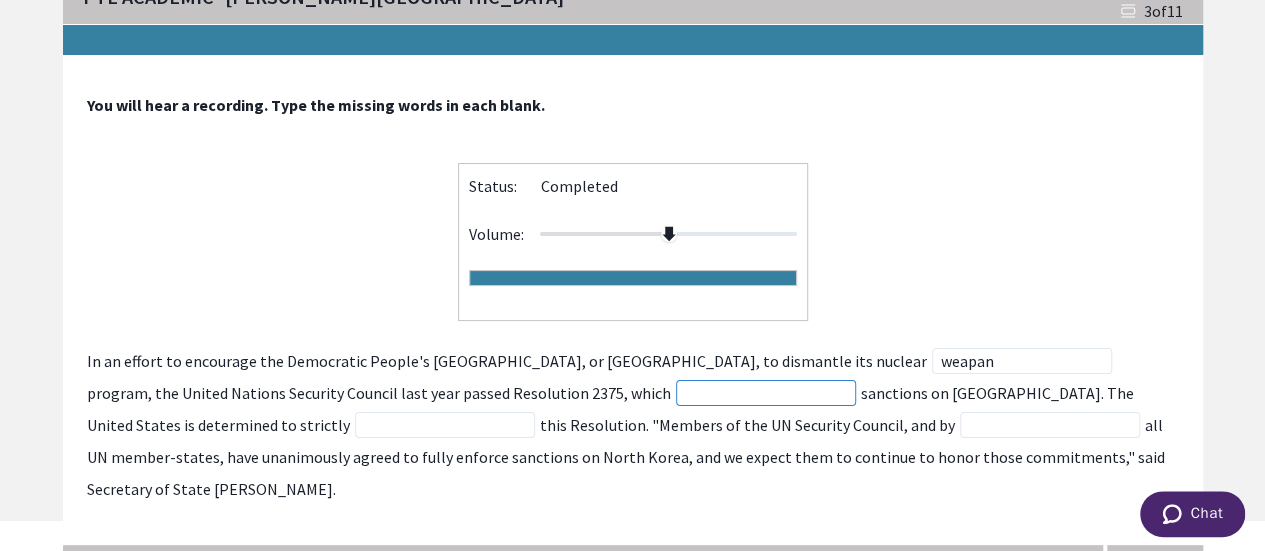 click at bounding box center (766, 393) 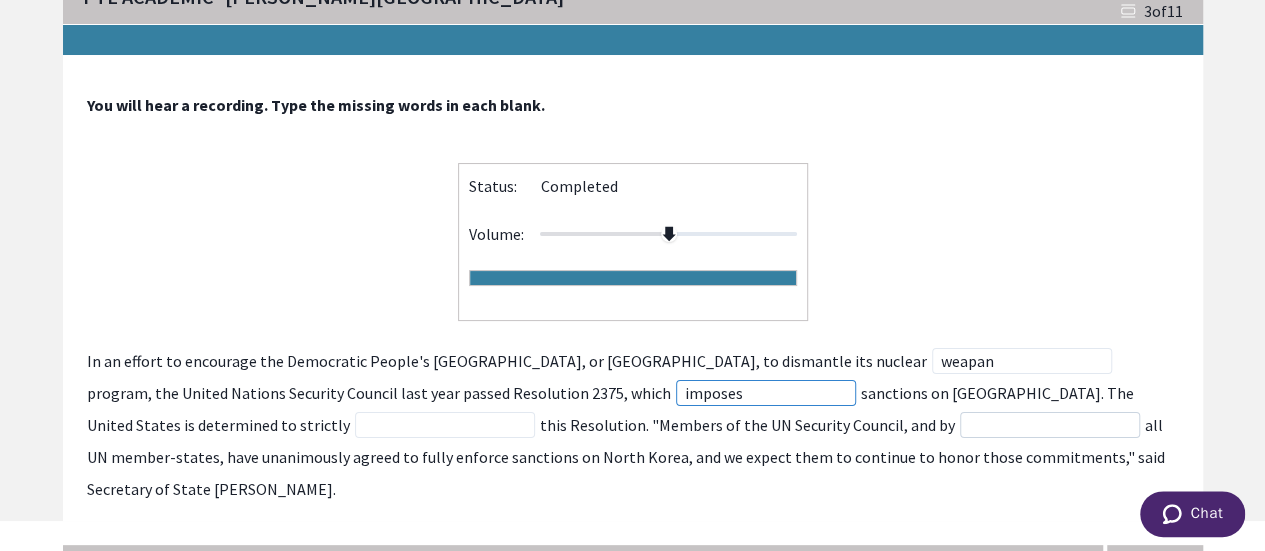 type on "imposes" 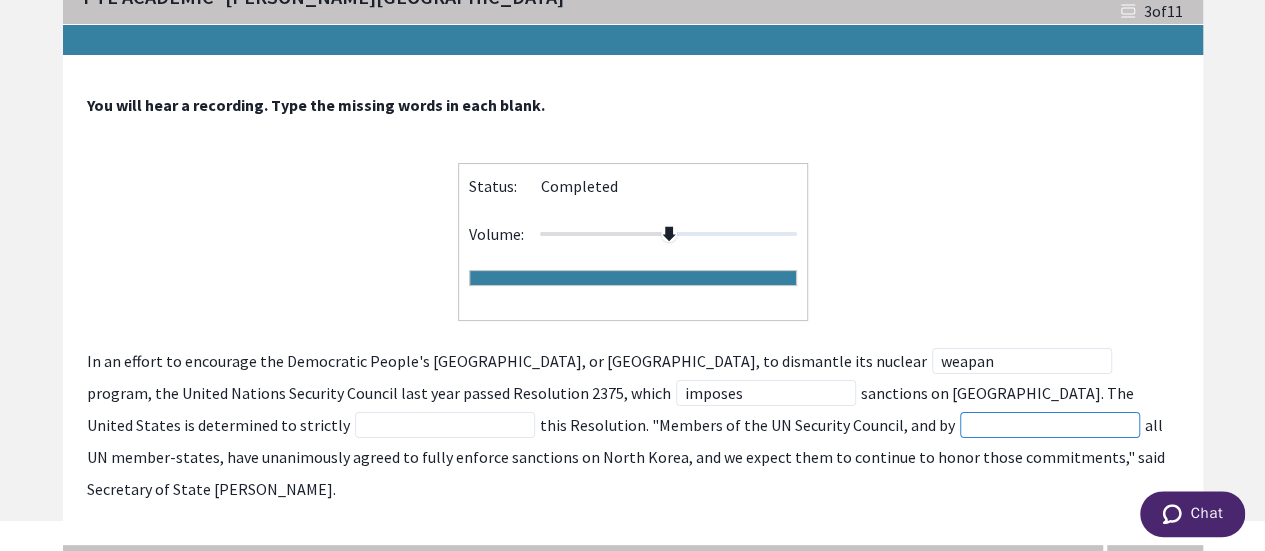 click at bounding box center [1050, 425] 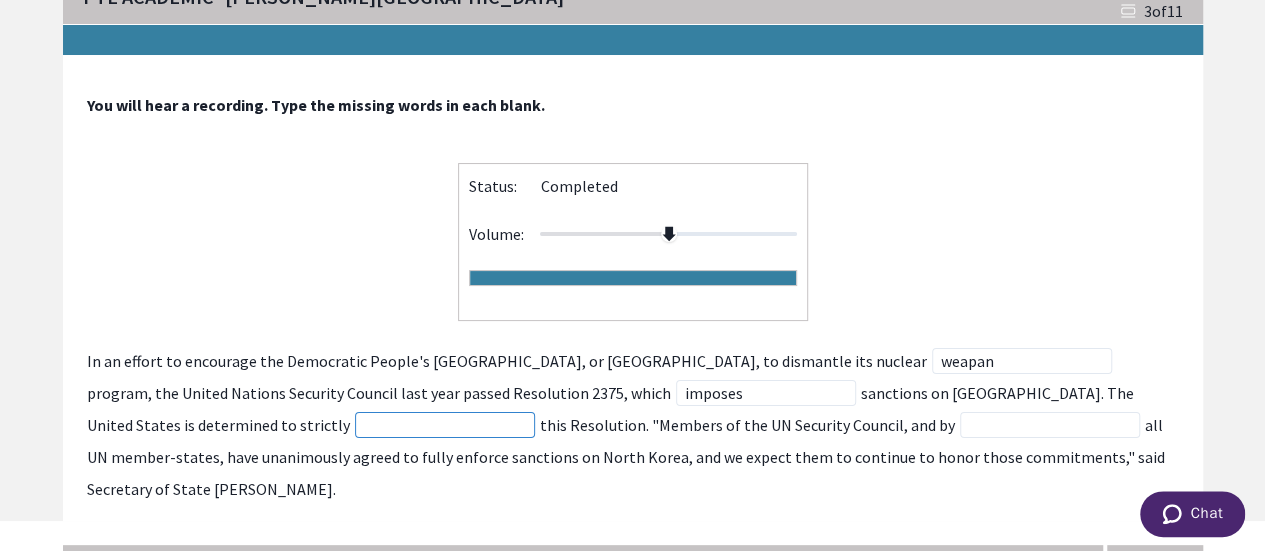 click at bounding box center (445, 425) 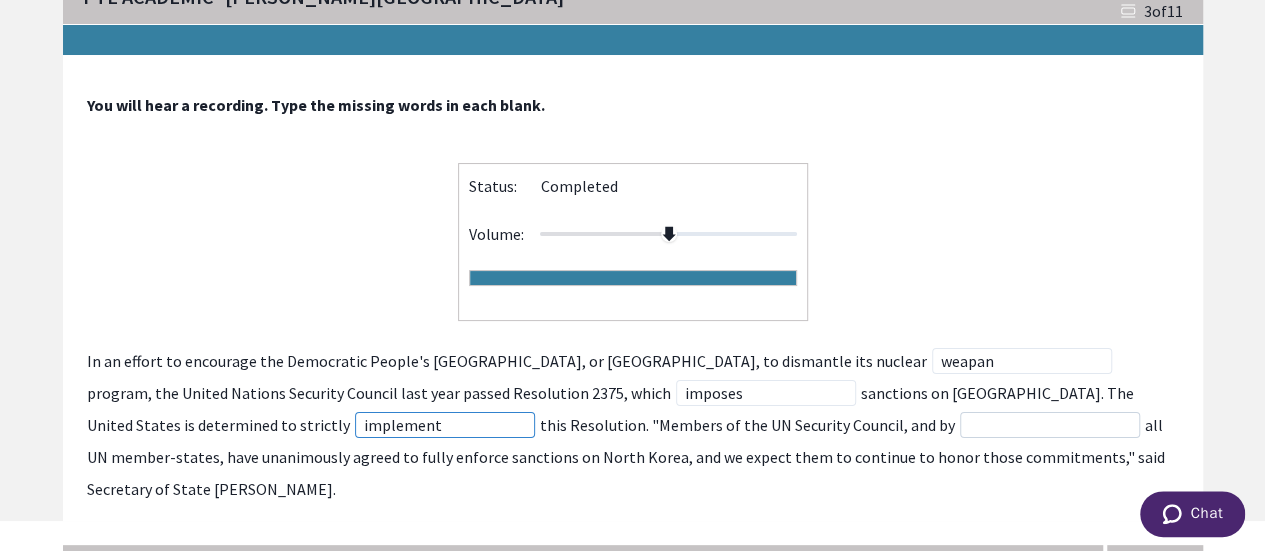 type on "implement" 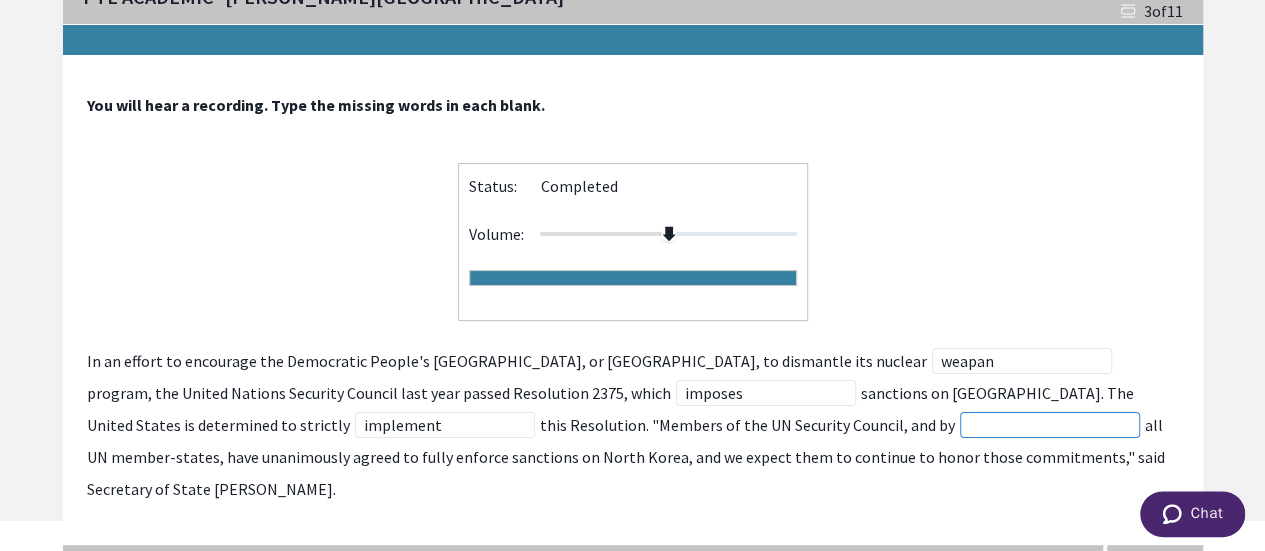 click at bounding box center [1050, 425] 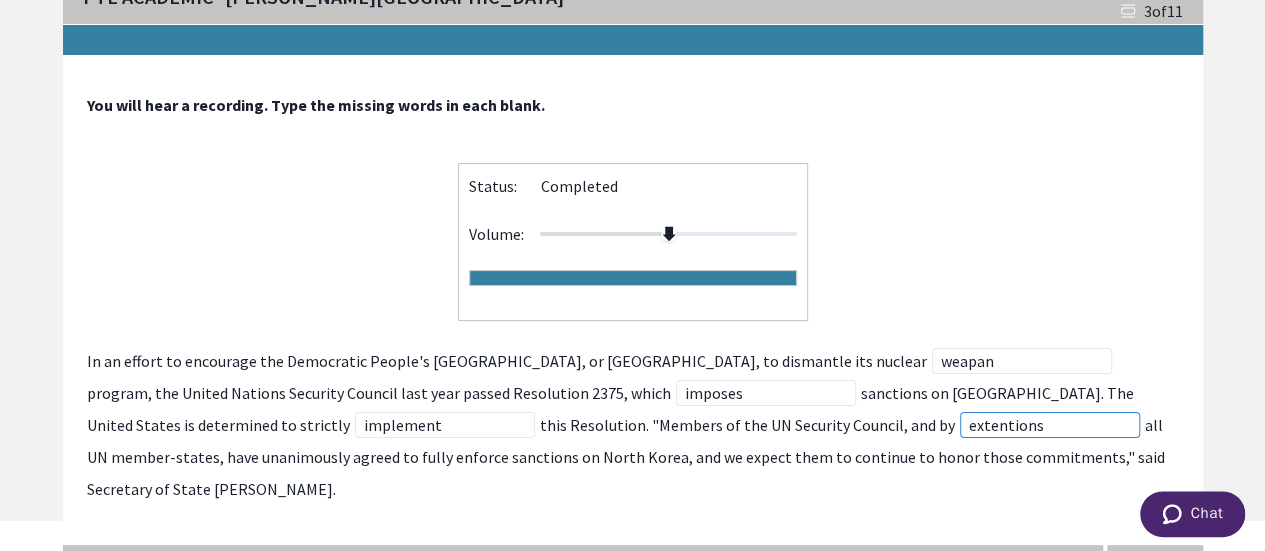 click on "extentions" at bounding box center [1050, 425] 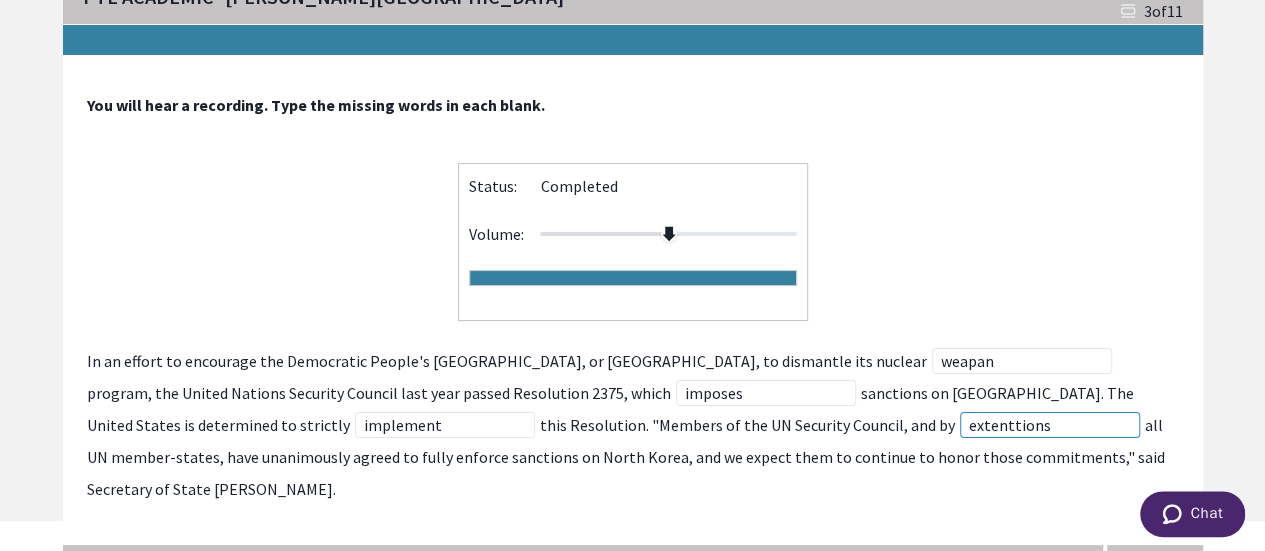 type on "extentations" 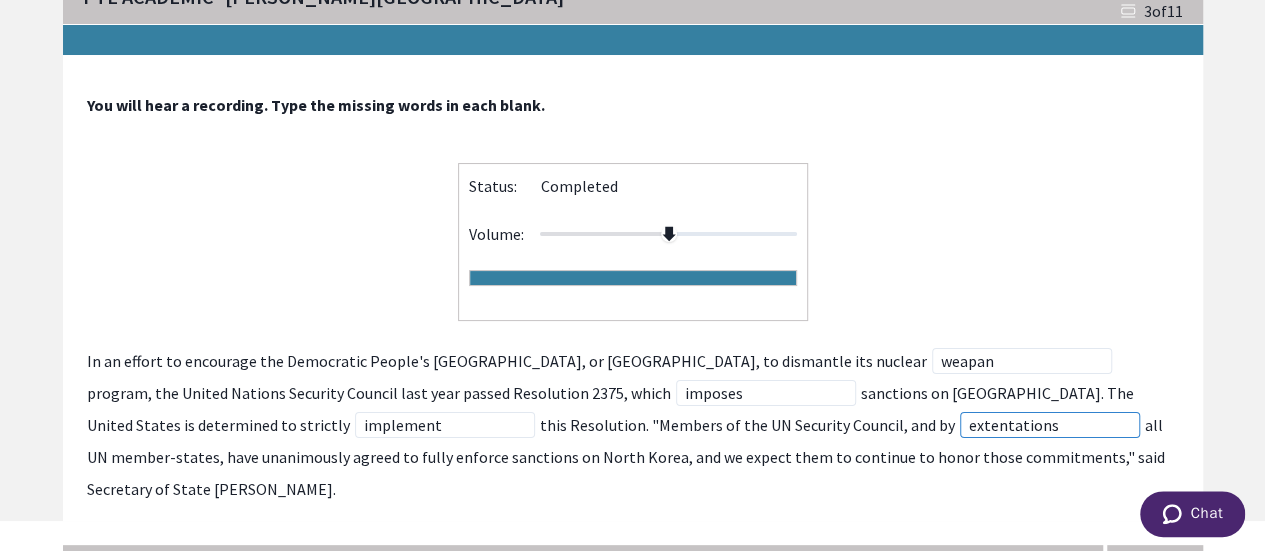 click on "extentations" at bounding box center [1050, 425] 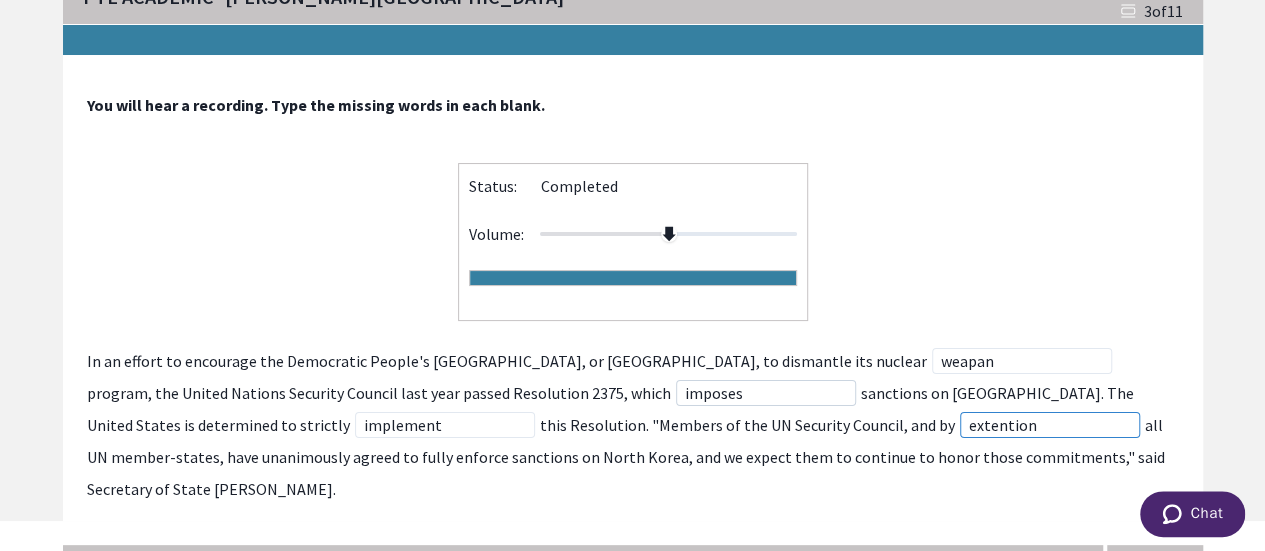 type on "extention" 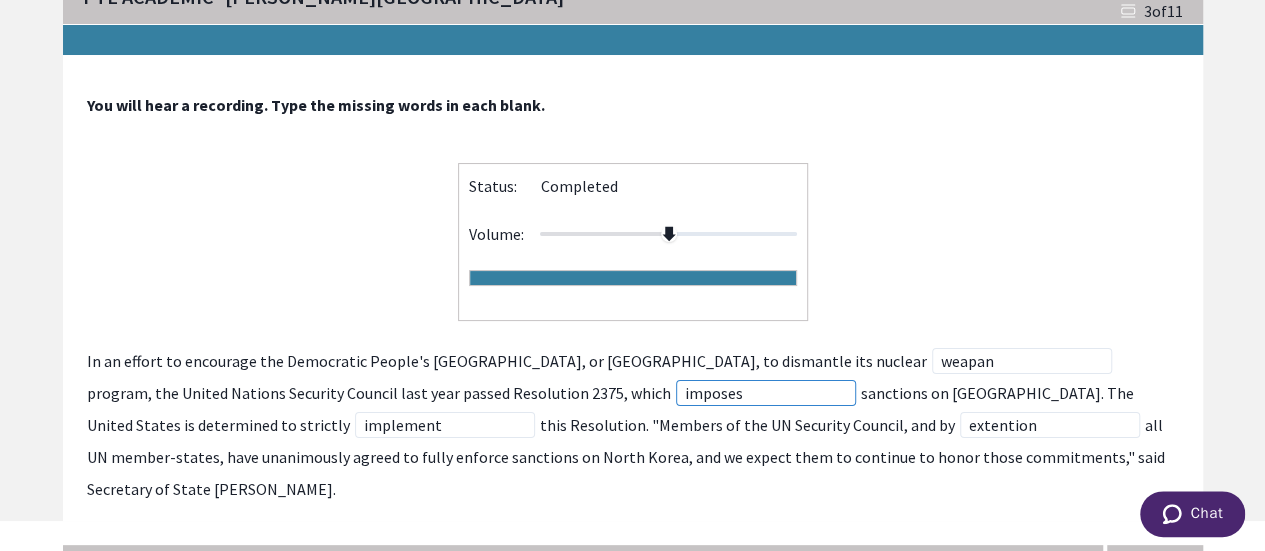 click on "imposes" at bounding box center (766, 393) 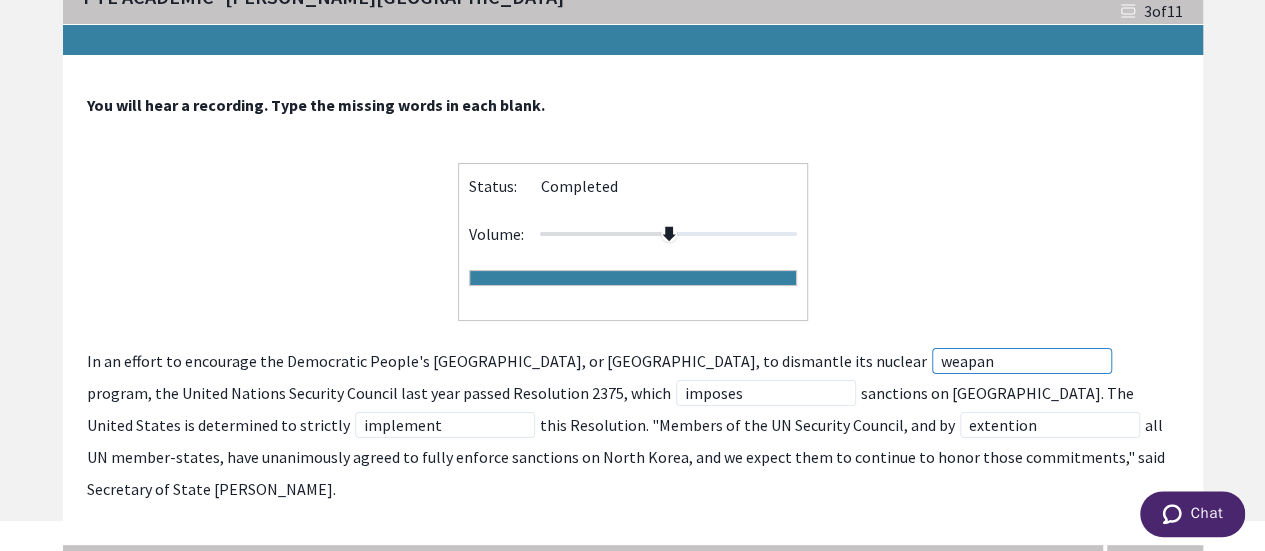 click on "weapan" at bounding box center [1022, 361] 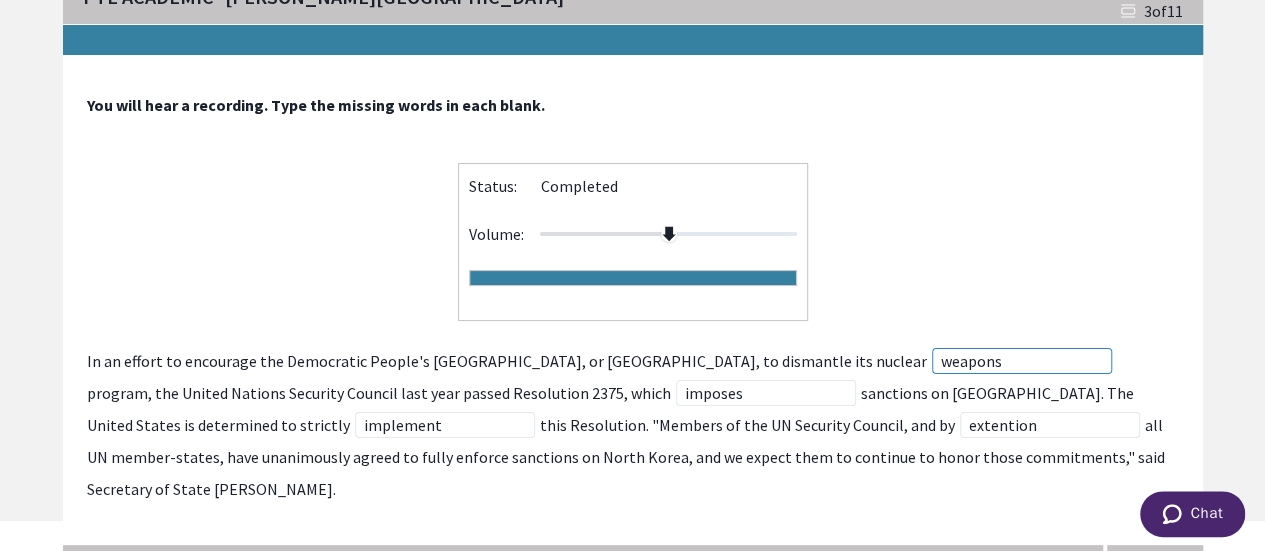 type on "weapons" 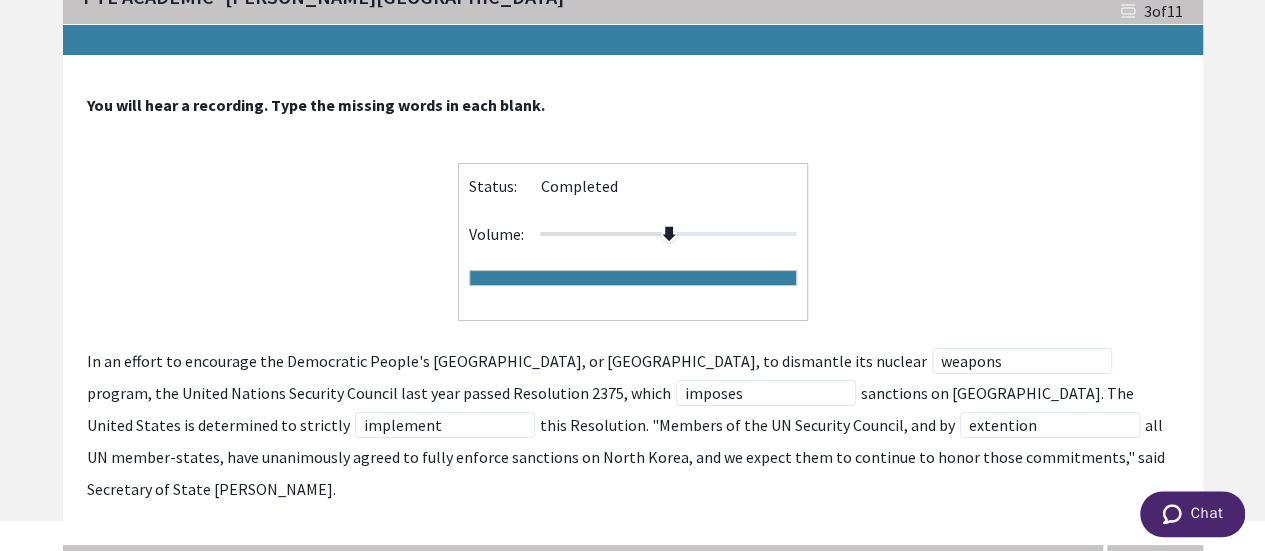 click on "Next" at bounding box center [1155, 565] 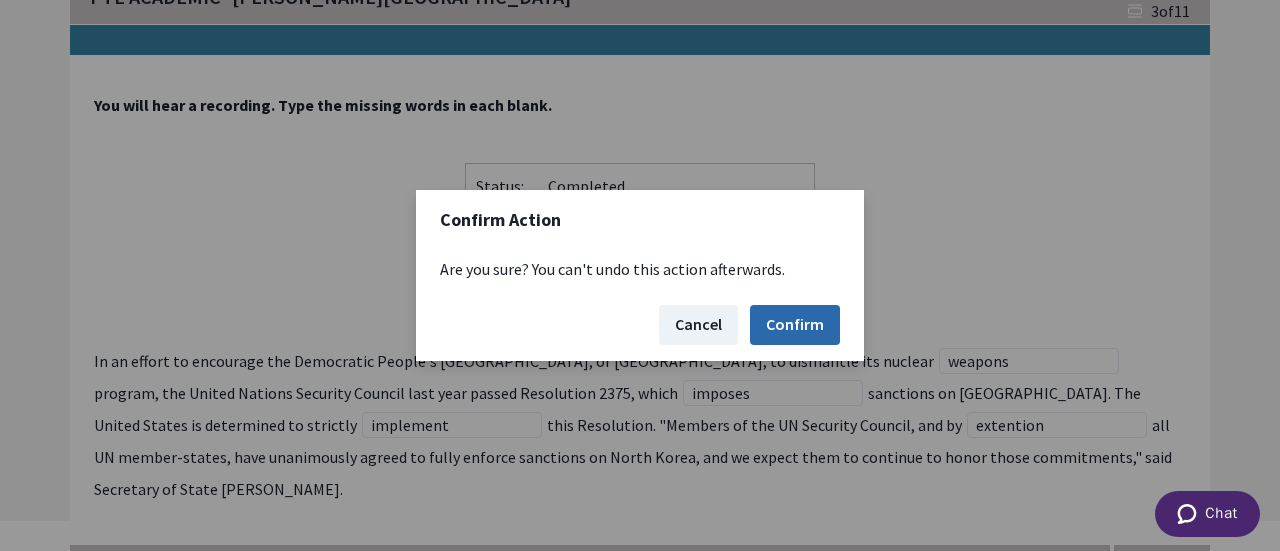 click on "Confirm" at bounding box center [795, 325] 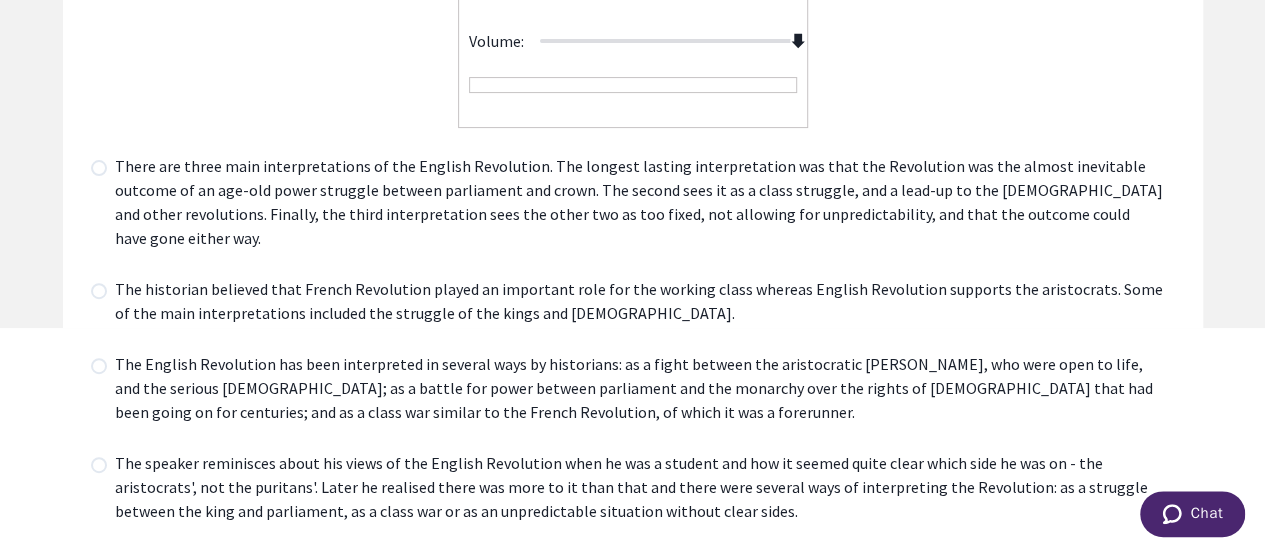scroll, scrollTop: 225, scrollLeft: 0, axis: vertical 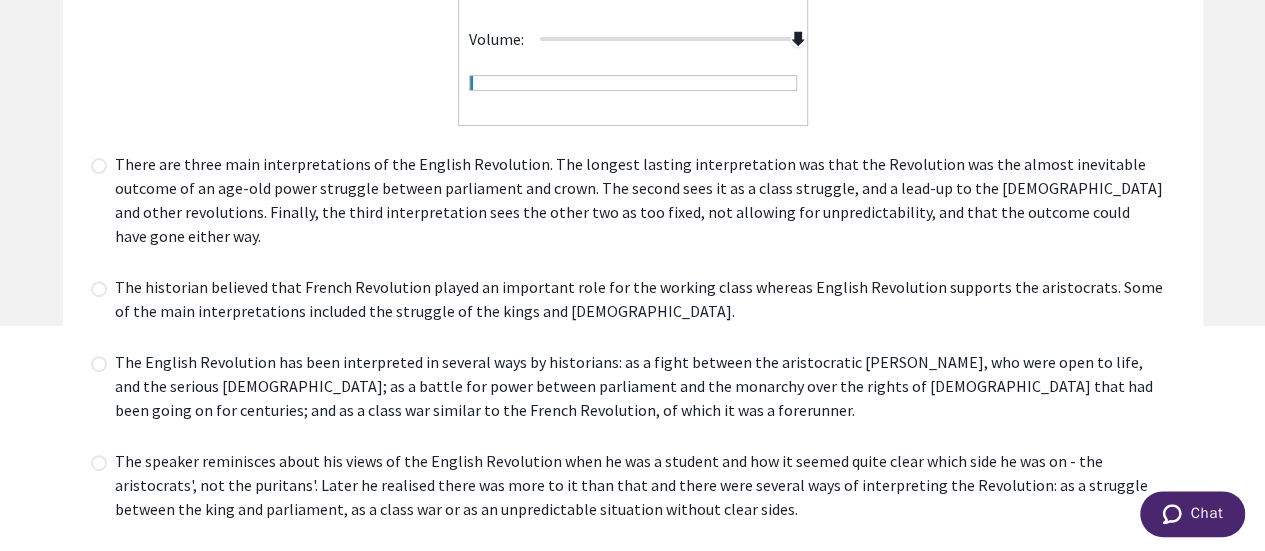 click at bounding box center [99, 364] 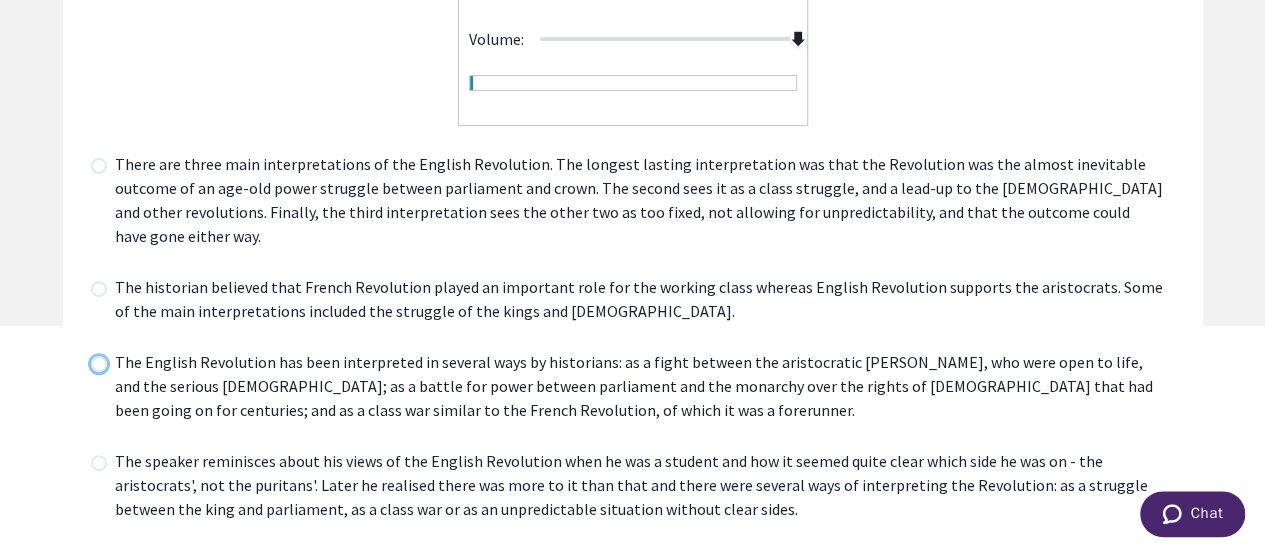 radio on "true" 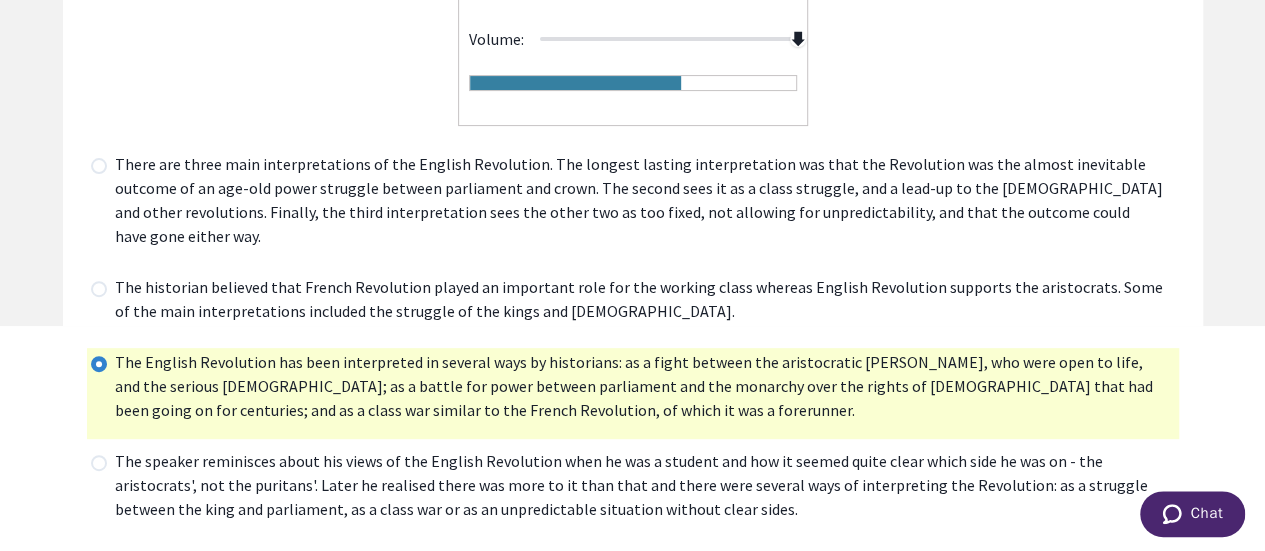 click at bounding box center (99, 364) 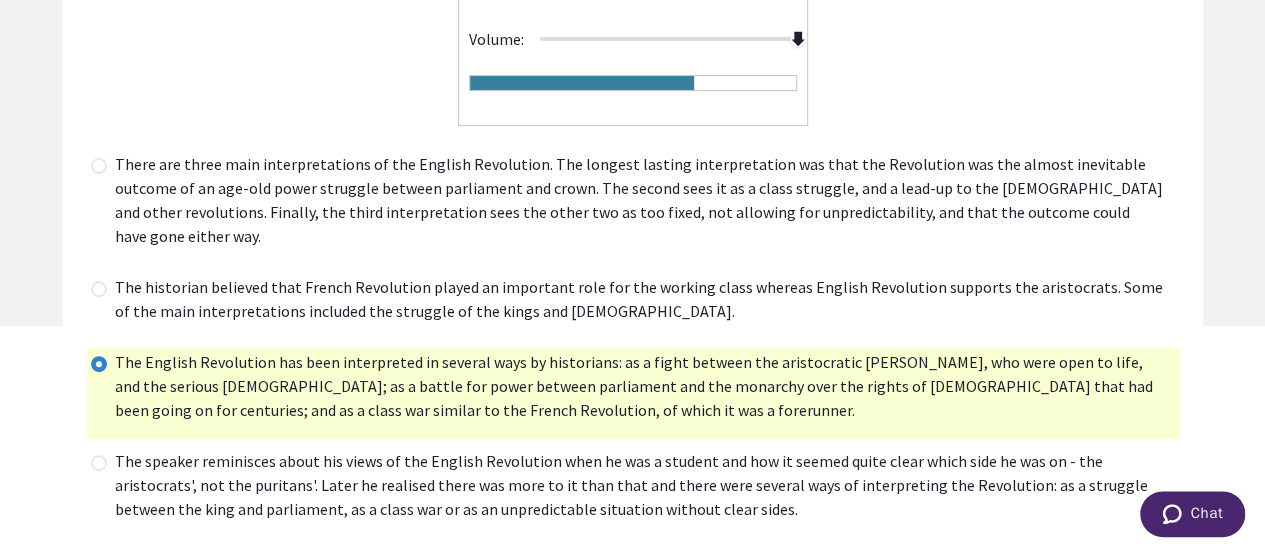 click at bounding box center (99, 364) 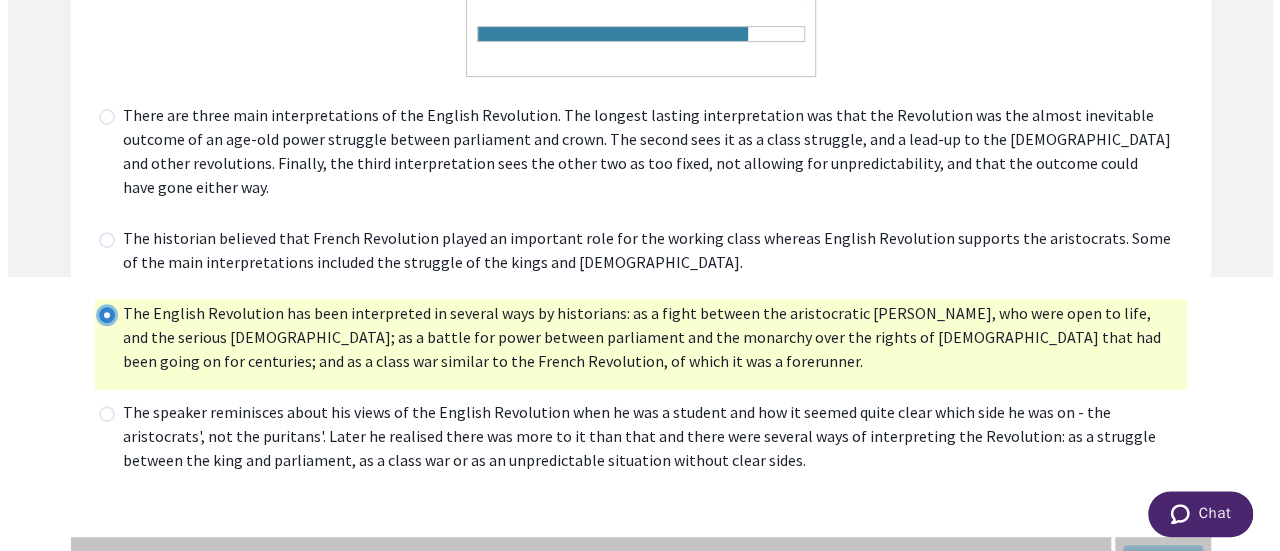 scroll, scrollTop: 272, scrollLeft: 0, axis: vertical 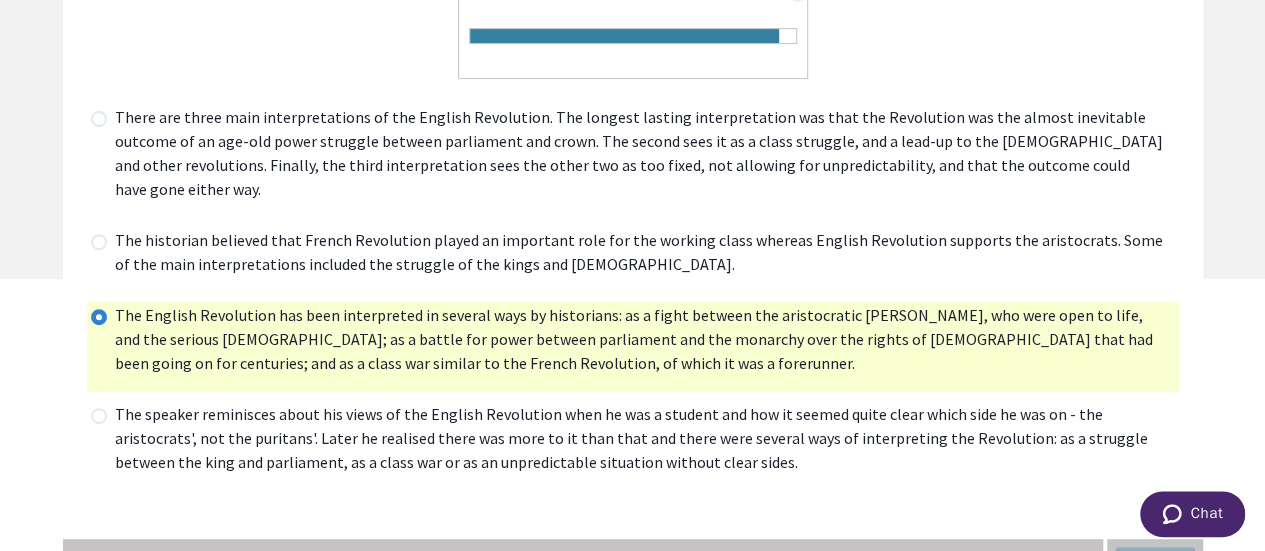 click at bounding box center (99, 416) 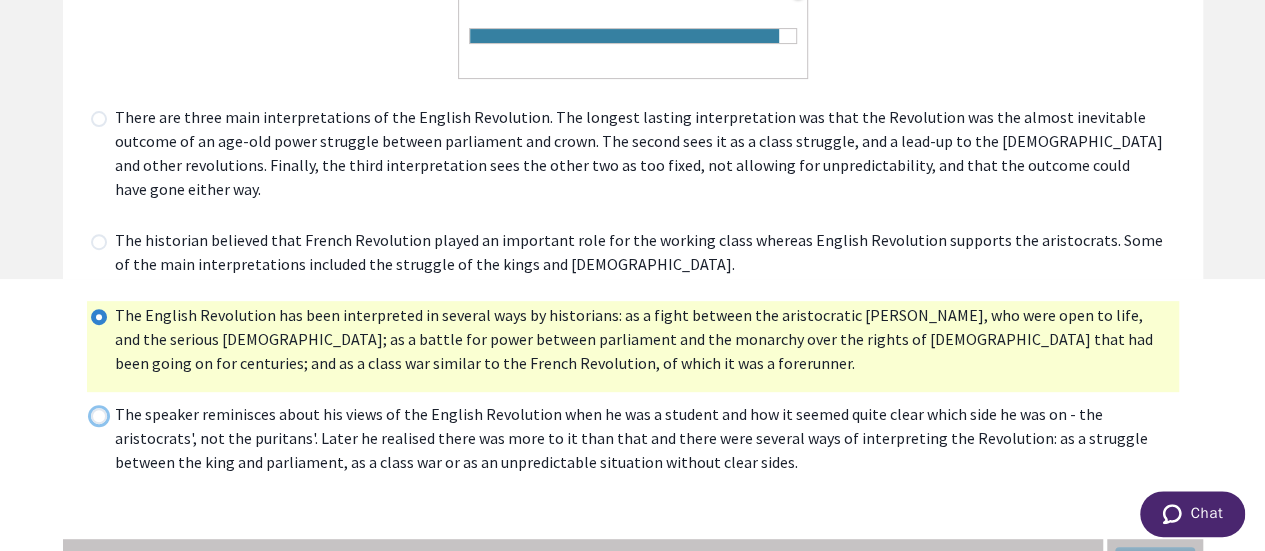 click at bounding box center [90, 415] 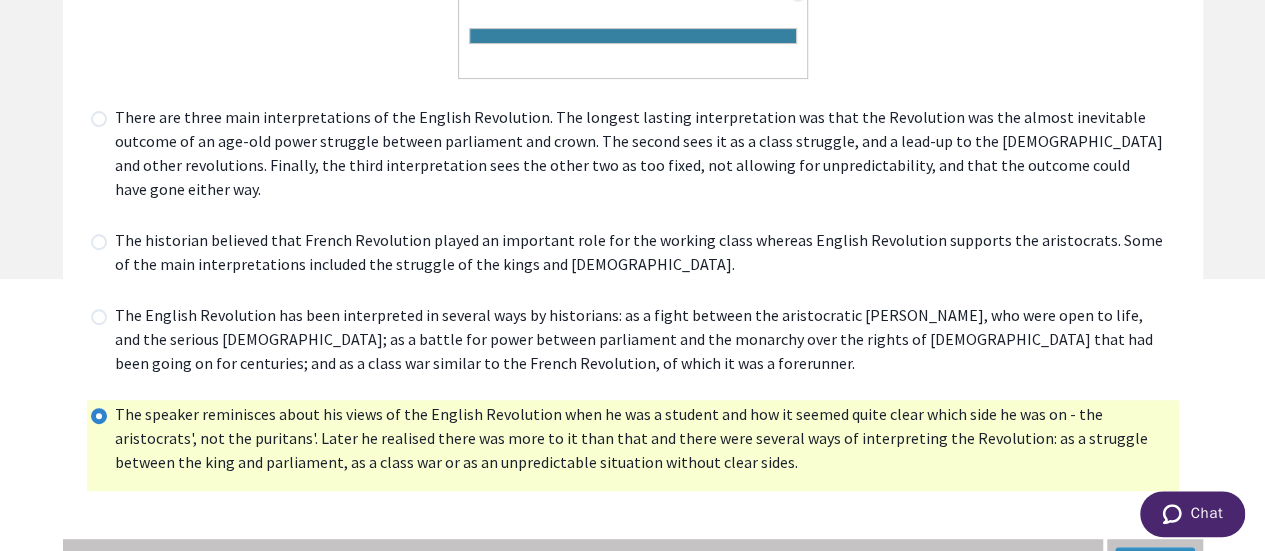 click on "Next" at bounding box center (1155, 559) 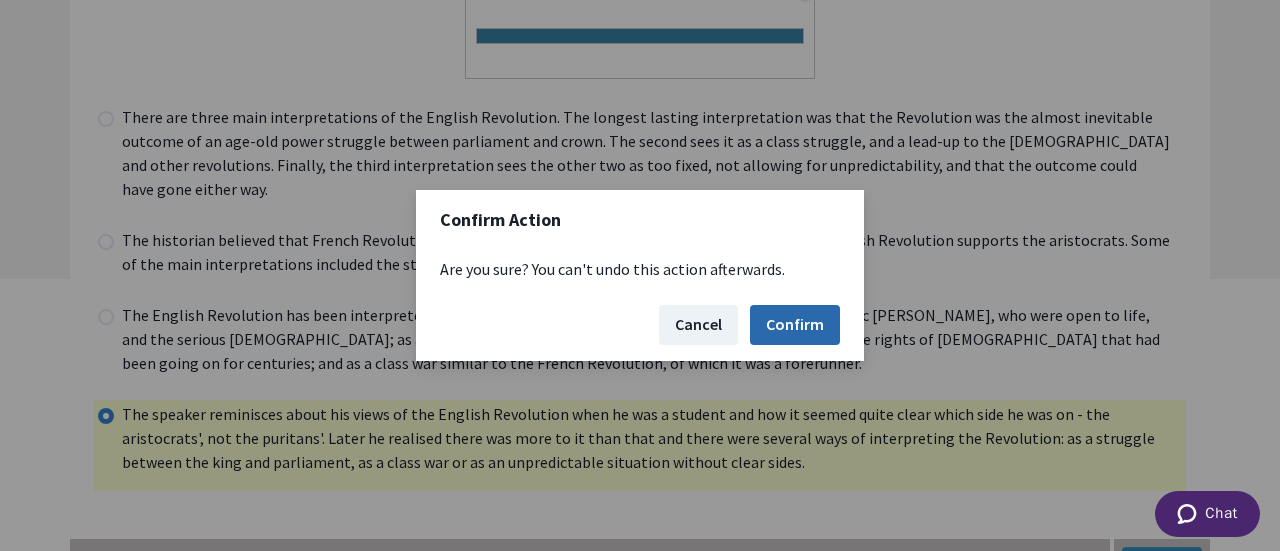 click on "Confirm" at bounding box center [795, 325] 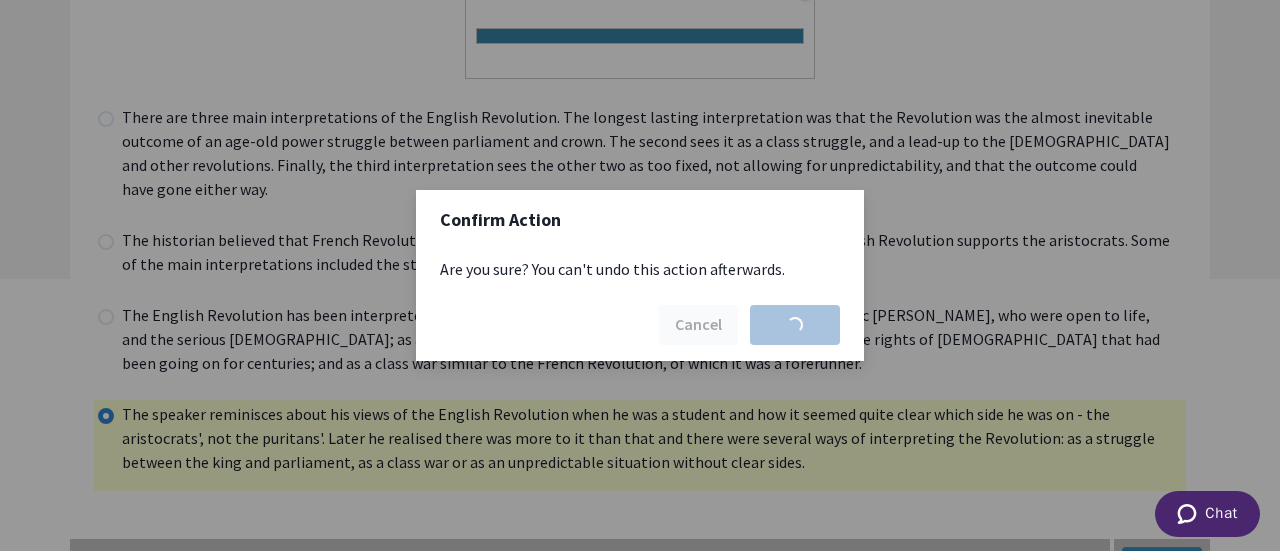 scroll, scrollTop: 146, scrollLeft: 0, axis: vertical 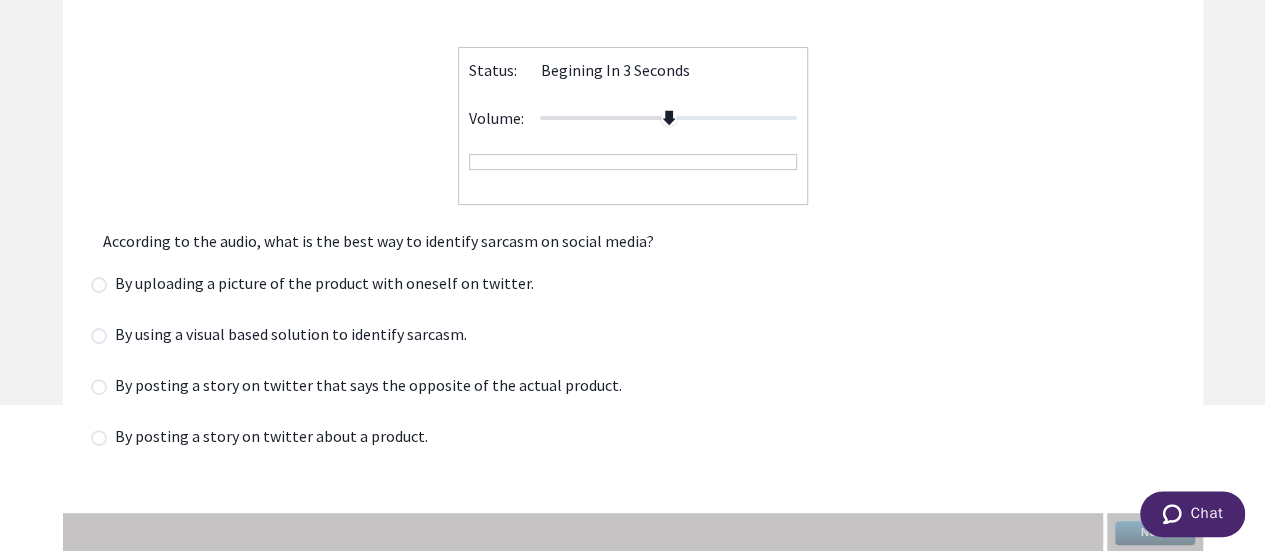 click at bounding box center [99, 387] 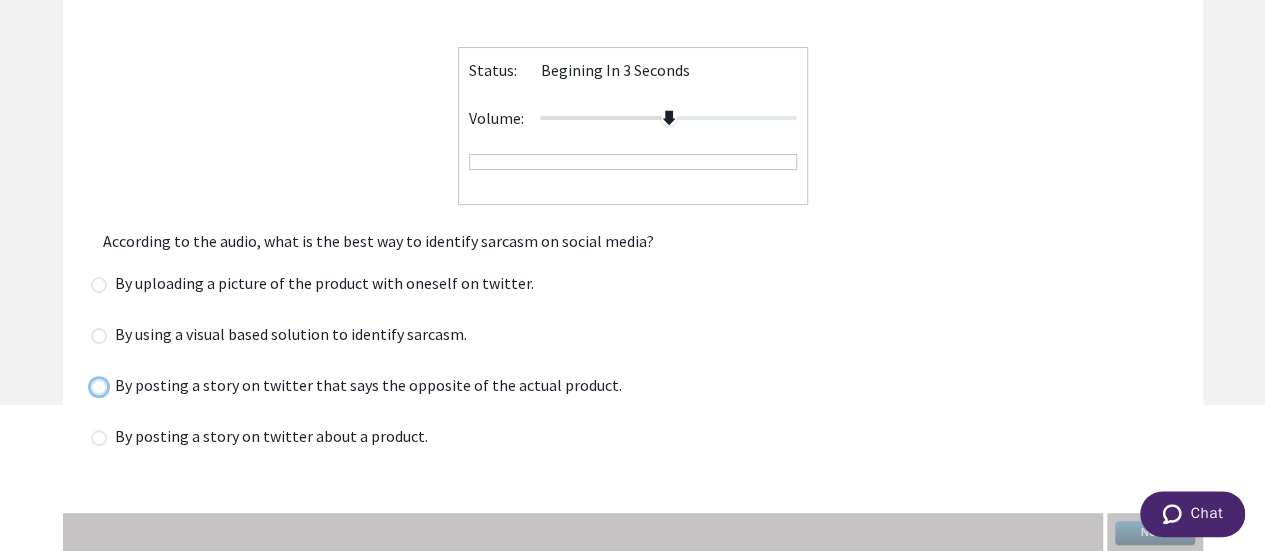 click at bounding box center [90, 386] 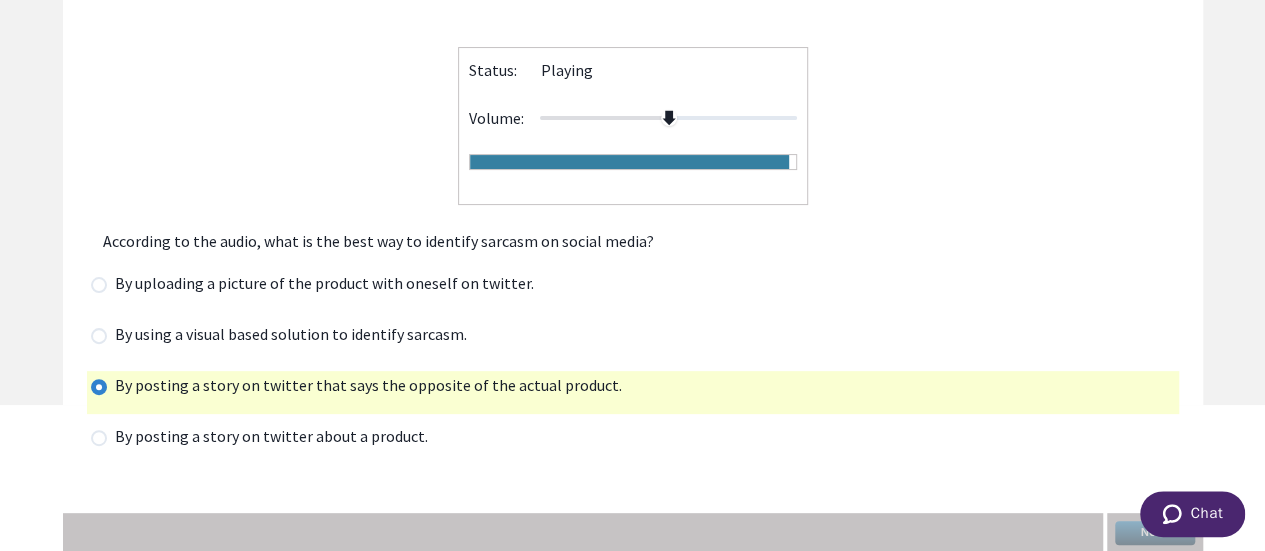 click at bounding box center (99, 336) 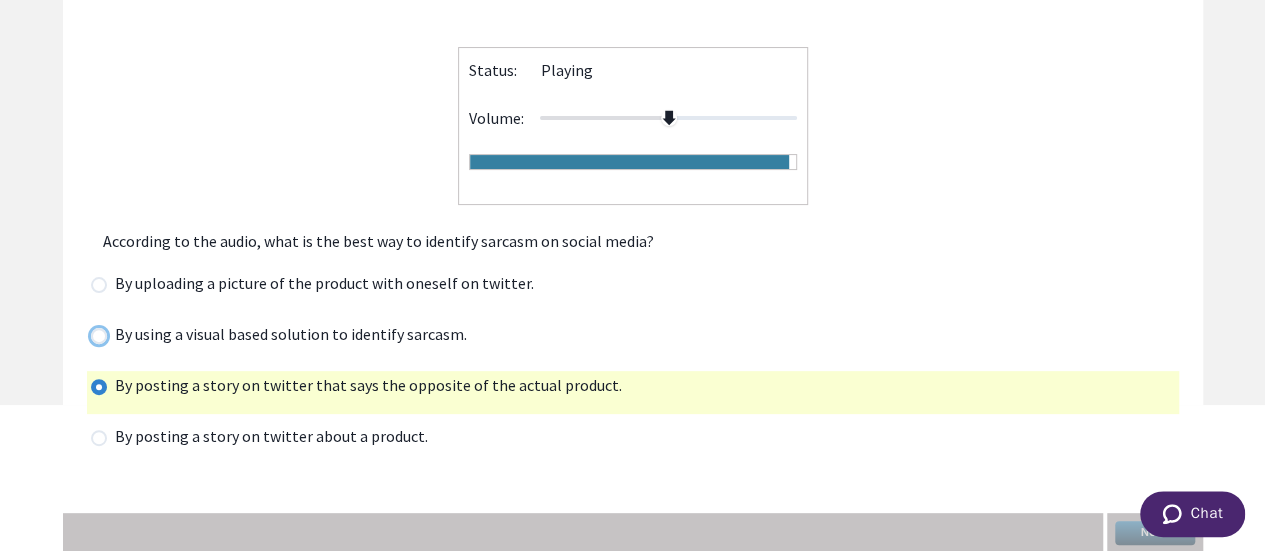 click at bounding box center [90, 335] 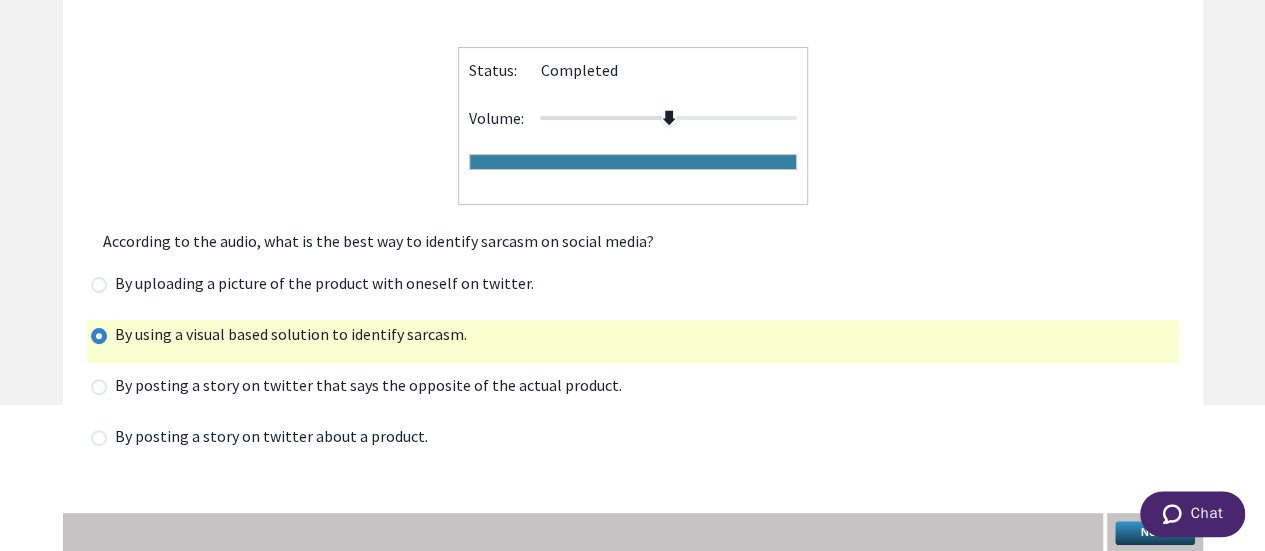 click on "Next" at bounding box center [1155, 533] 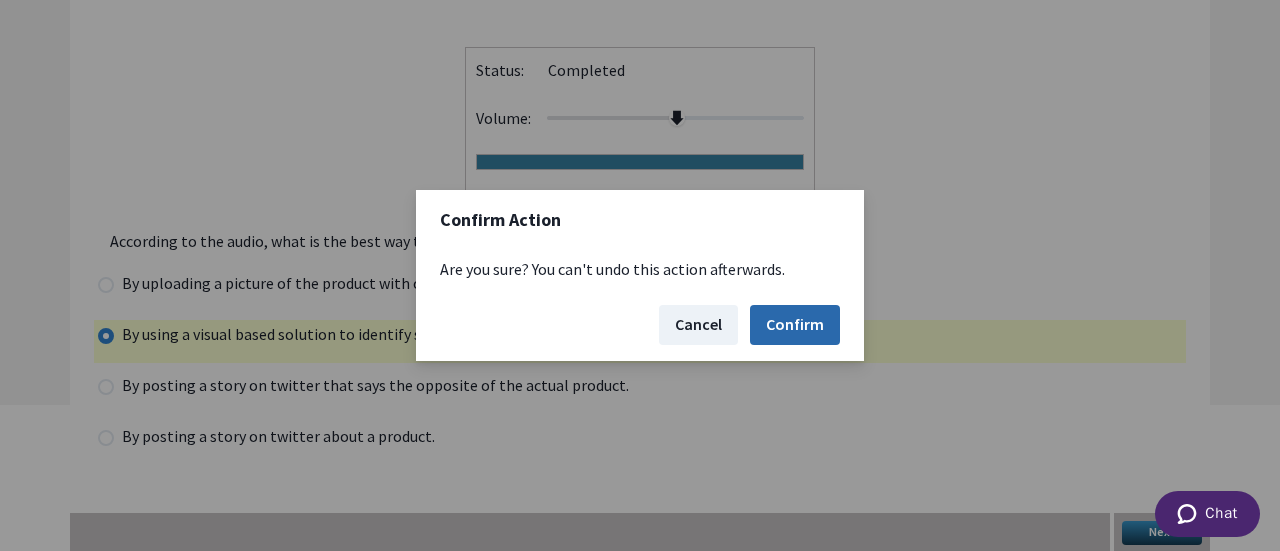 click on "Confirm" at bounding box center (795, 325) 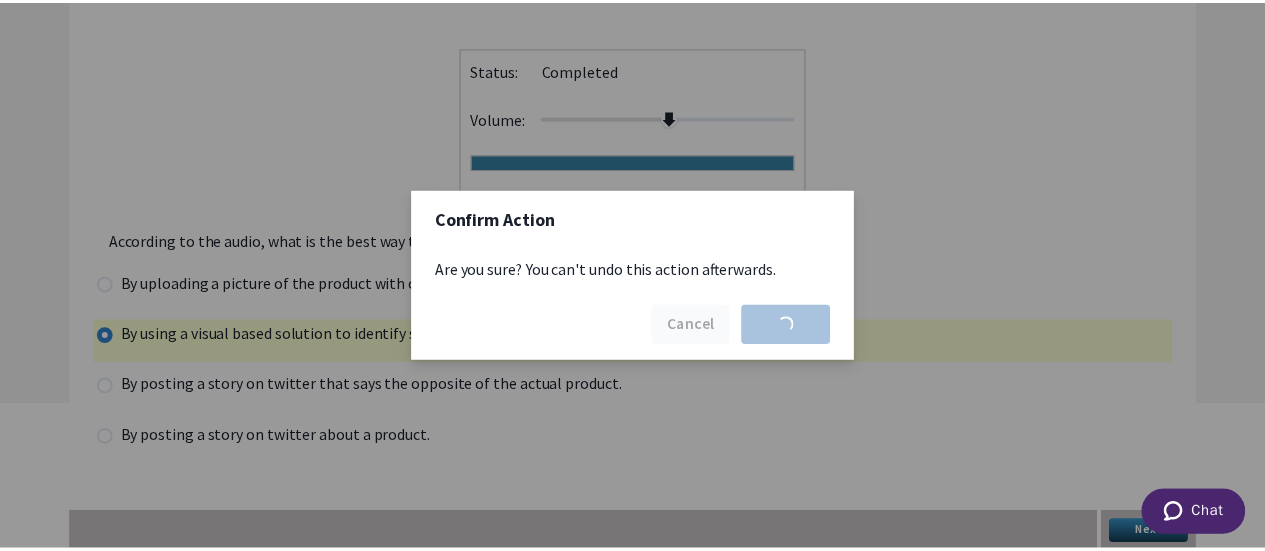 scroll, scrollTop: 126, scrollLeft: 0, axis: vertical 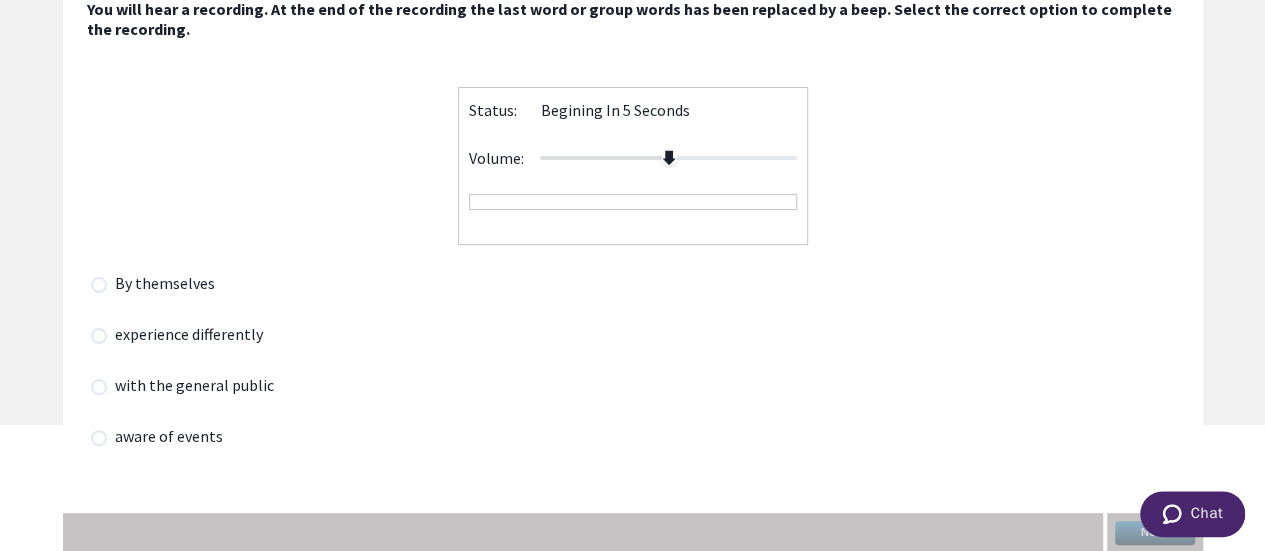 click at bounding box center (99, 387) 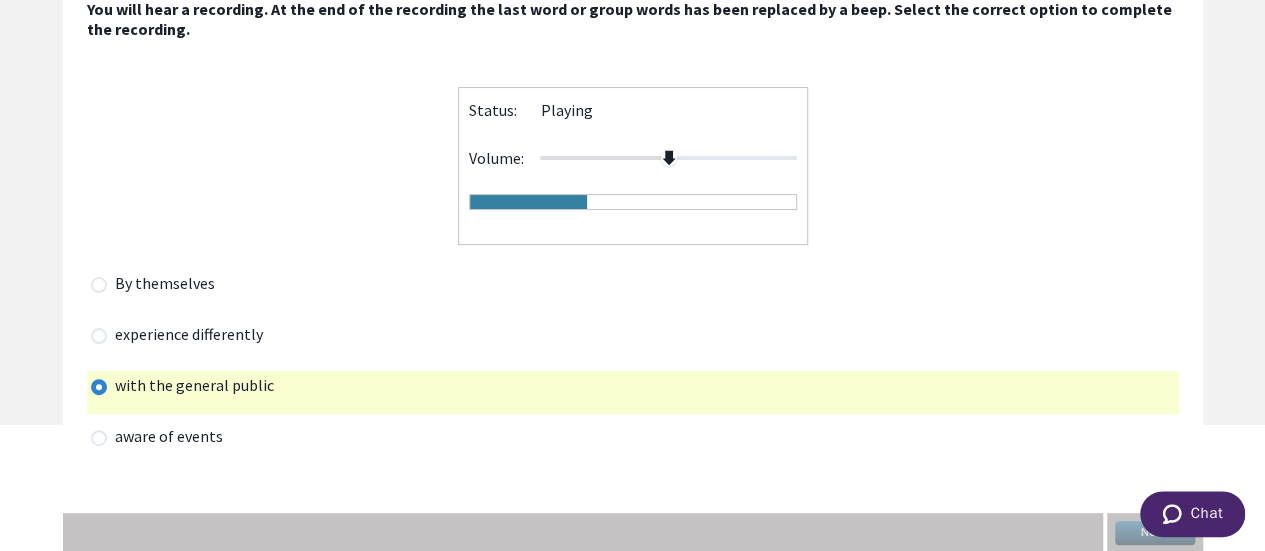 click at bounding box center [99, 336] 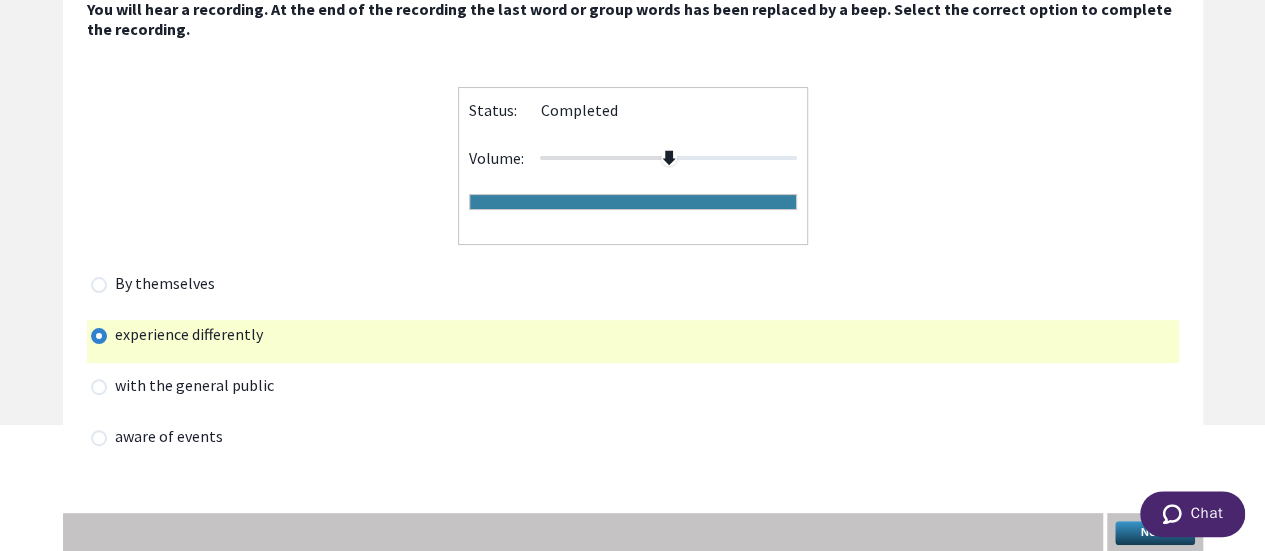 click on "Next" at bounding box center (1155, 533) 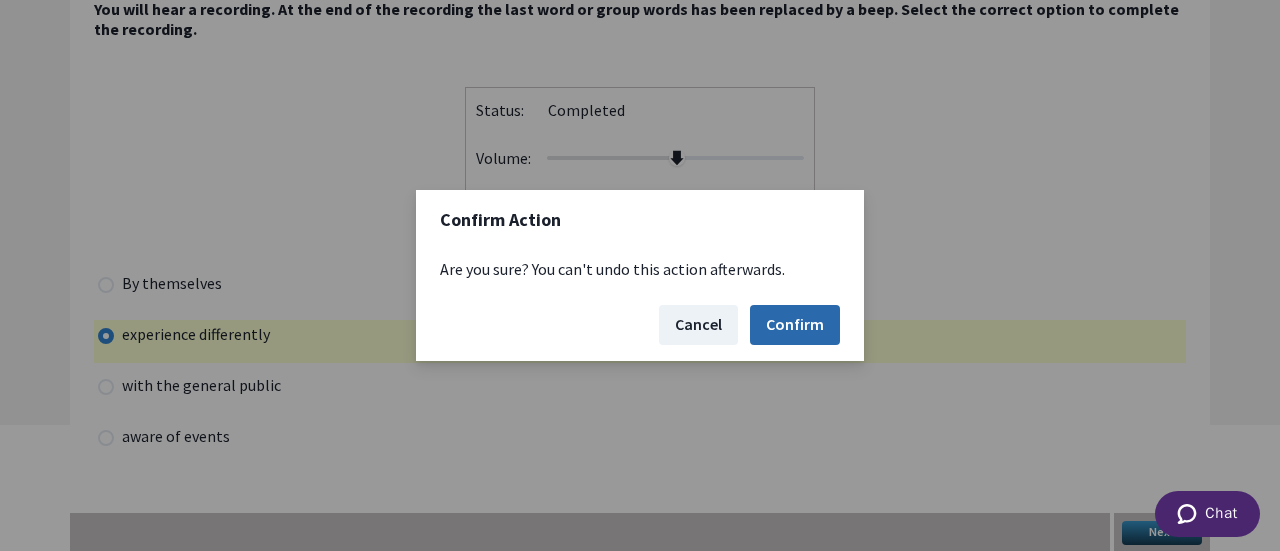 click on "Confirm" at bounding box center [795, 325] 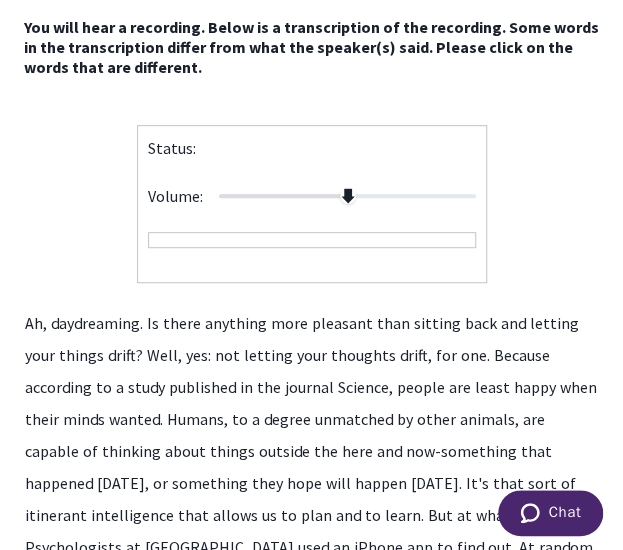 click on "Status: Volume:" at bounding box center (311, 196) 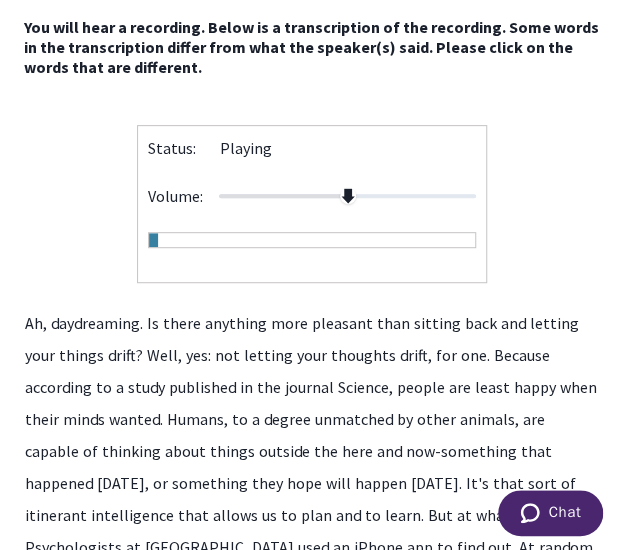 drag, startPoint x: 557, startPoint y: -40, endPoint x: 399, endPoint y: 532, distance: 593.4206 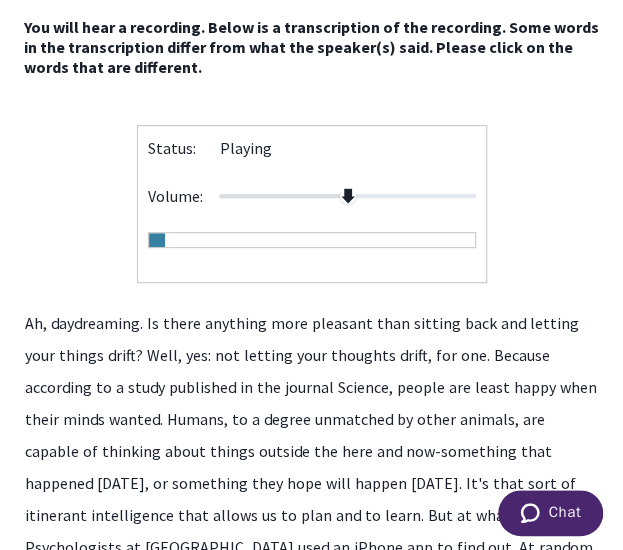 drag, startPoint x: 98, startPoint y: 311, endPoint x: 224, endPoint y: 199, distance: 168.58232 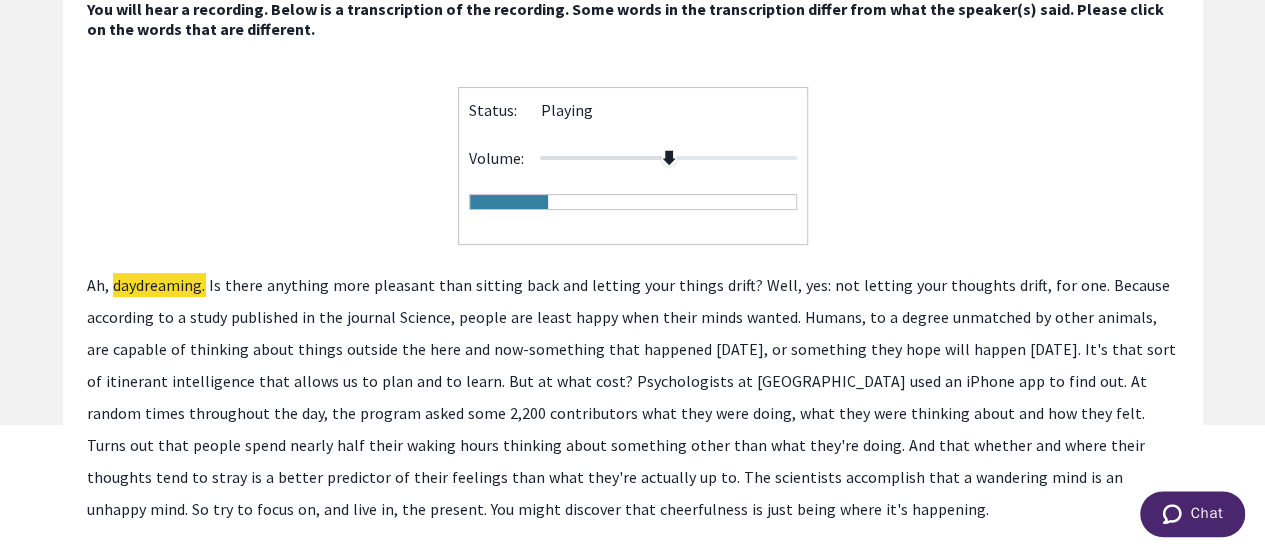 click on "wanted." 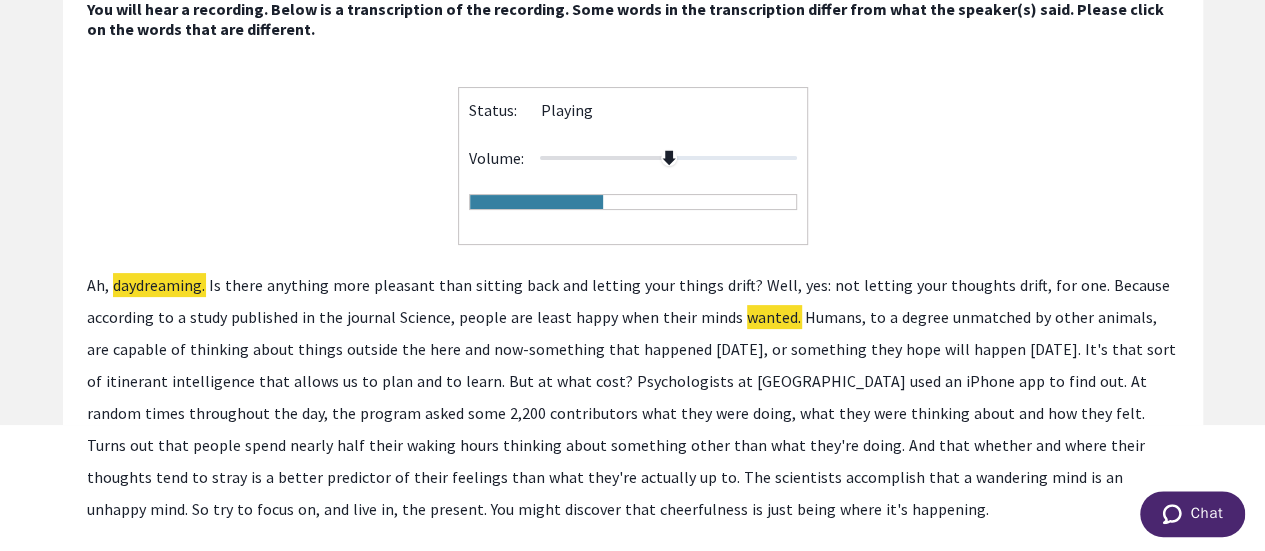 click on "intelligence" 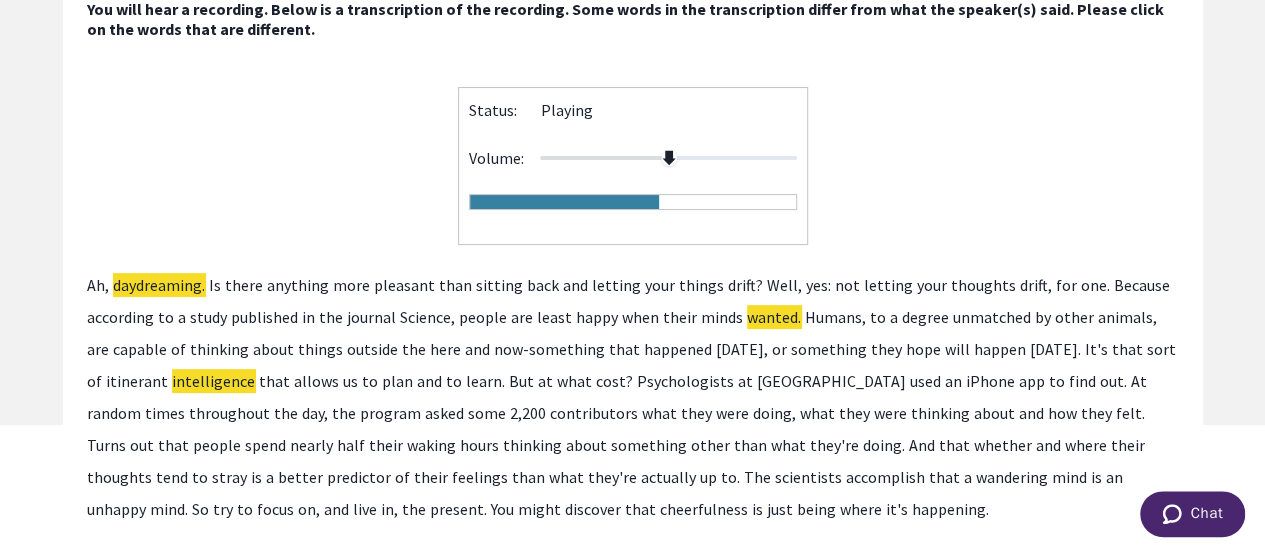click on "contributors" 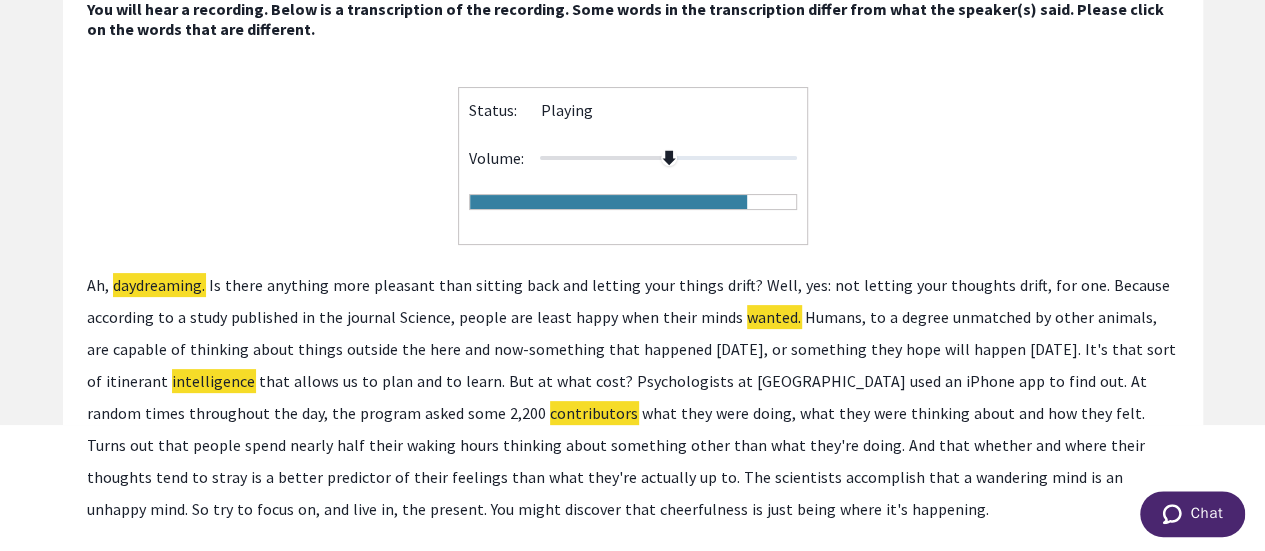 click on "accomplish" 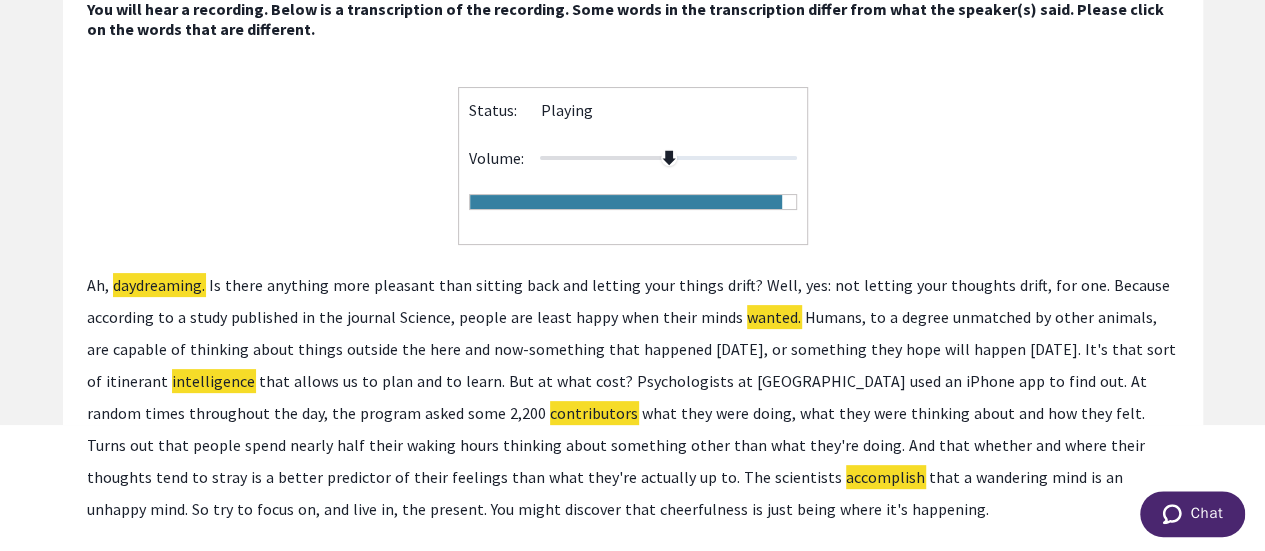 click on "cheerfulness" 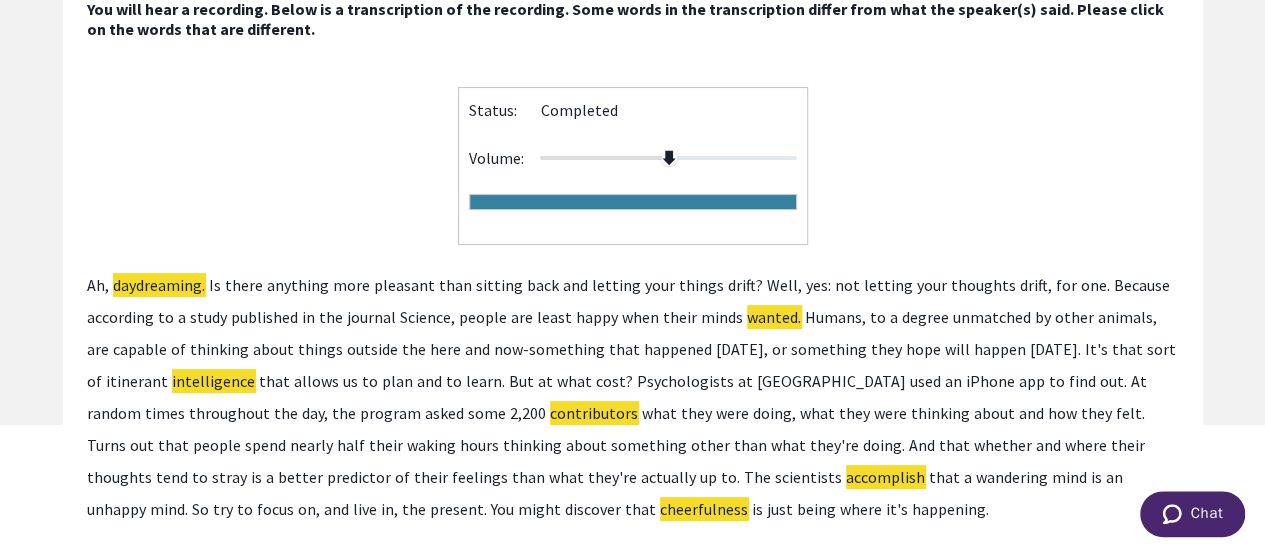 click on "daydreaming." 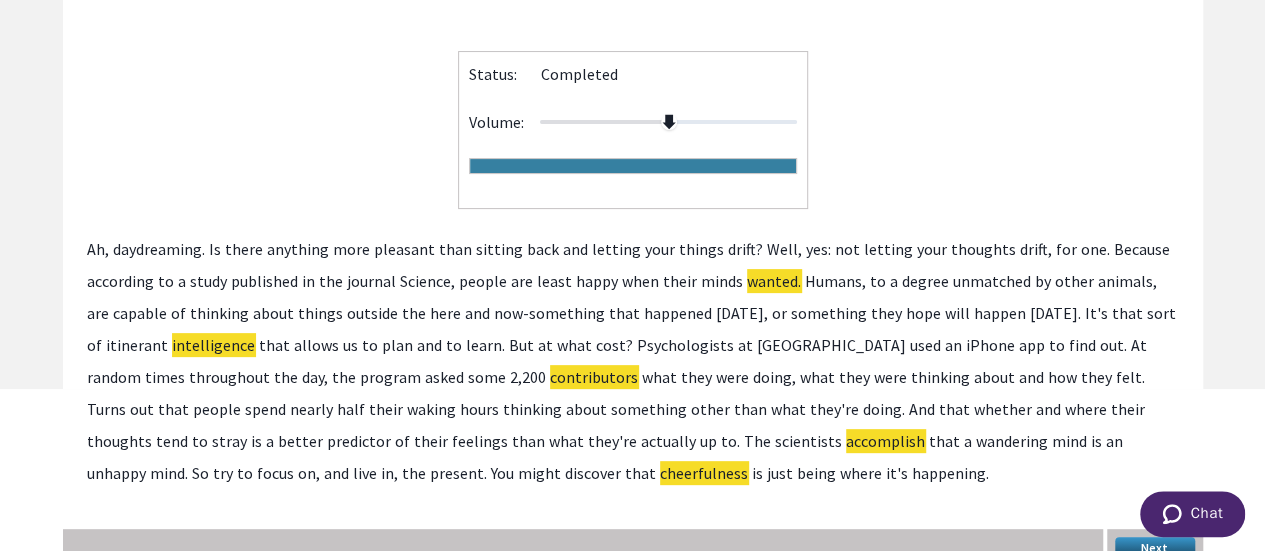 scroll, scrollTop: 178, scrollLeft: 0, axis: vertical 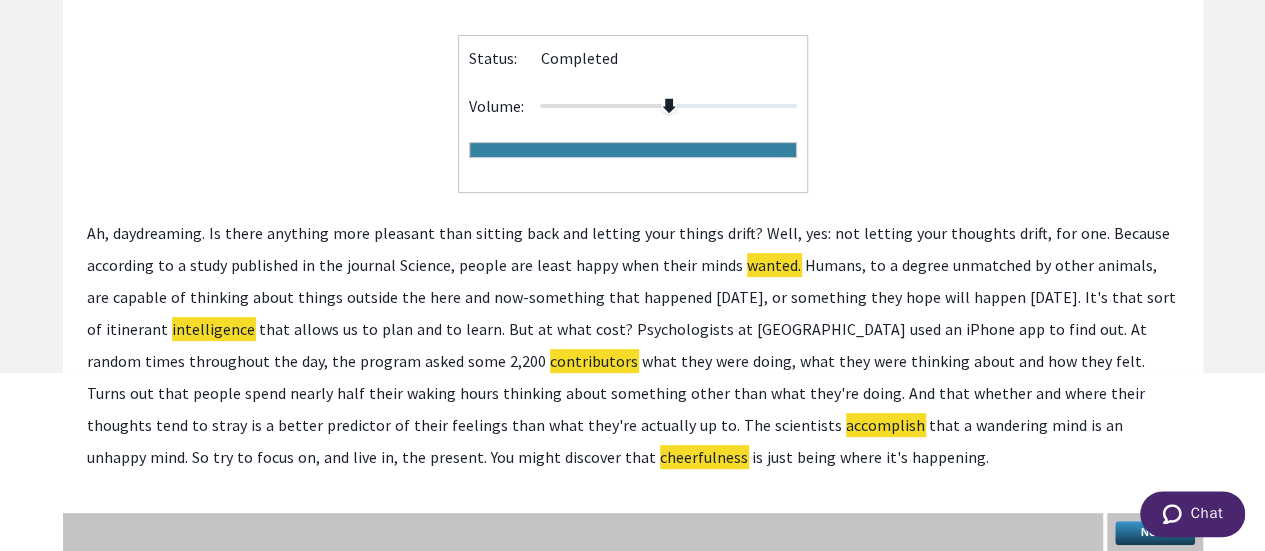 click on "Next" at bounding box center [1155, 533] 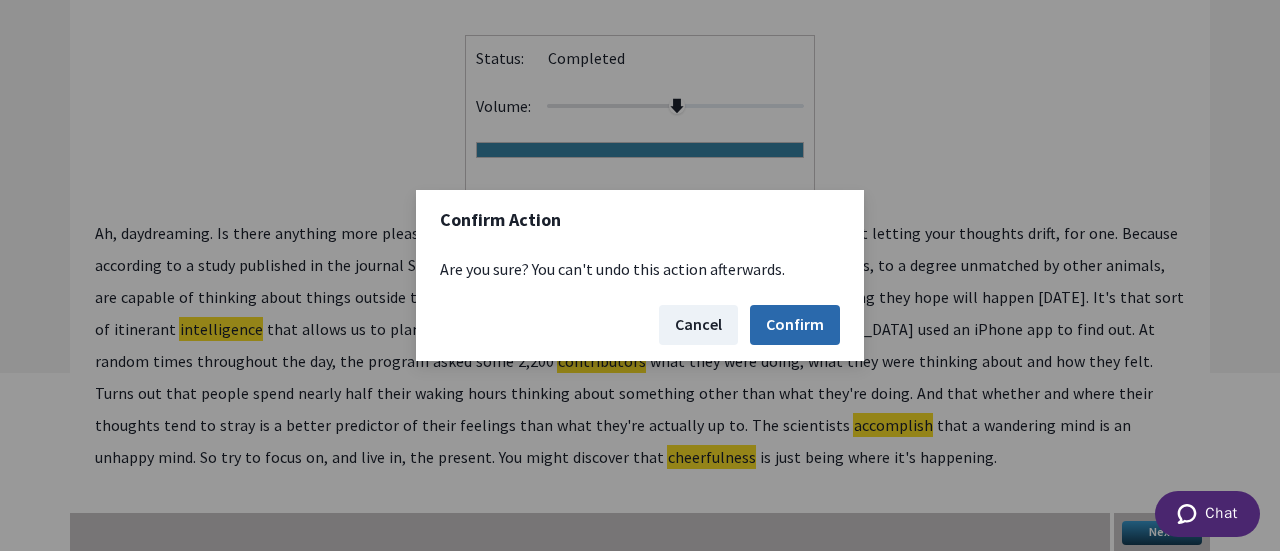 click on "Confirm" at bounding box center [795, 325] 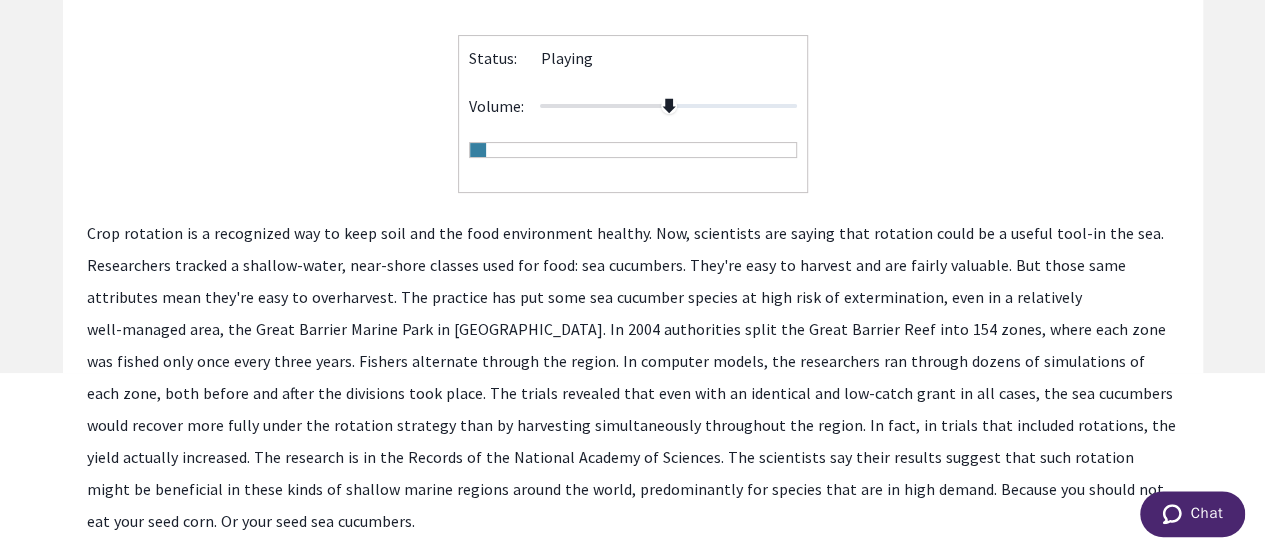 click on "environment" 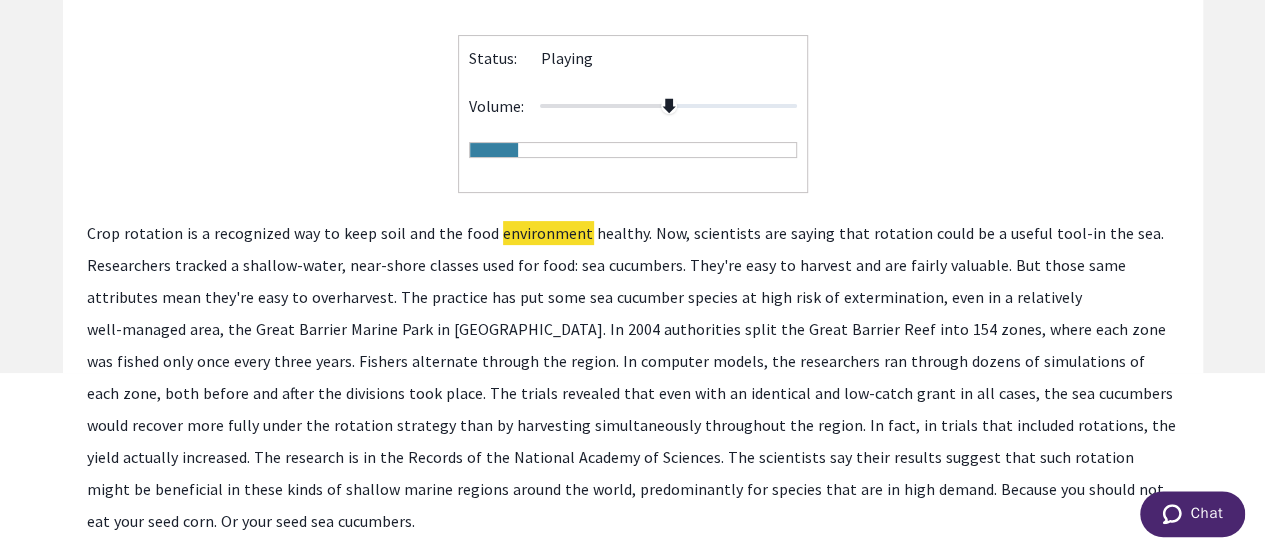 click on "classes" 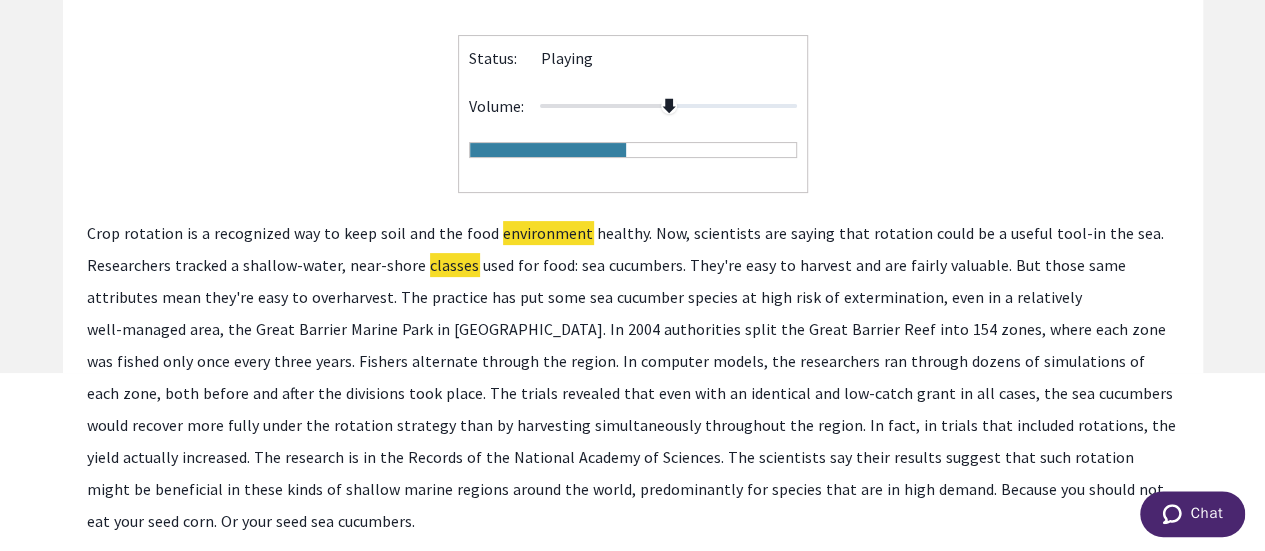 click on "alternate" 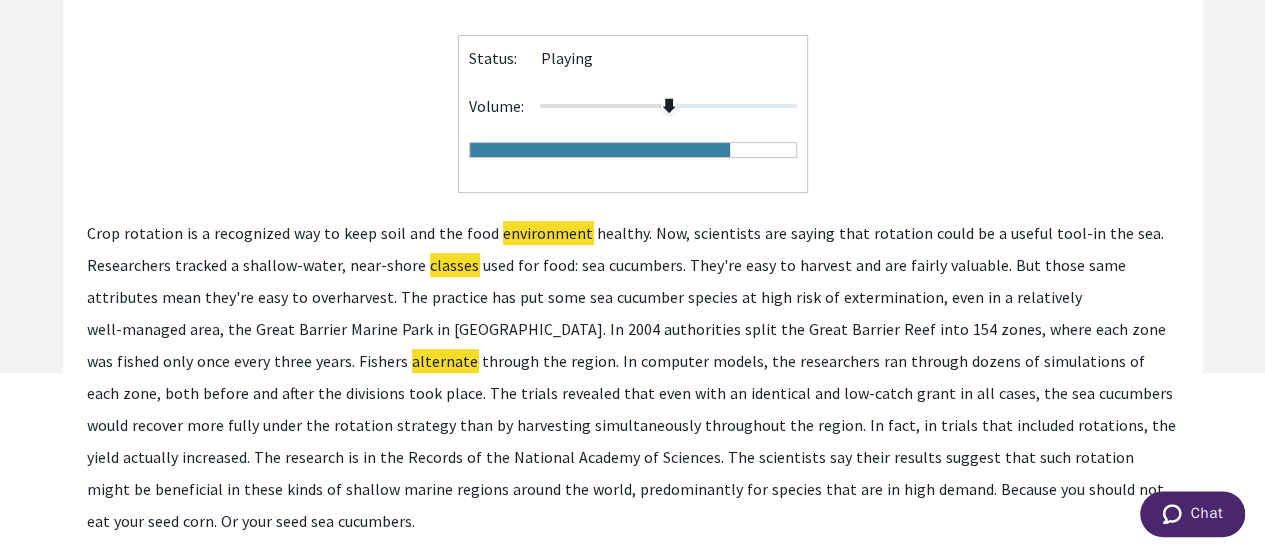 click on "Records" 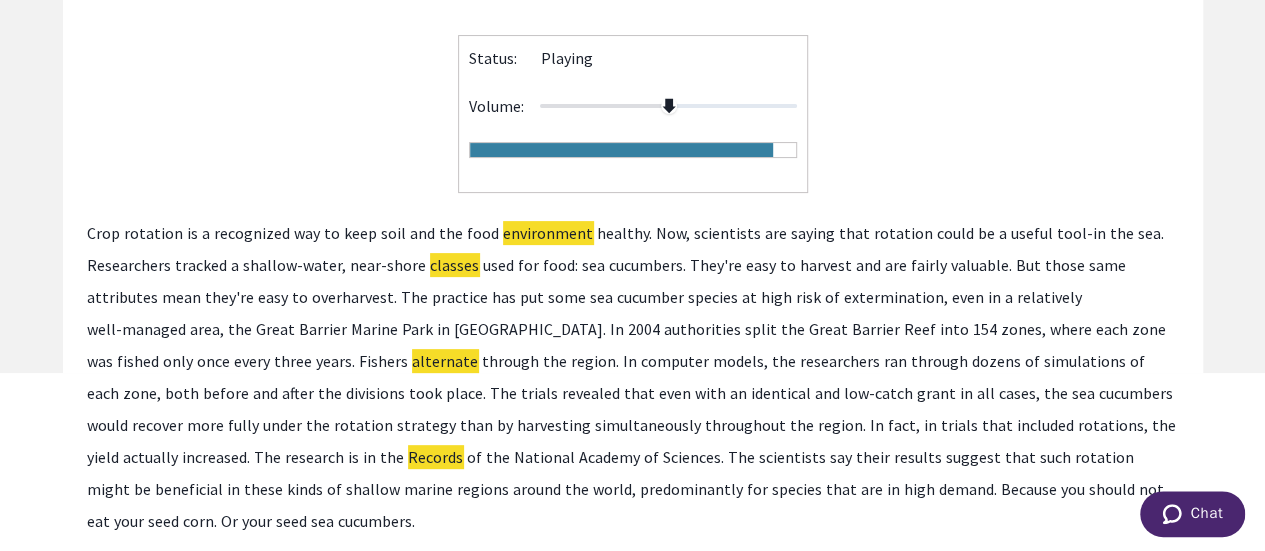 drag, startPoint x: 304, startPoint y: 491, endPoint x: 336, endPoint y: 491, distance: 32 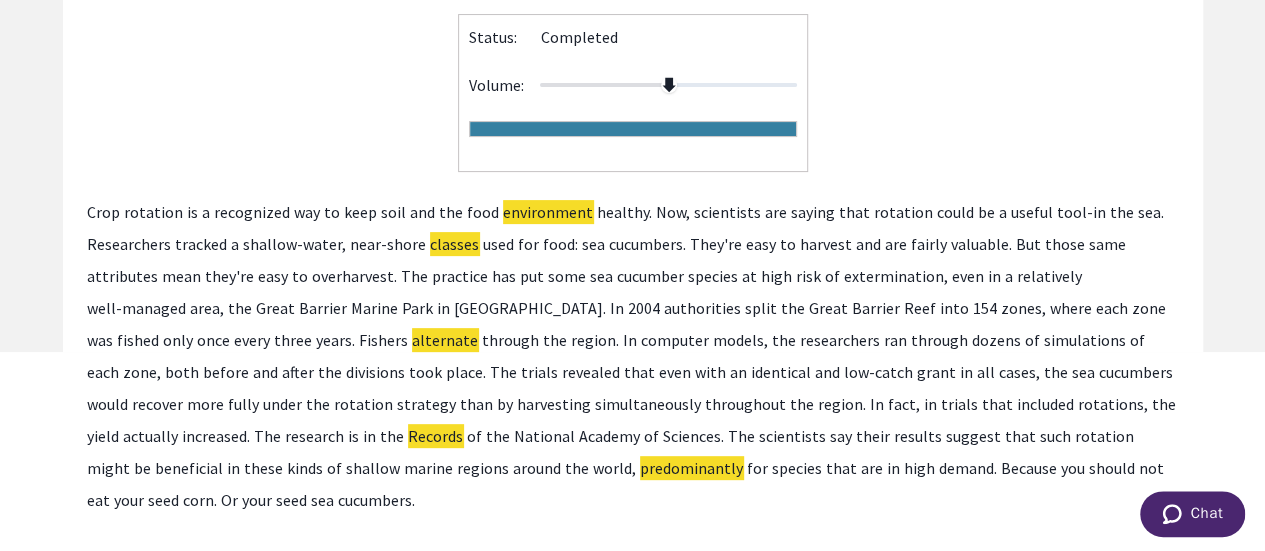 scroll, scrollTop: 210, scrollLeft: 0, axis: vertical 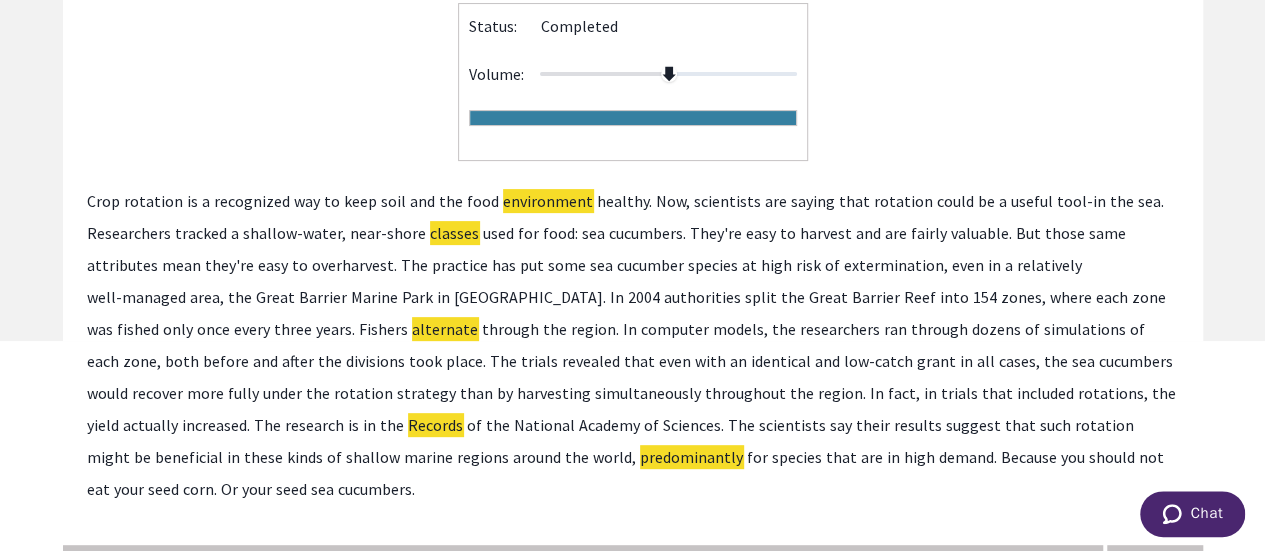 click on "Next" at bounding box center (1155, 565) 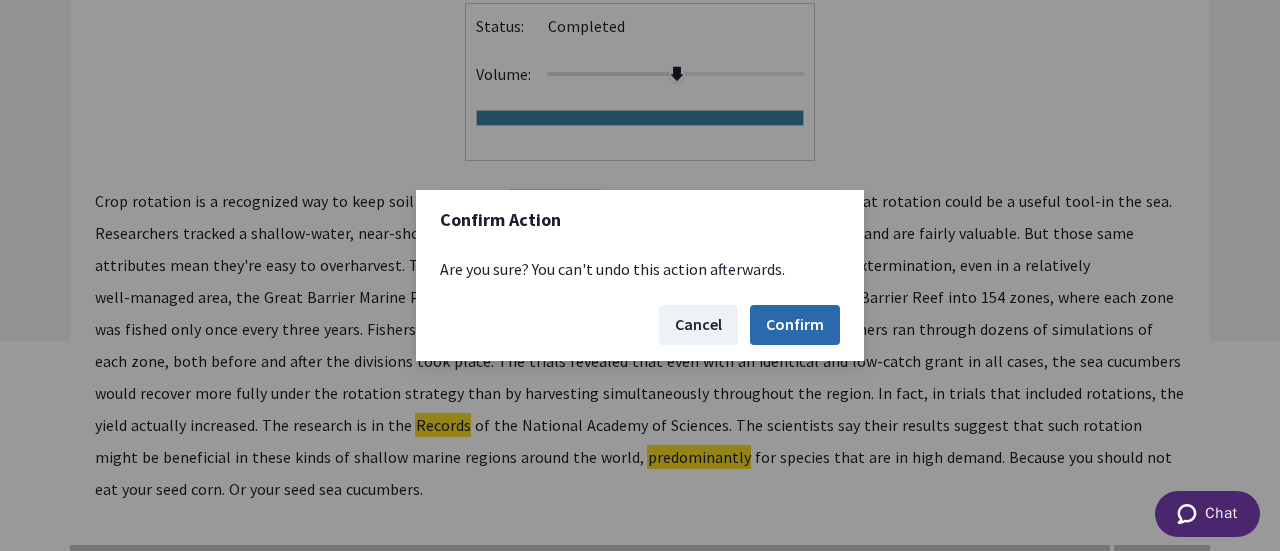 click on "Confirm" at bounding box center [795, 325] 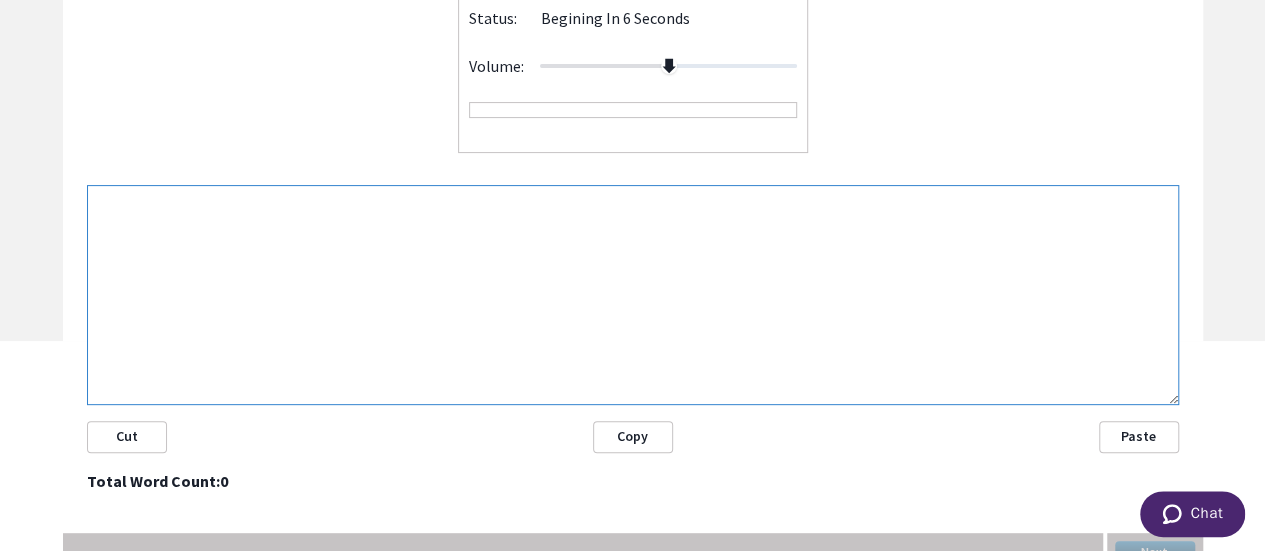 drag, startPoint x: 139, startPoint y: 271, endPoint x: 133, endPoint y: 292, distance: 21.84033 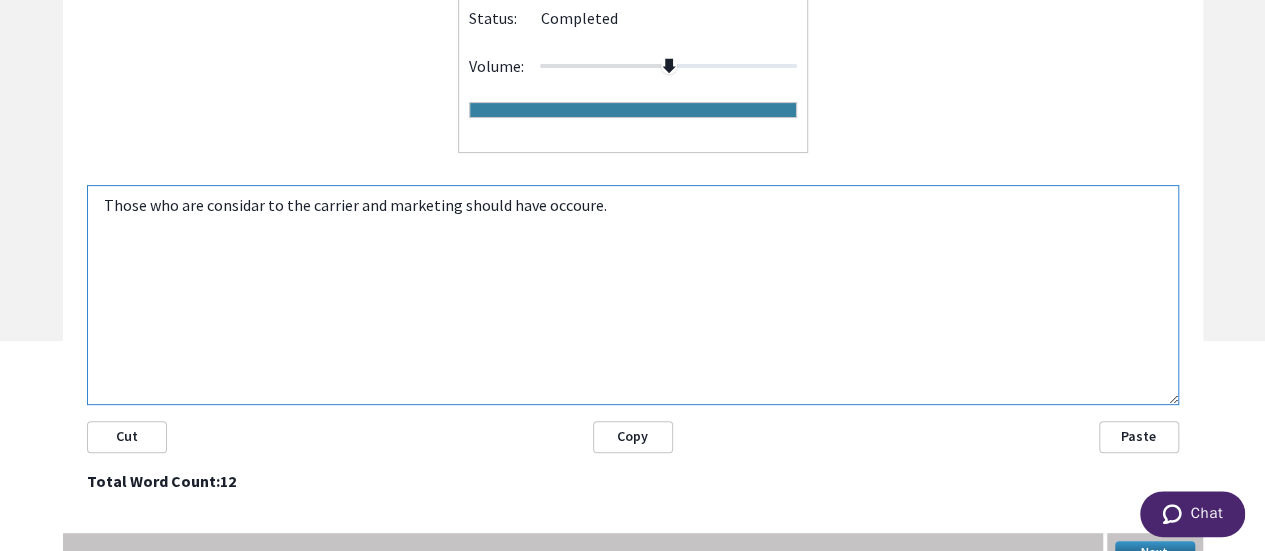 click on "Those who are considar to the carrier and marketing should have occoure." at bounding box center [633, 295] 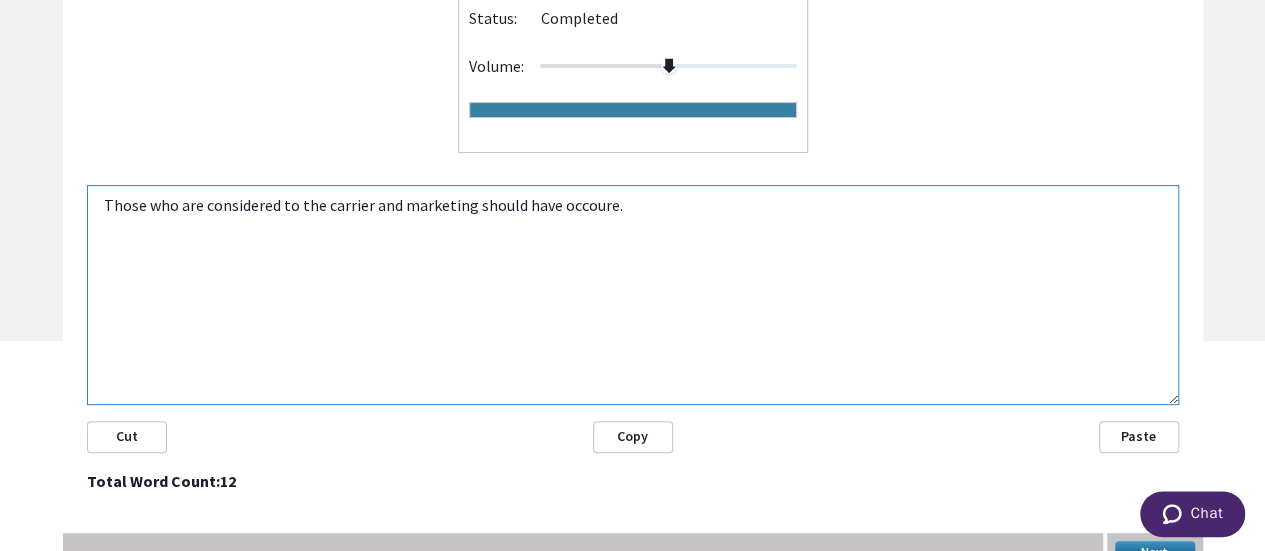 click on "Those who are considered to the carrier and marketing should have occoure." at bounding box center [633, 295] 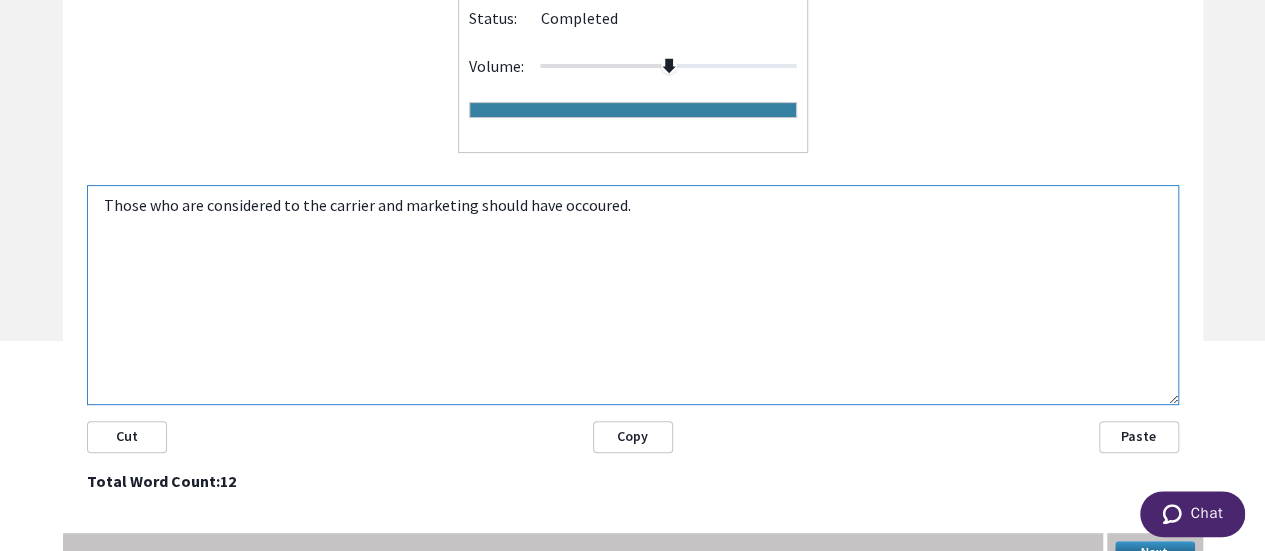 type on "Those who are considered to the carrier and marketing should have occoured." 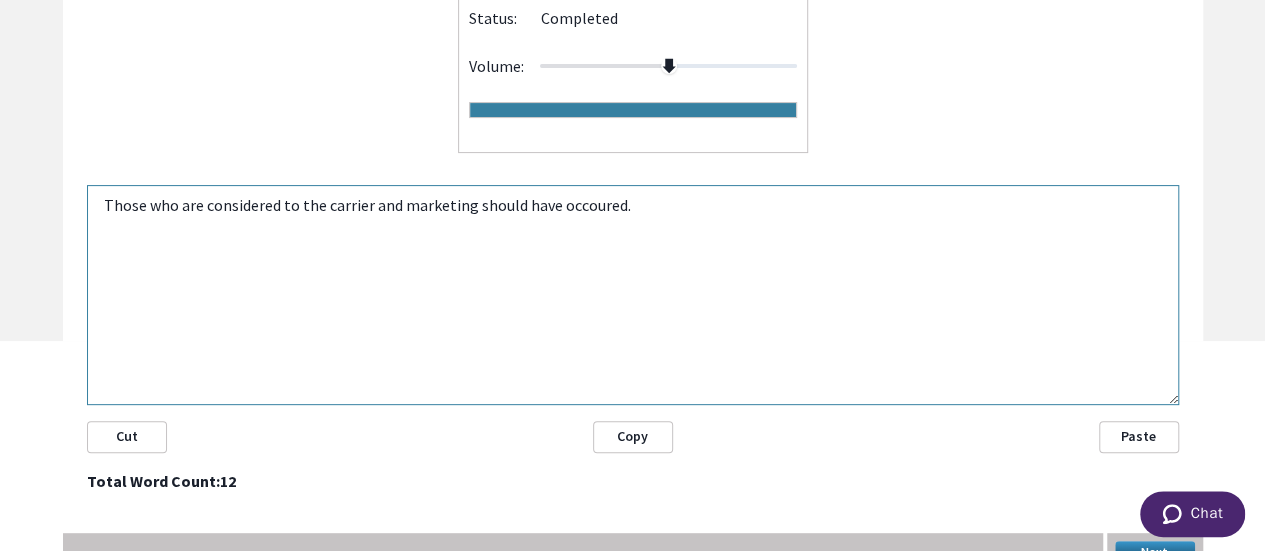 click on "Next" at bounding box center (1155, 553) 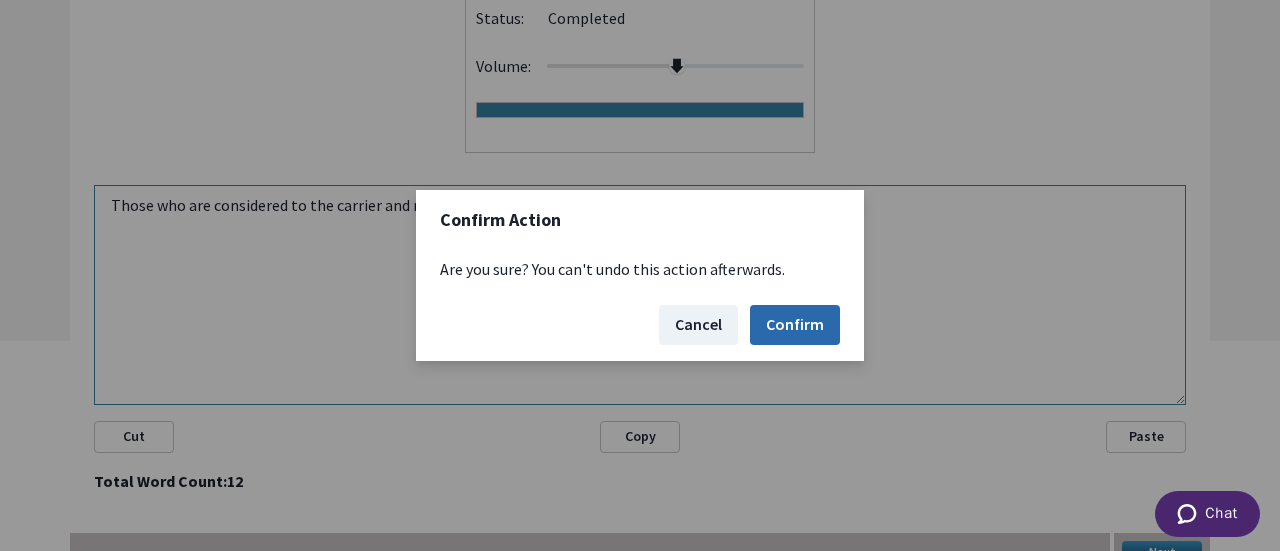 click on "Confirm" at bounding box center [795, 325] 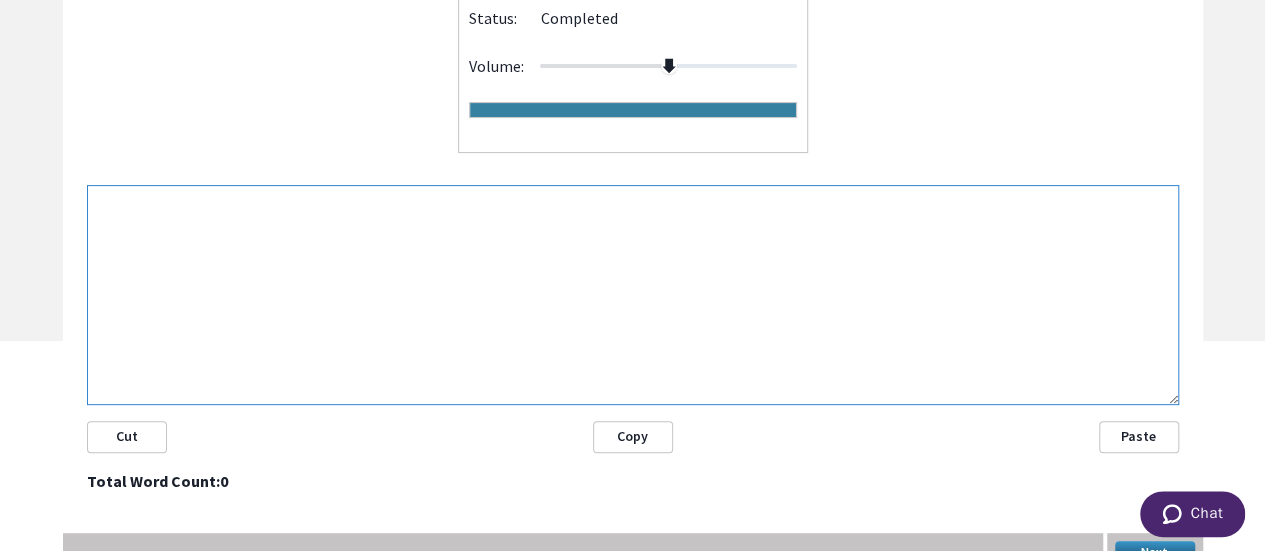 click at bounding box center [633, 295] 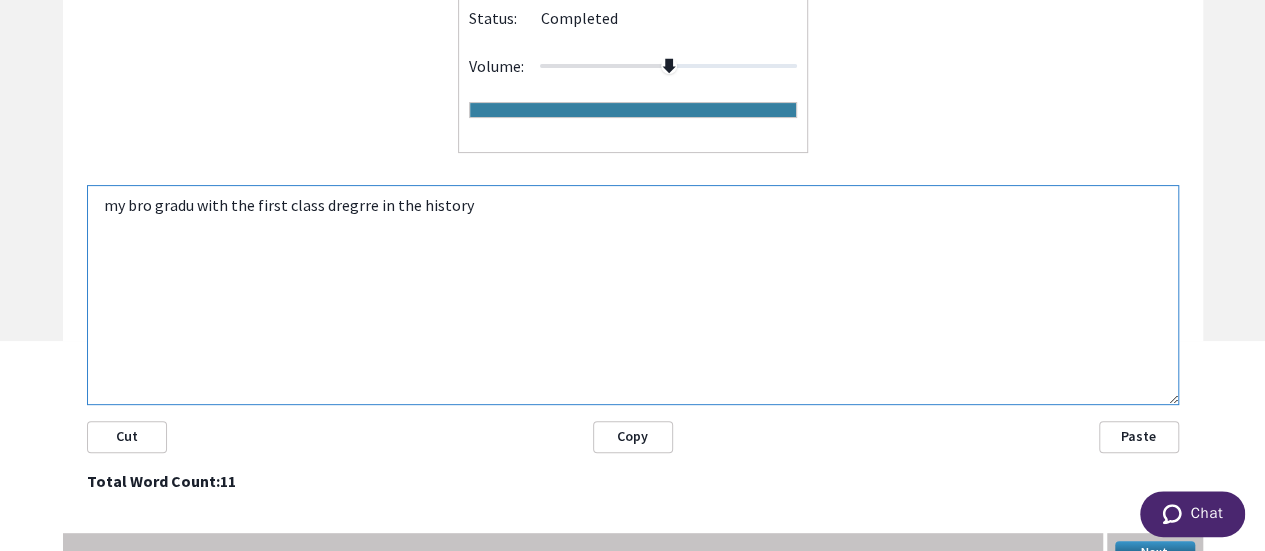 type on "my bro gradu with the first class dregrre in the history." 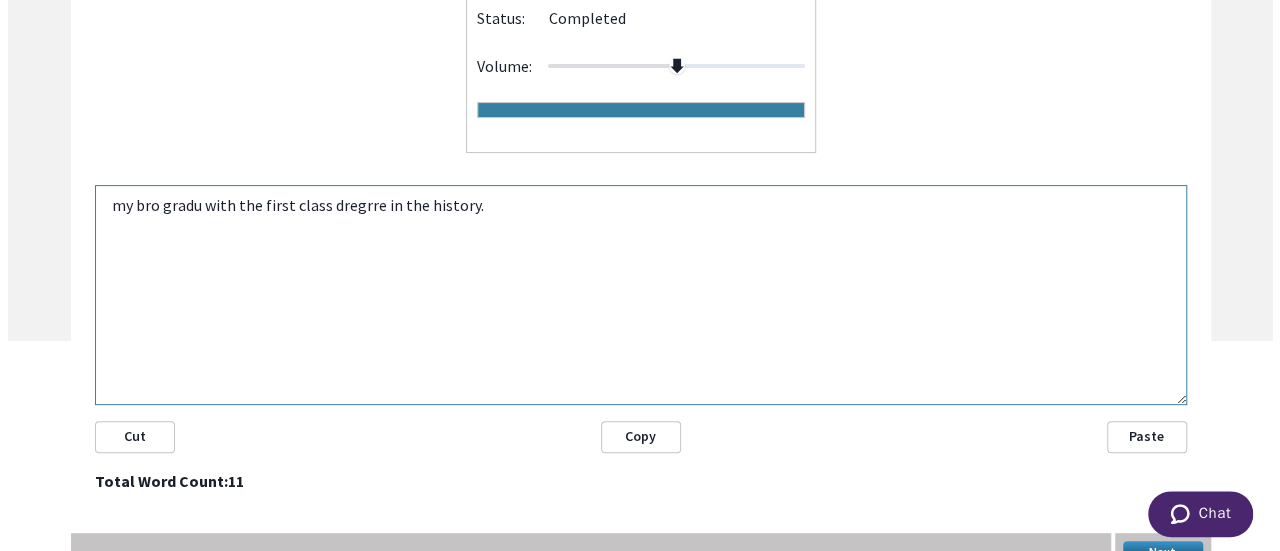 scroll, scrollTop: 0, scrollLeft: 0, axis: both 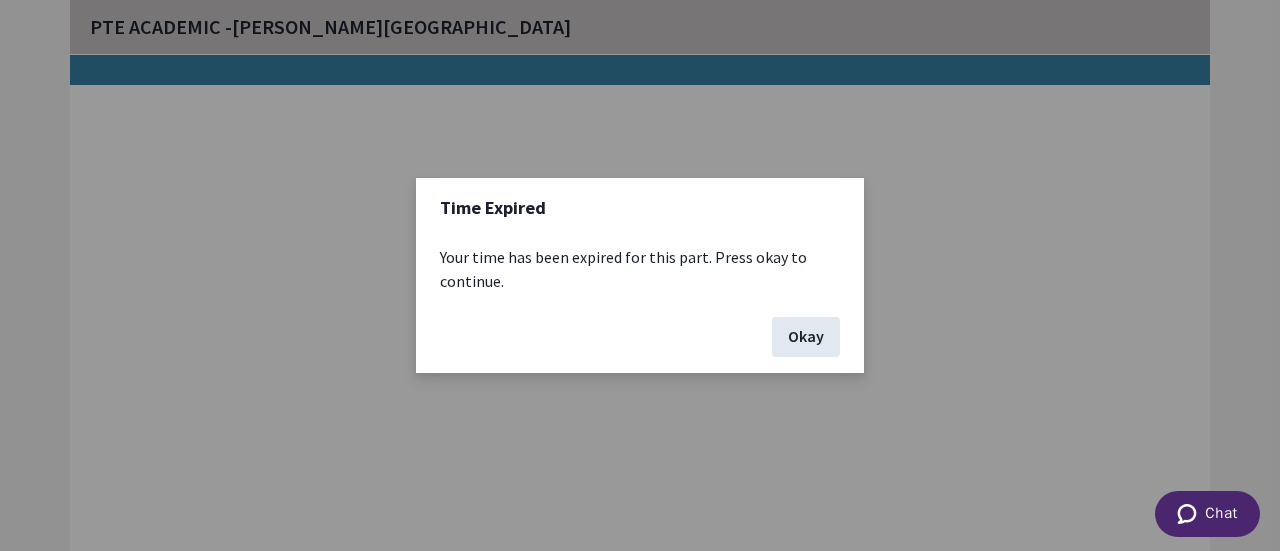 click on "Okay" at bounding box center [806, 337] 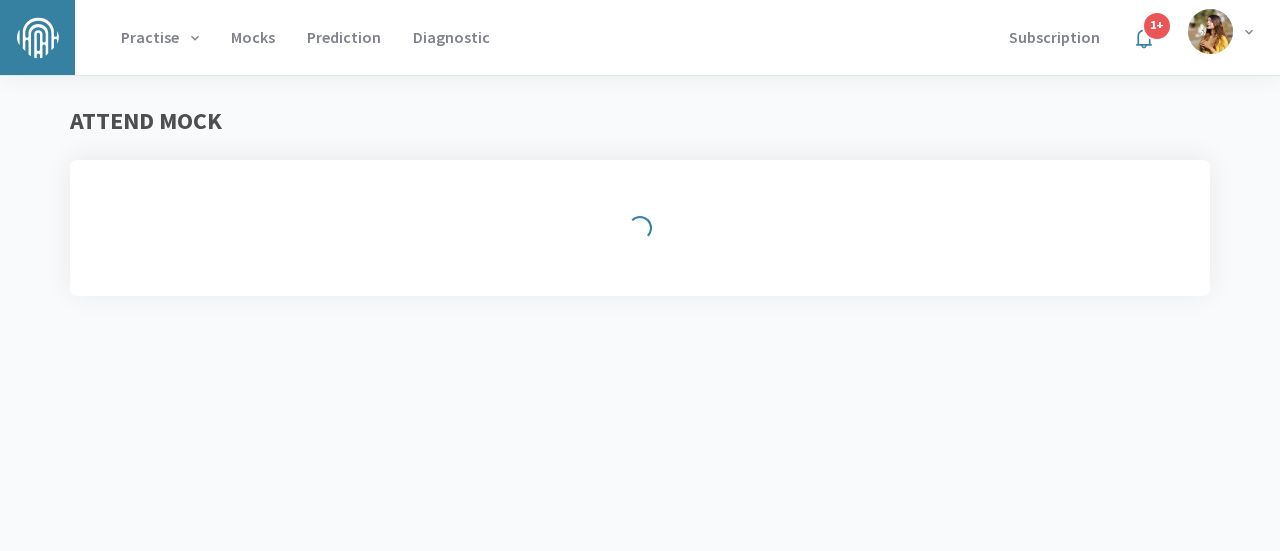 scroll, scrollTop: 0, scrollLeft: 0, axis: both 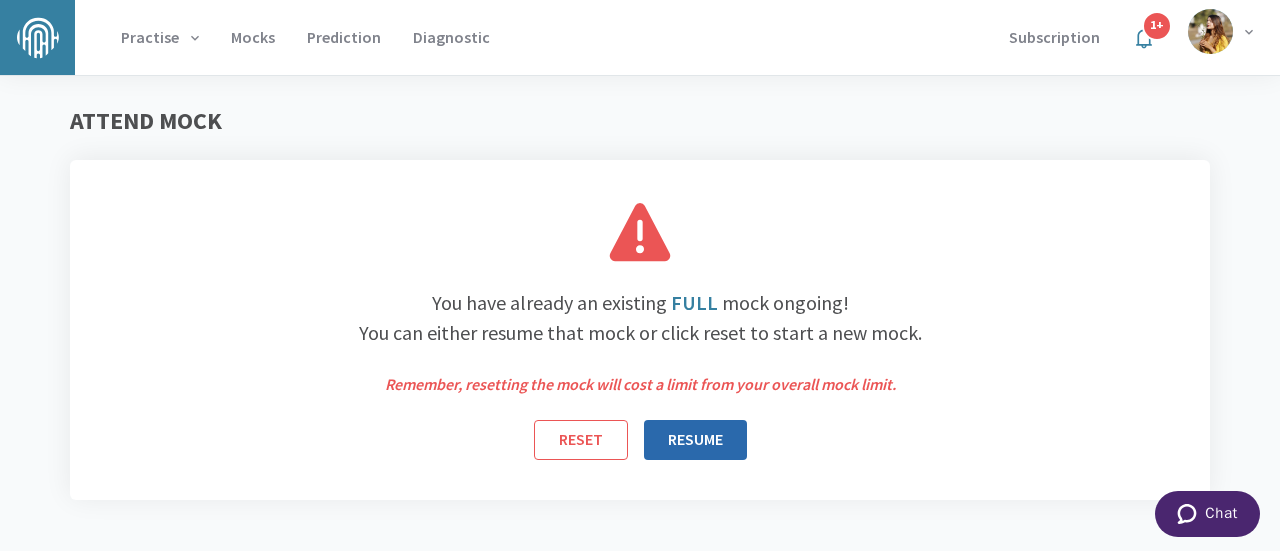 click on "RESUME" at bounding box center [695, 440] 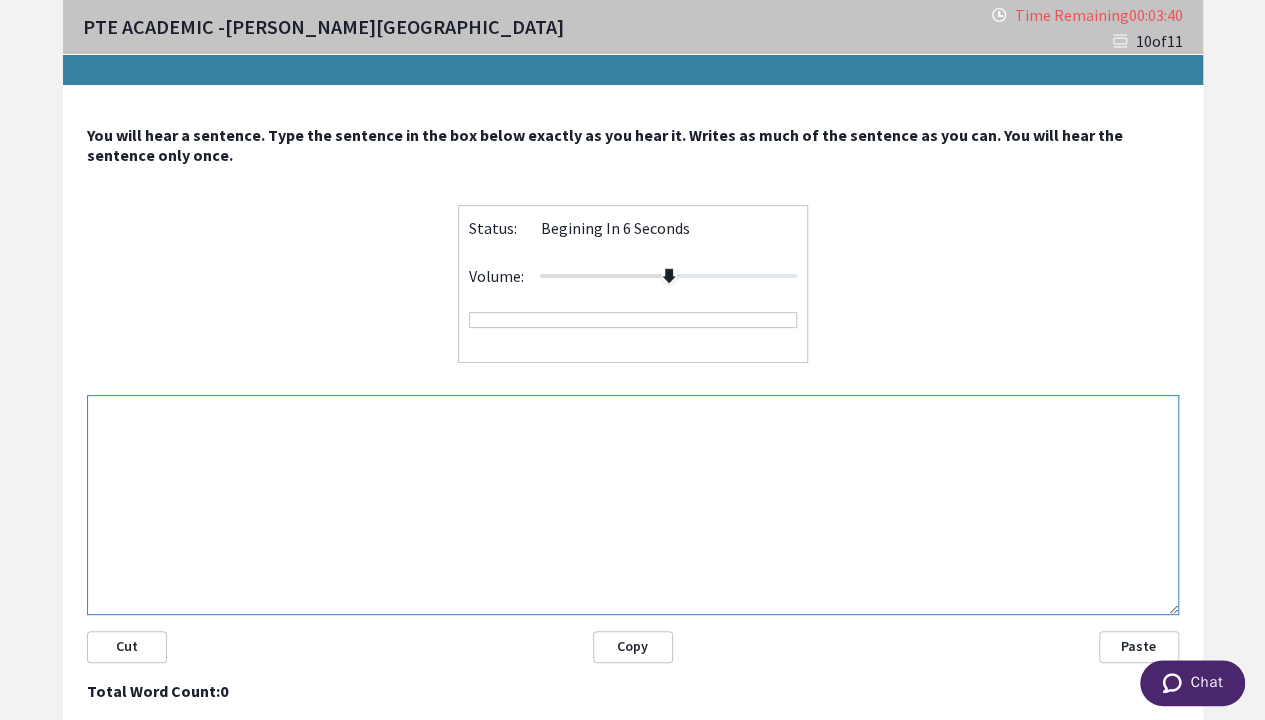 click at bounding box center [633, 505] 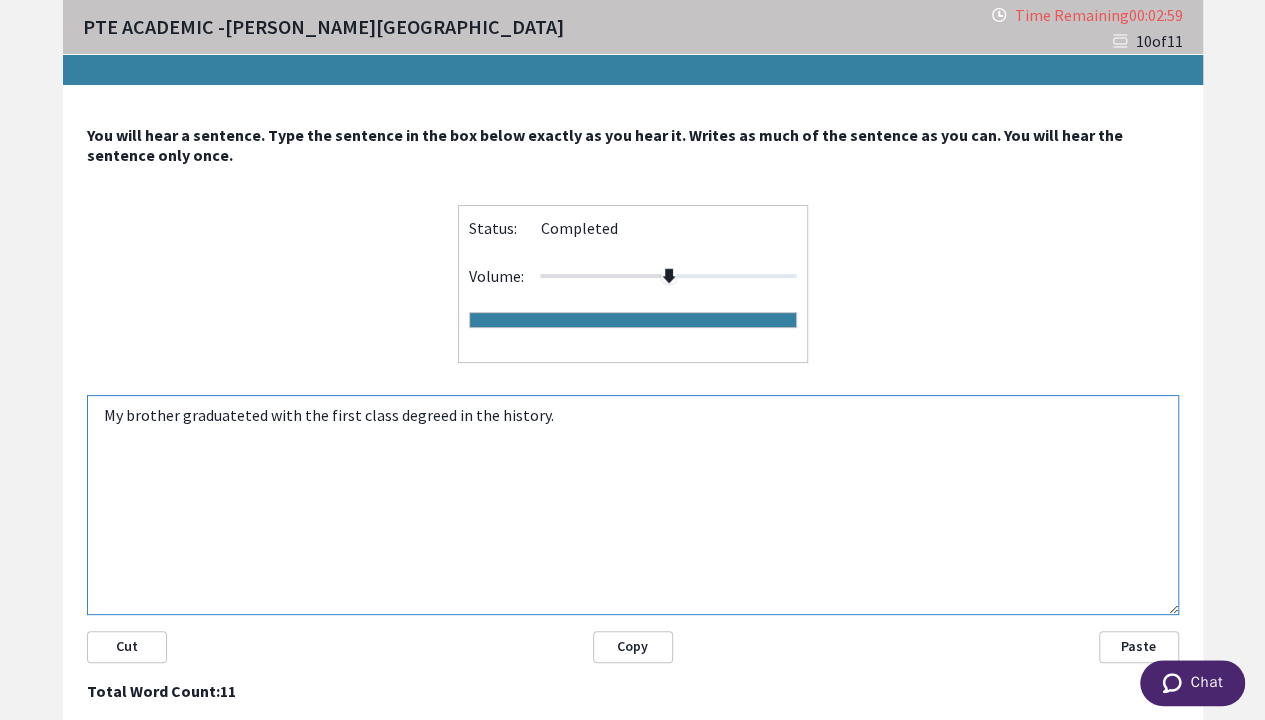 click on "My brother graduateted with the first class degreed in the history." at bounding box center [633, 505] 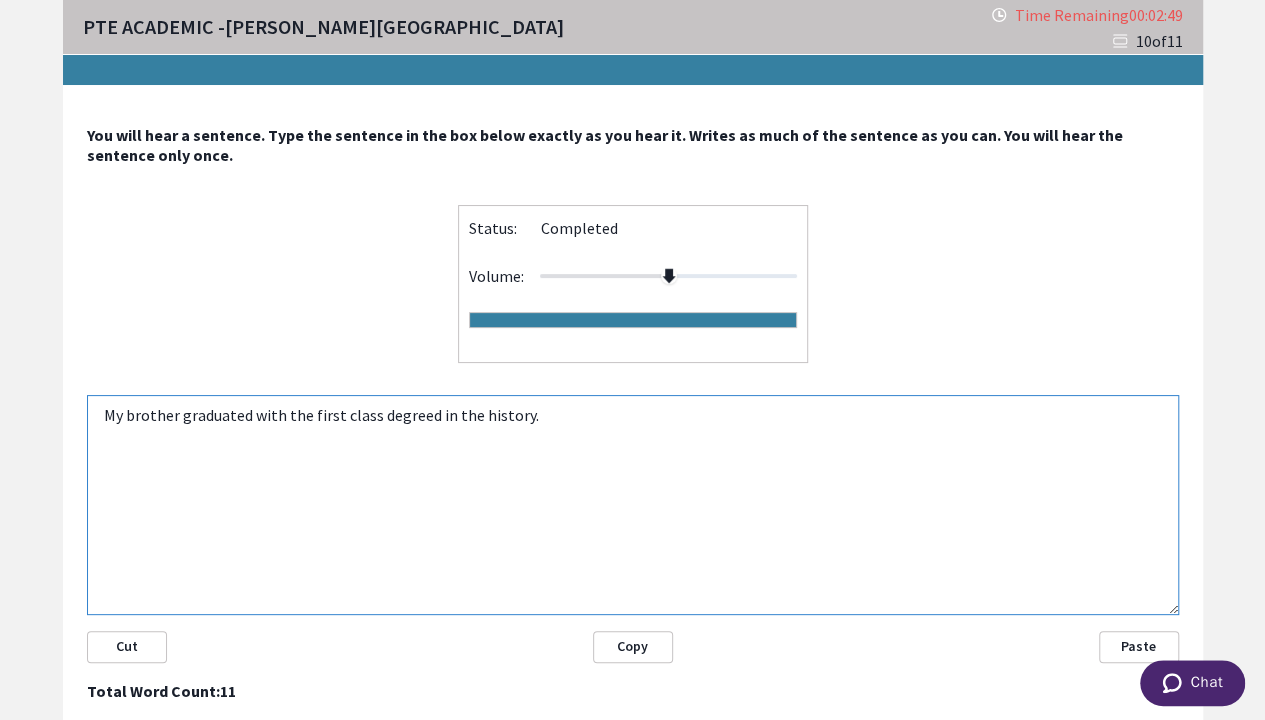click on "My brother graduated with the first class degreed in the history." at bounding box center [633, 505] 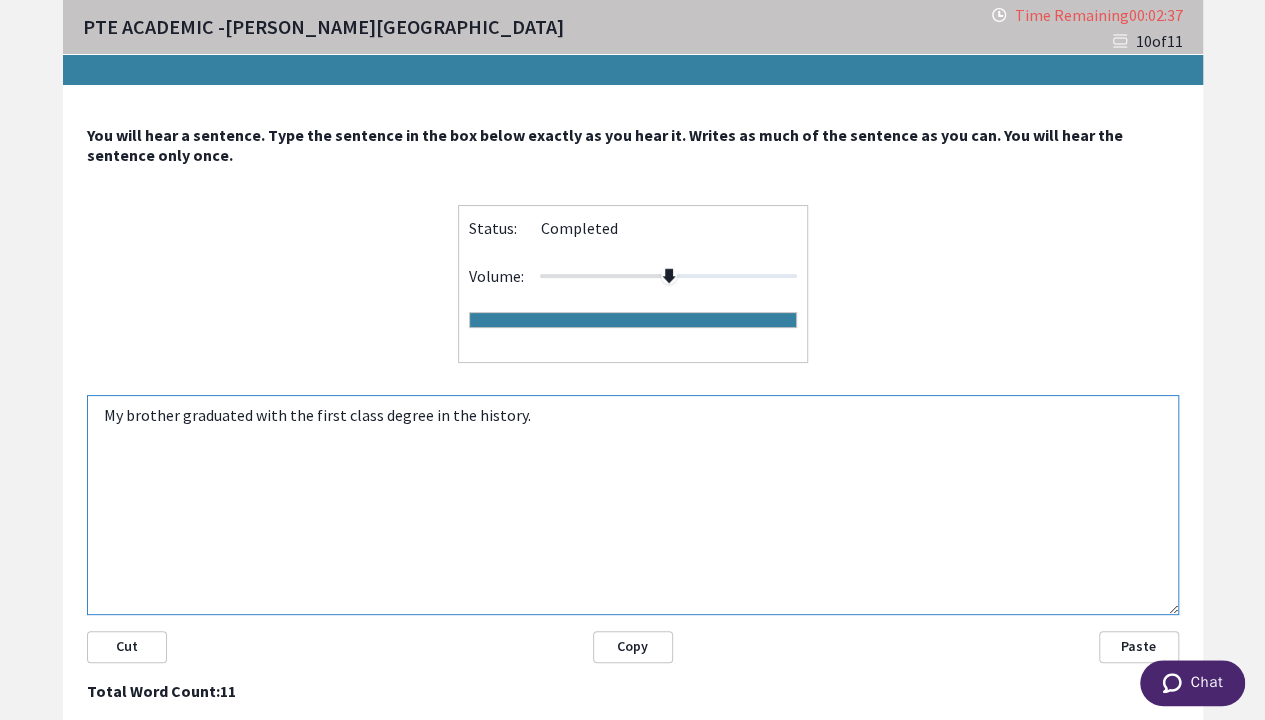 click on "My brother graduated with the first class degree in the history." at bounding box center [633, 505] 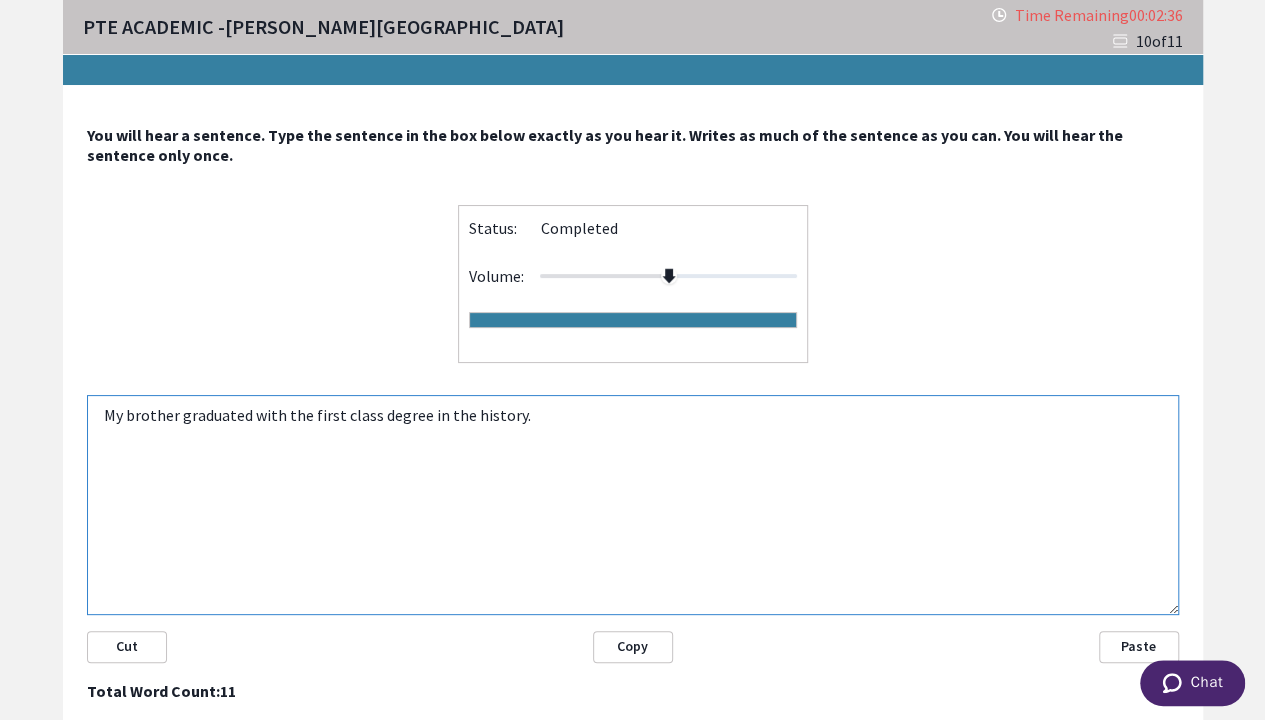 click on "My brother graduated with the first class degree in the history." at bounding box center (633, 505) 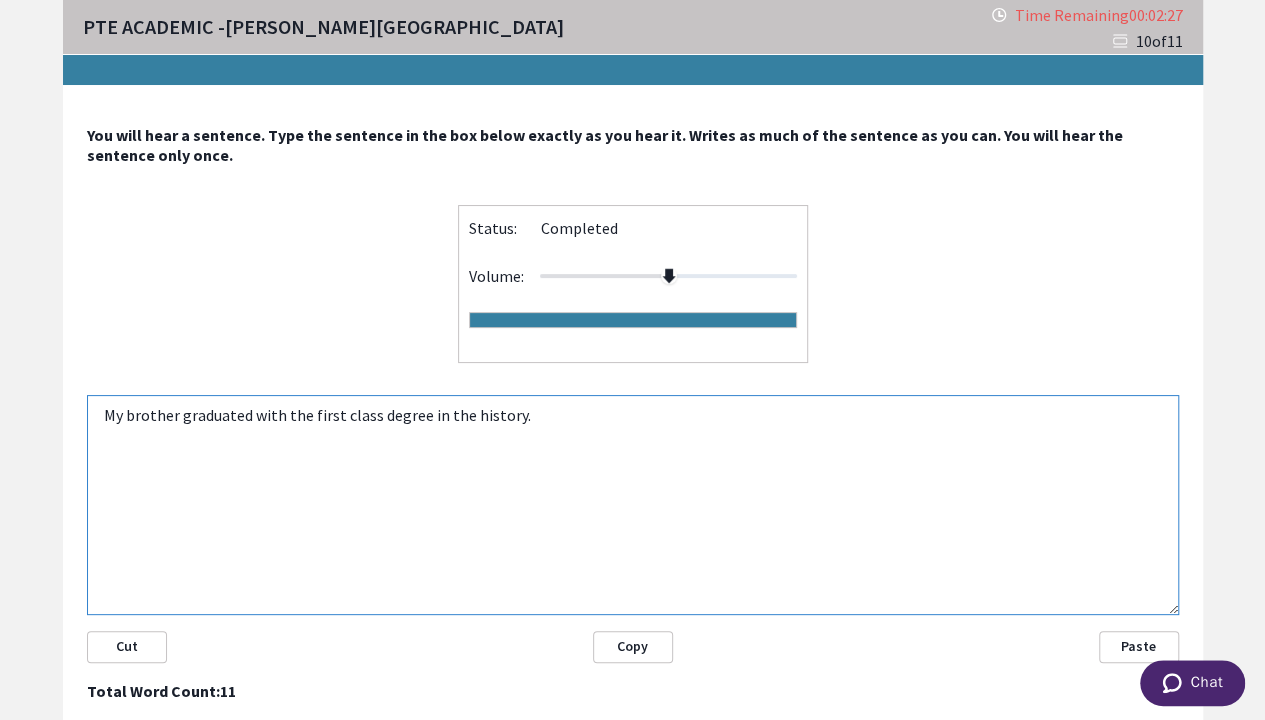 scroll, scrollTop: 62, scrollLeft: 0, axis: vertical 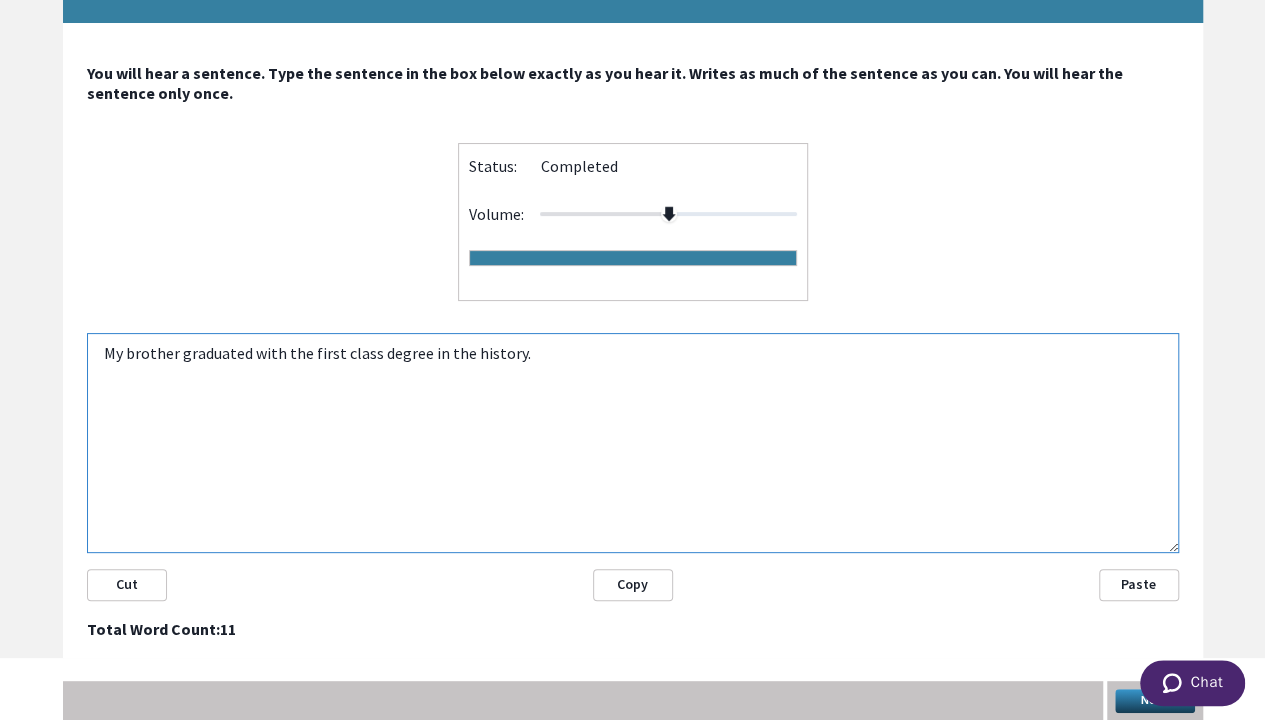 type on "My brother graduated with the first class degree in the history." 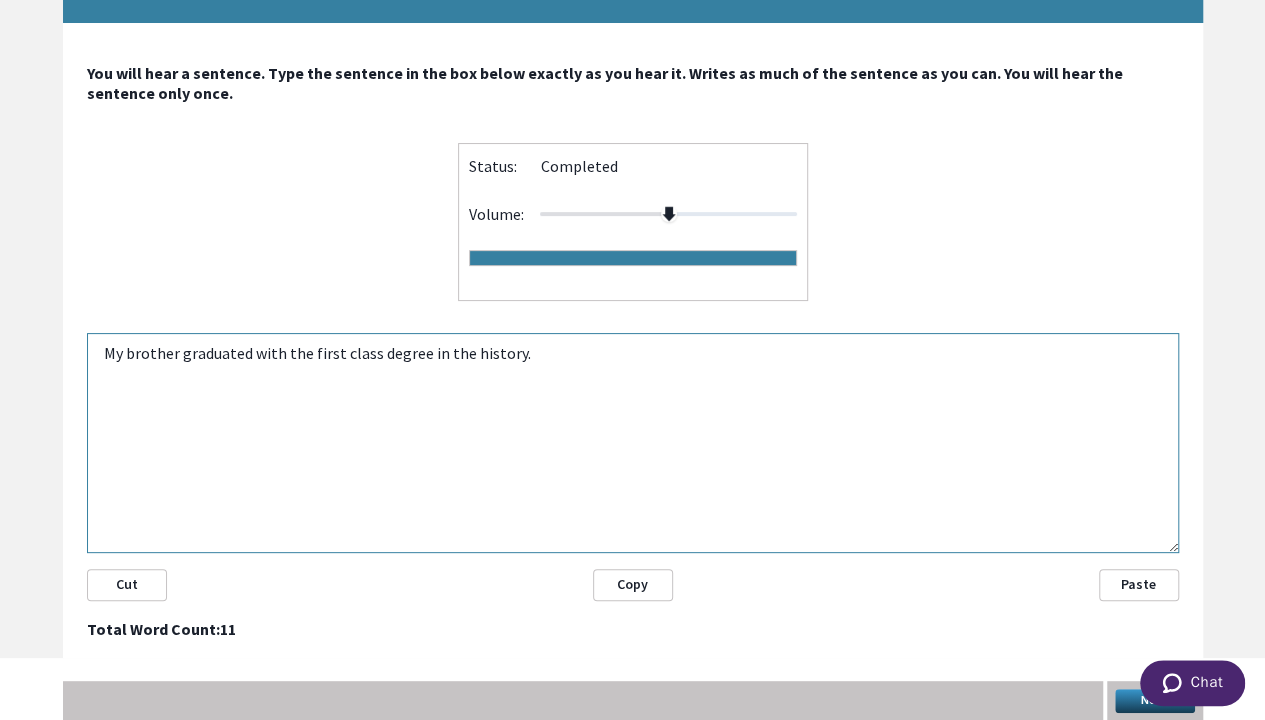 click on "Next" at bounding box center [1155, 701] 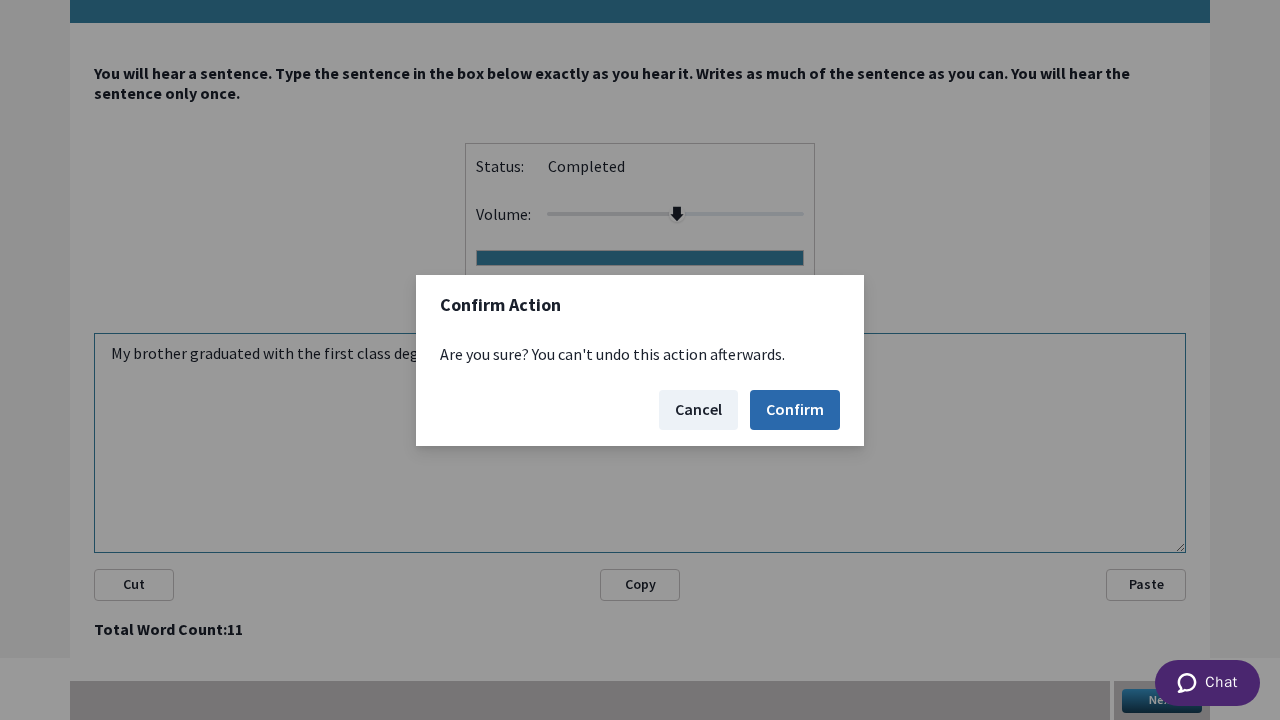 click on "Confirm" at bounding box center [795, 410] 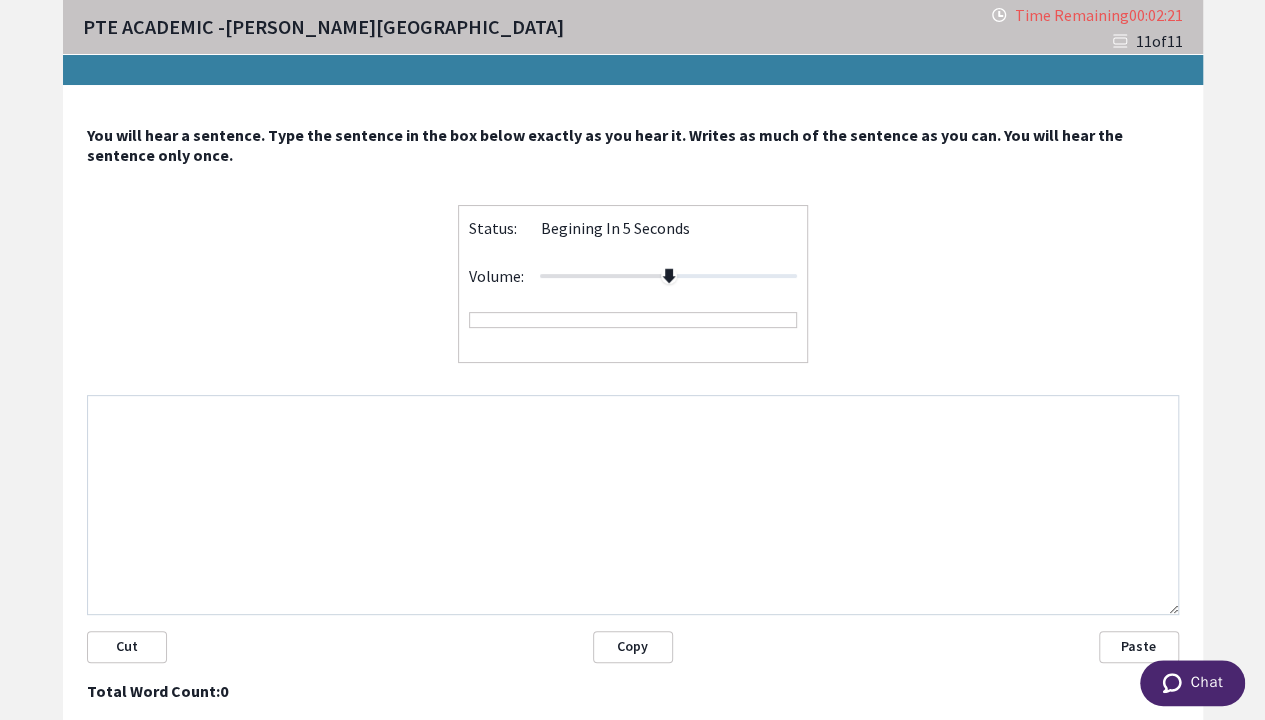 scroll, scrollTop: 1, scrollLeft: 0, axis: vertical 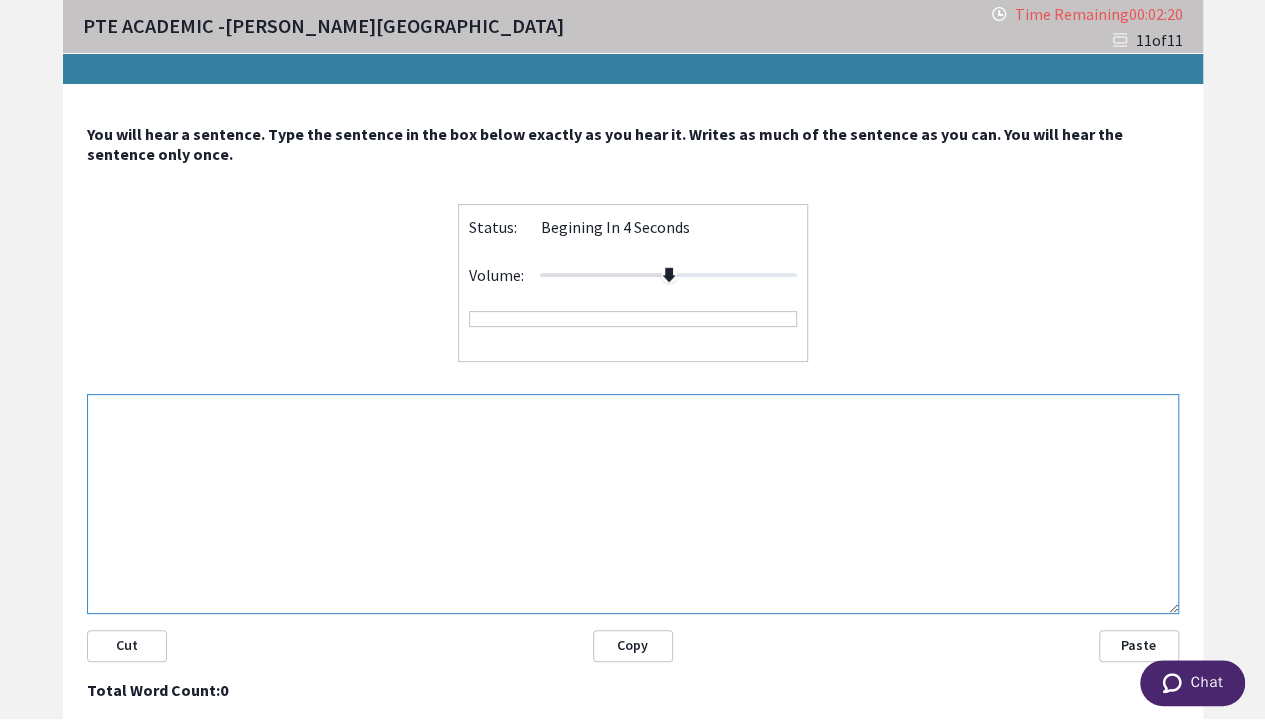 click at bounding box center [633, 504] 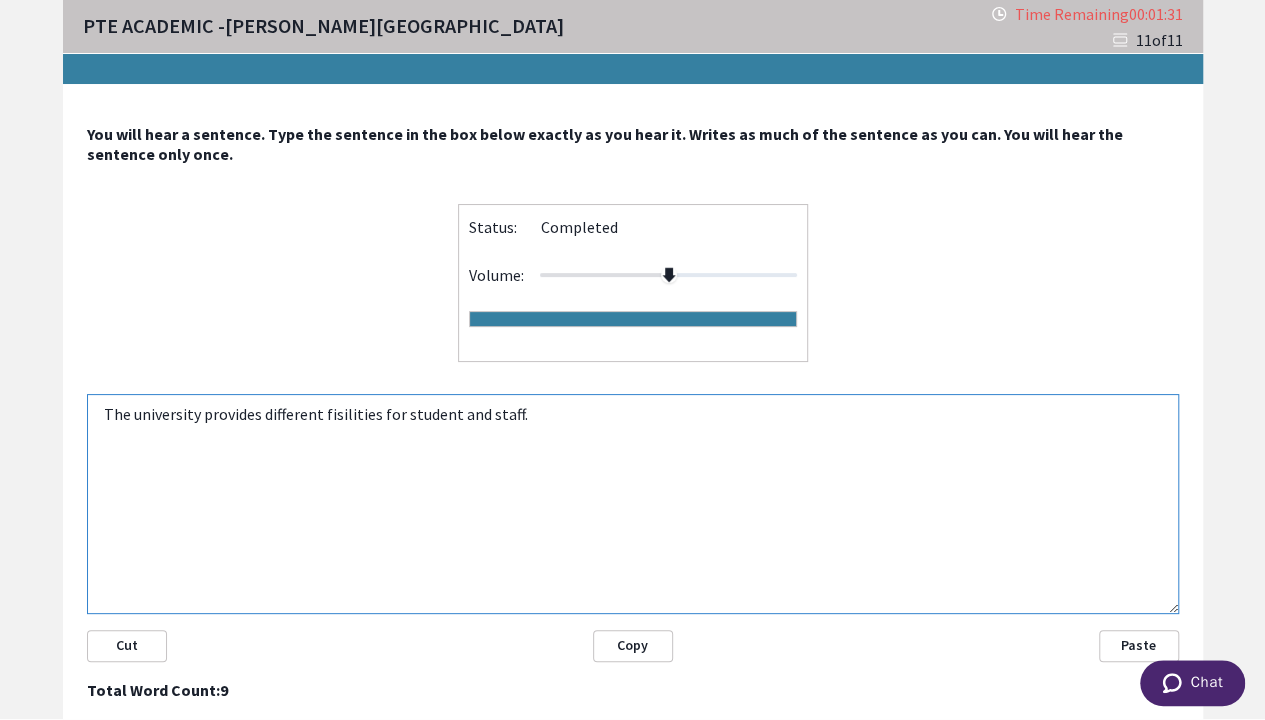 click on "The university provides different fisilities for student and staff." at bounding box center (633, 504) 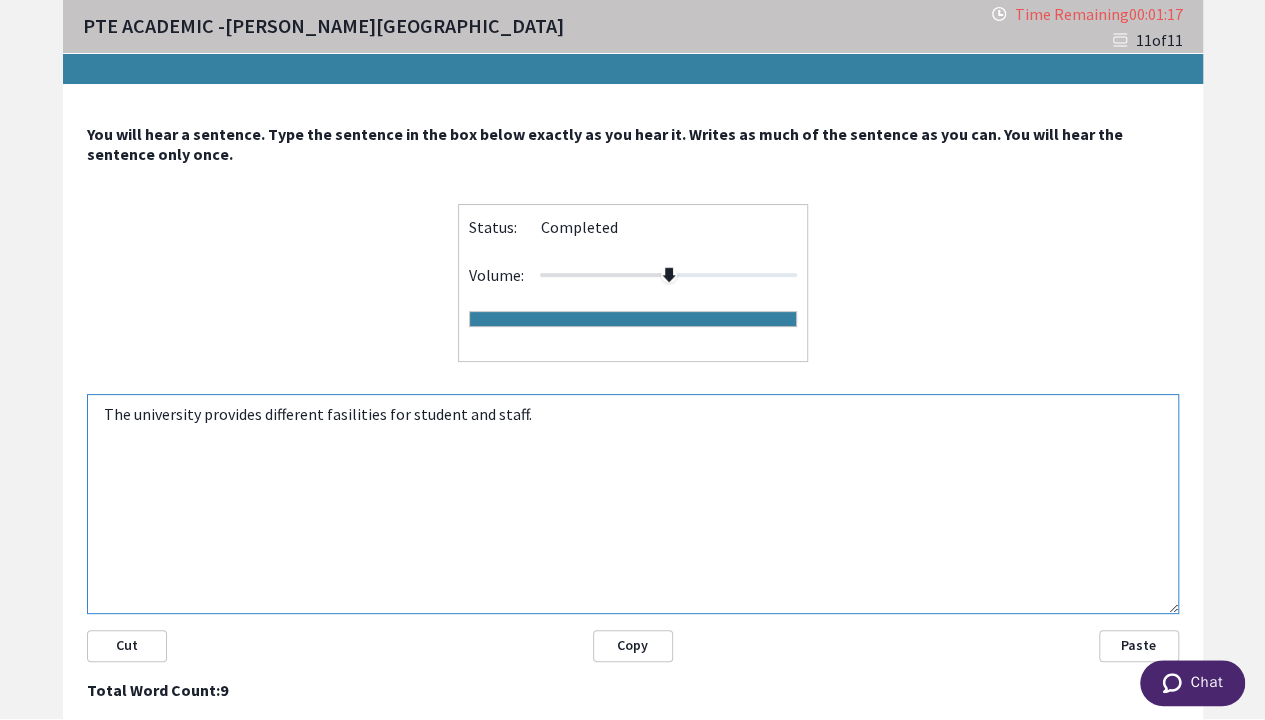 click on "The university provides different fasilities for student and staff." at bounding box center [633, 504] 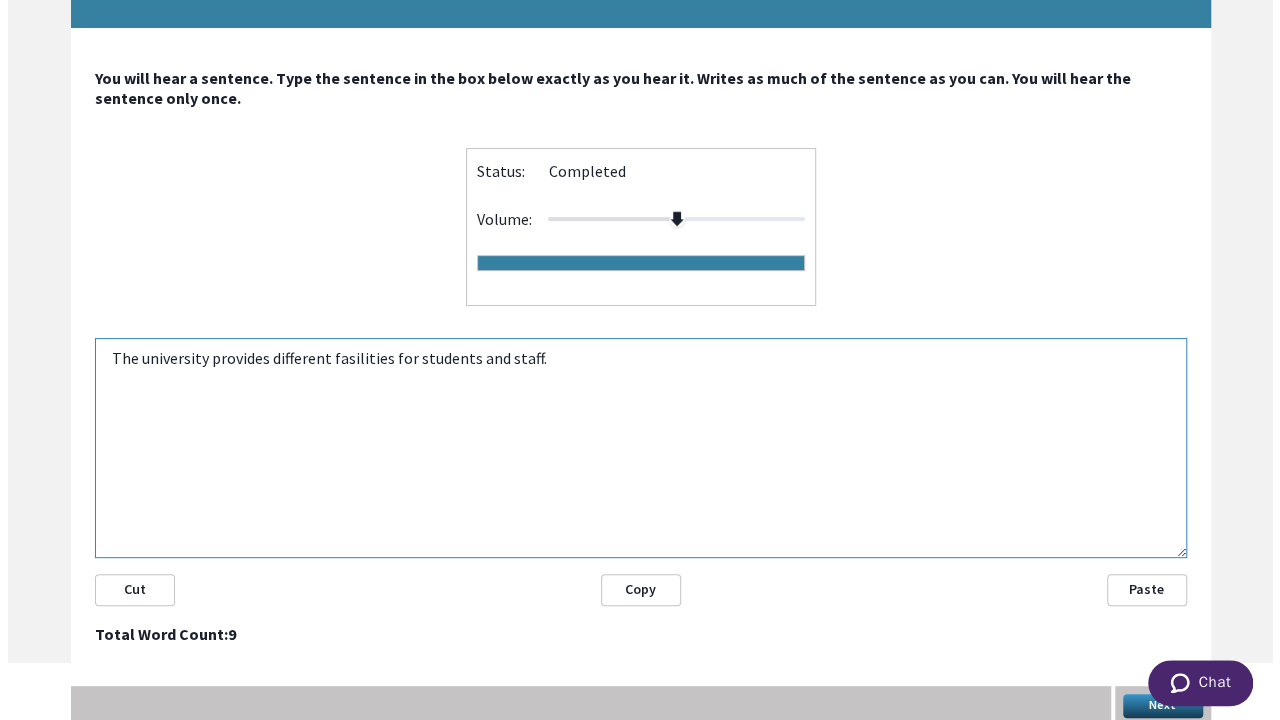 scroll, scrollTop: 62, scrollLeft: 0, axis: vertical 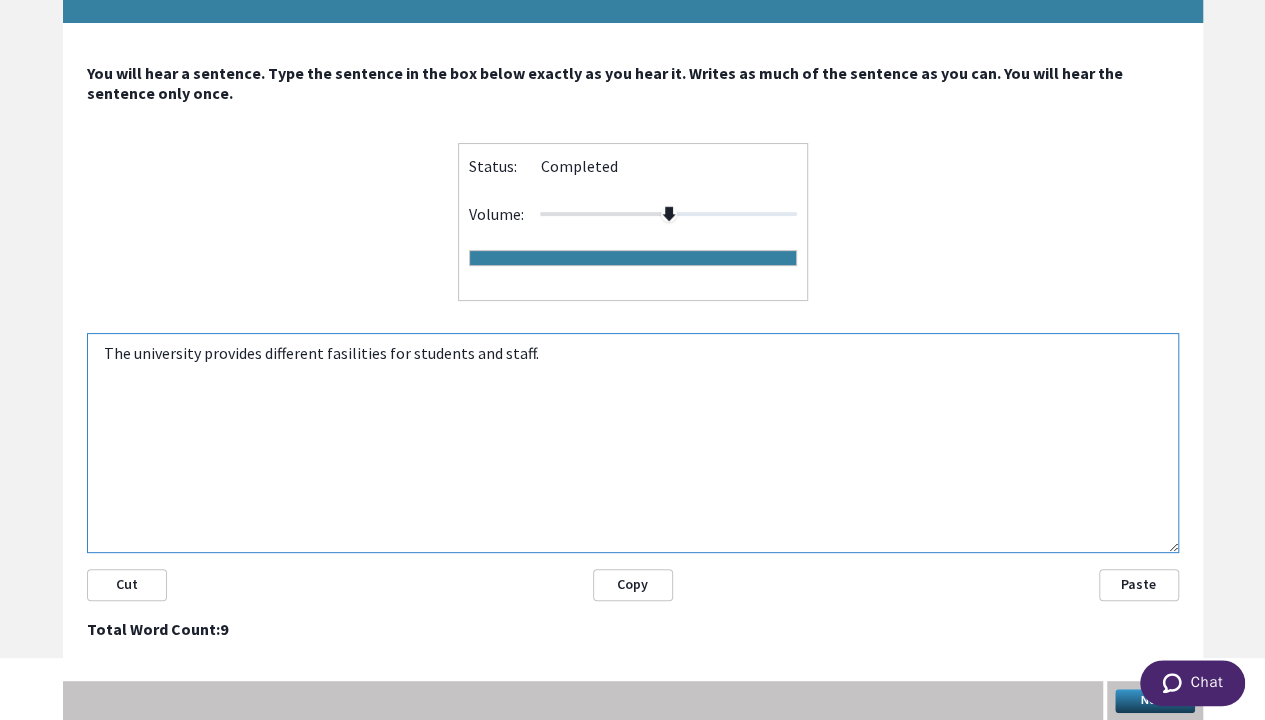 type on "The university provides different fasilities for students and staff." 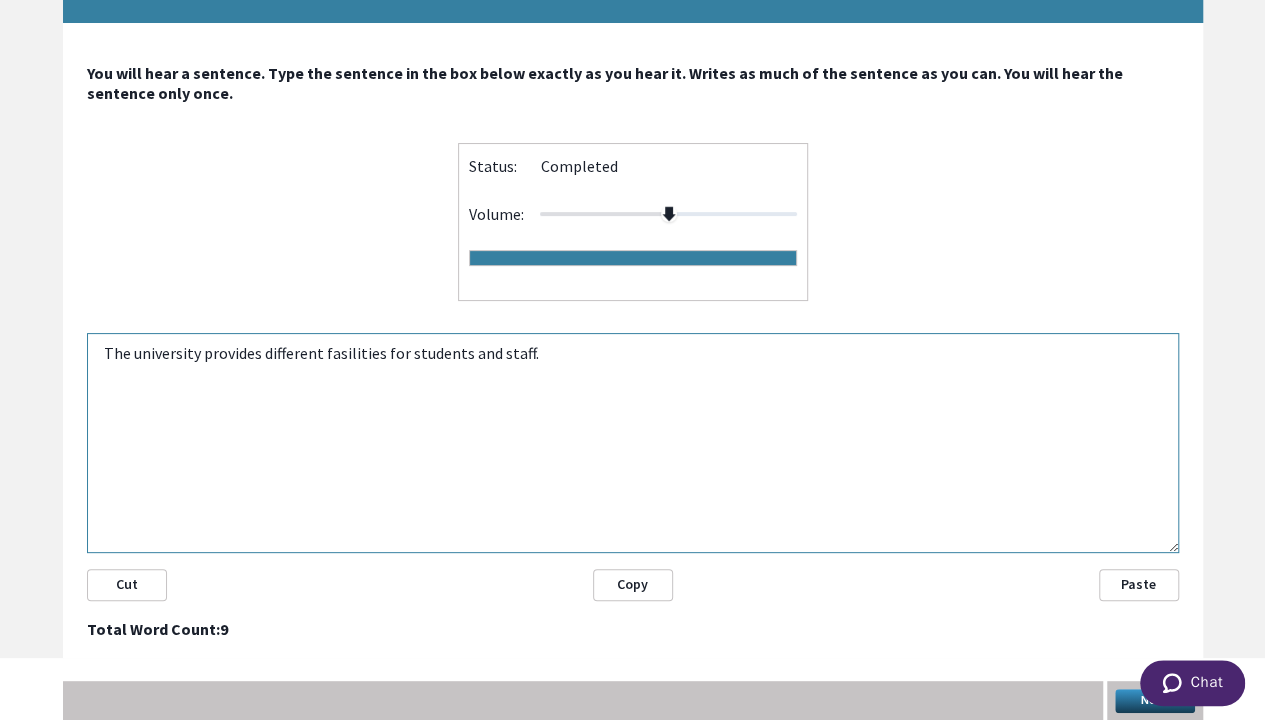 click on "Next" at bounding box center (1155, 701) 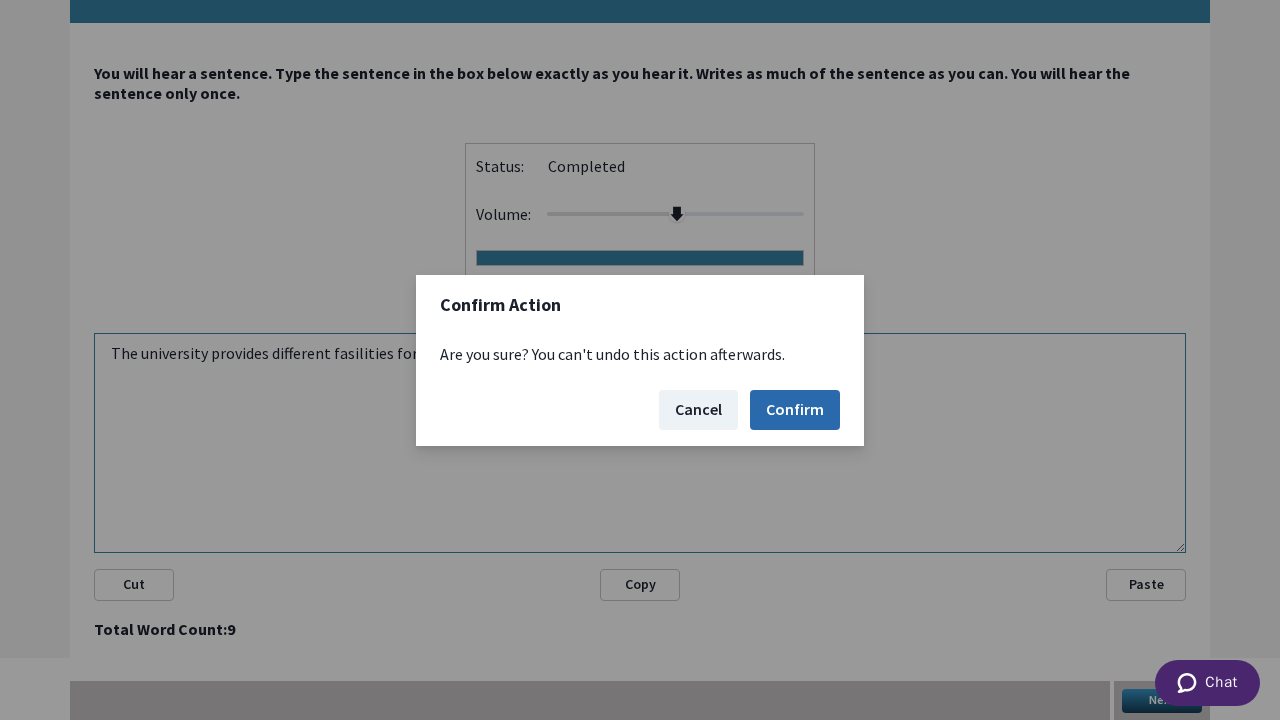 click on "Confirm" at bounding box center (795, 410) 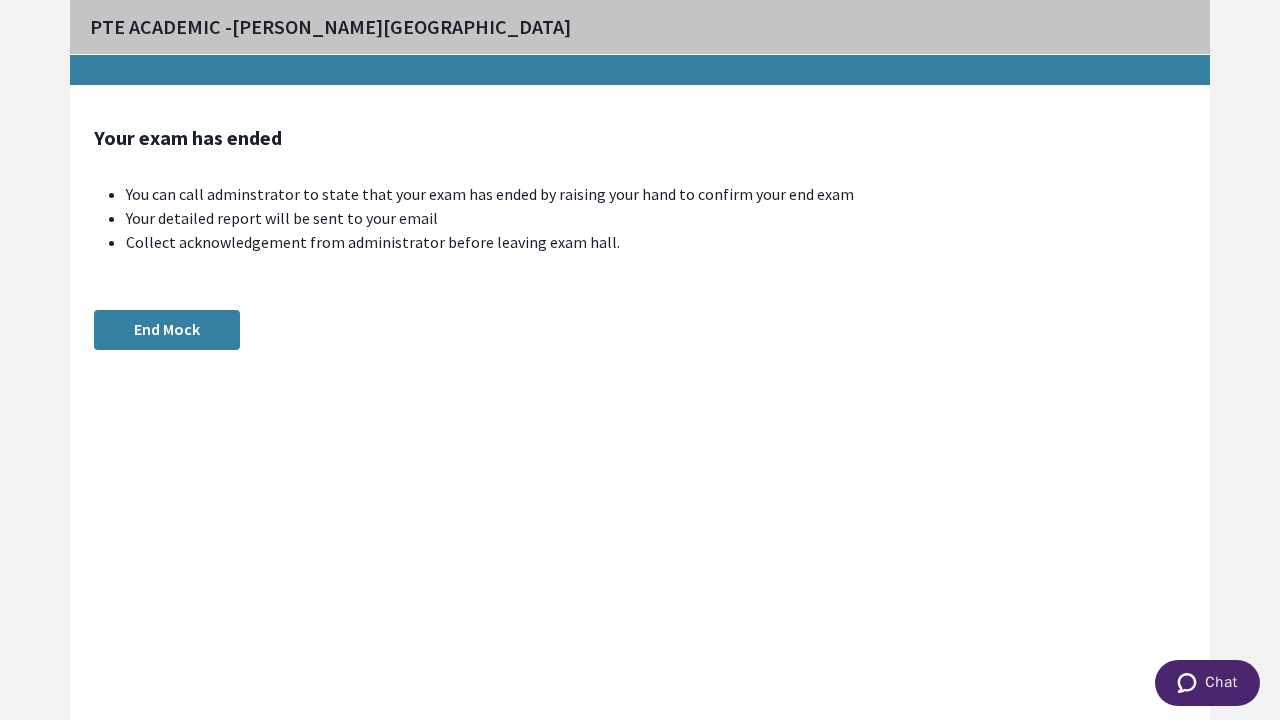 scroll, scrollTop: 0, scrollLeft: 0, axis: both 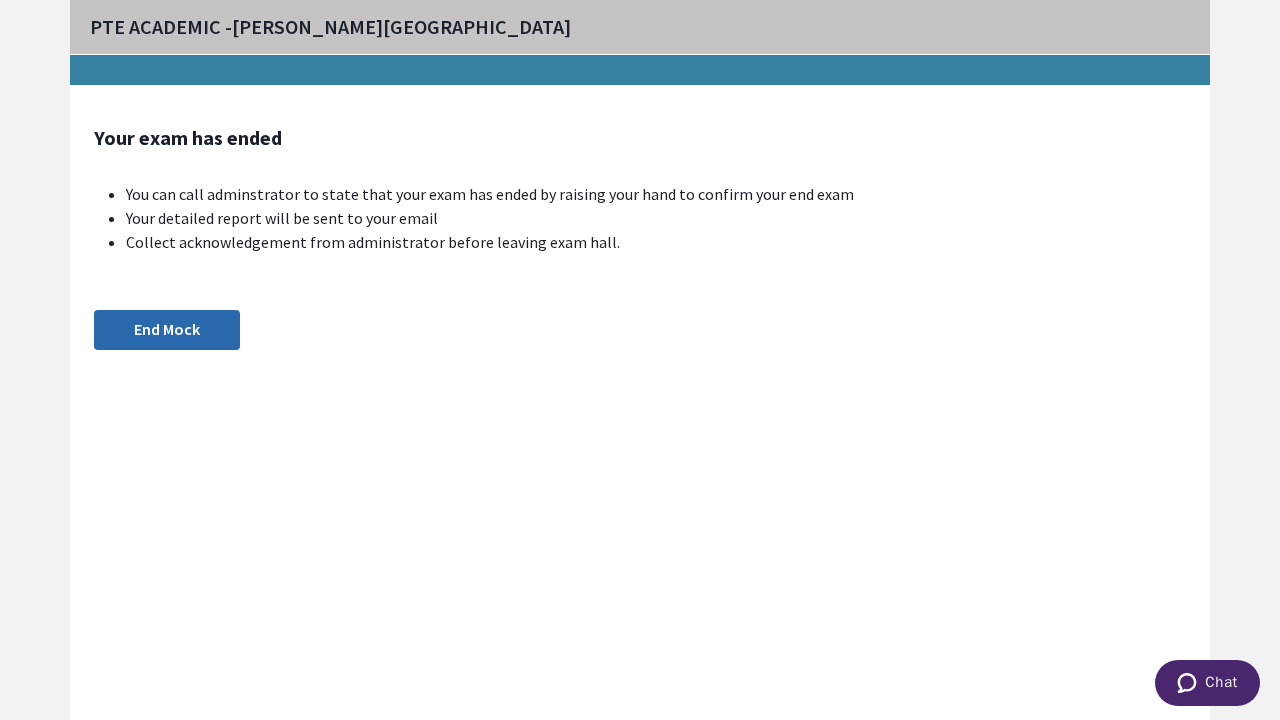 click on "End Mock" at bounding box center [167, 330] 